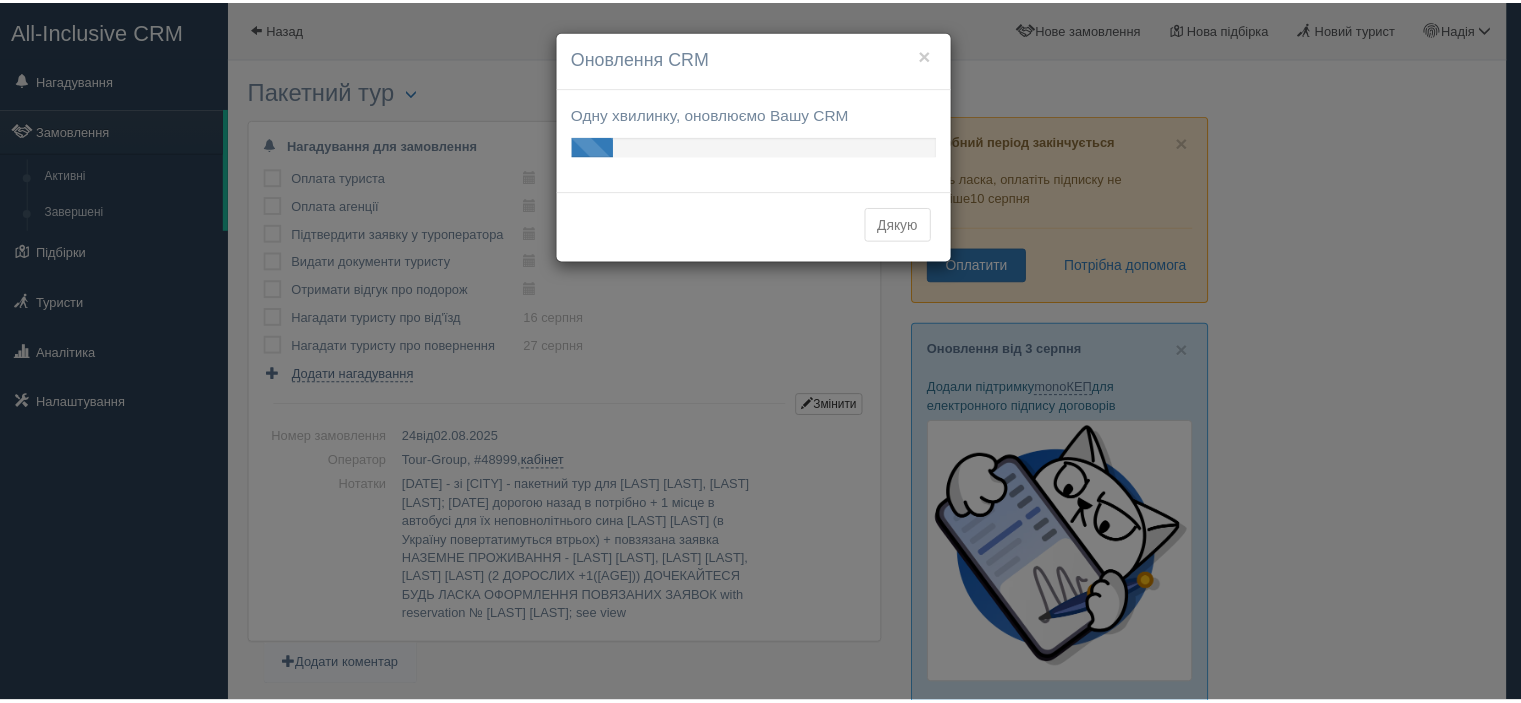 scroll, scrollTop: 0, scrollLeft: 0, axis: both 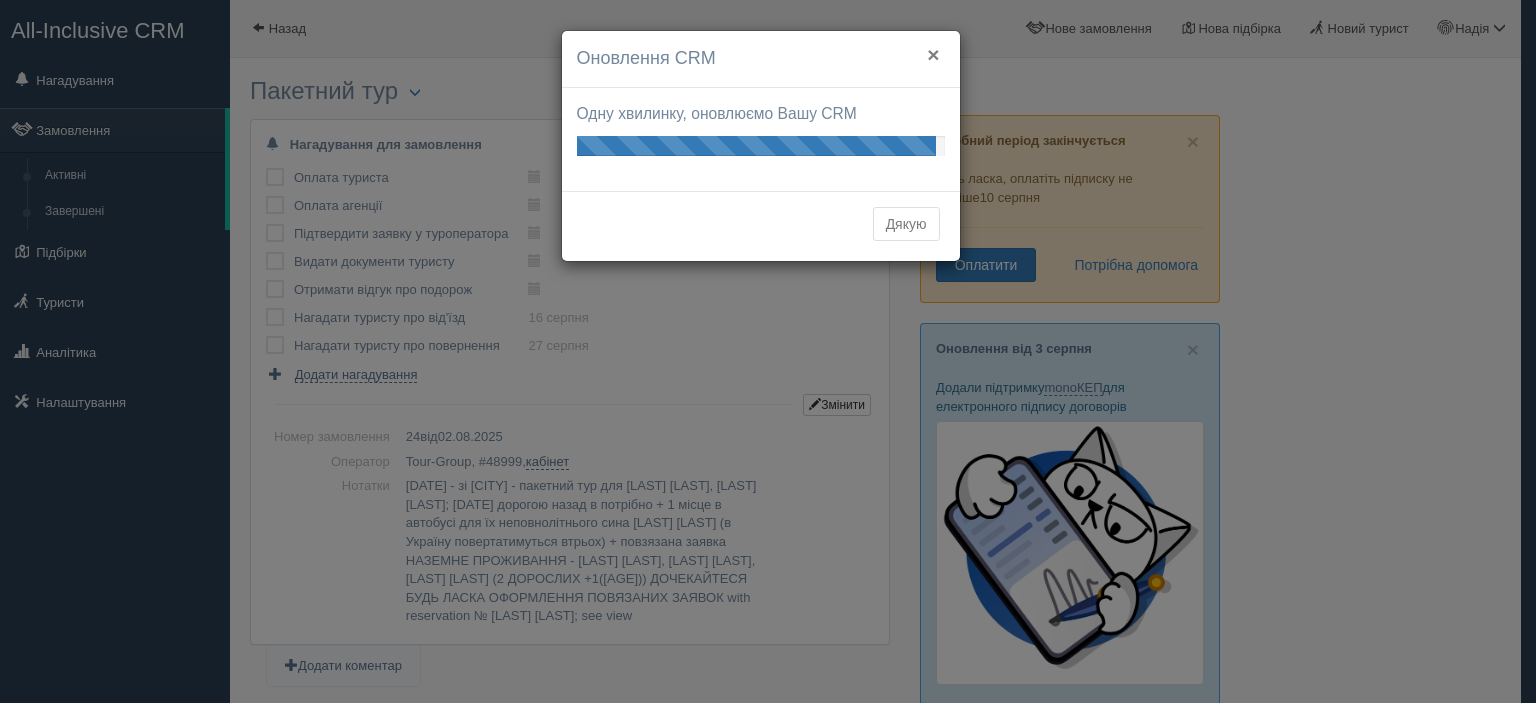 click on "×" at bounding box center [933, 54] 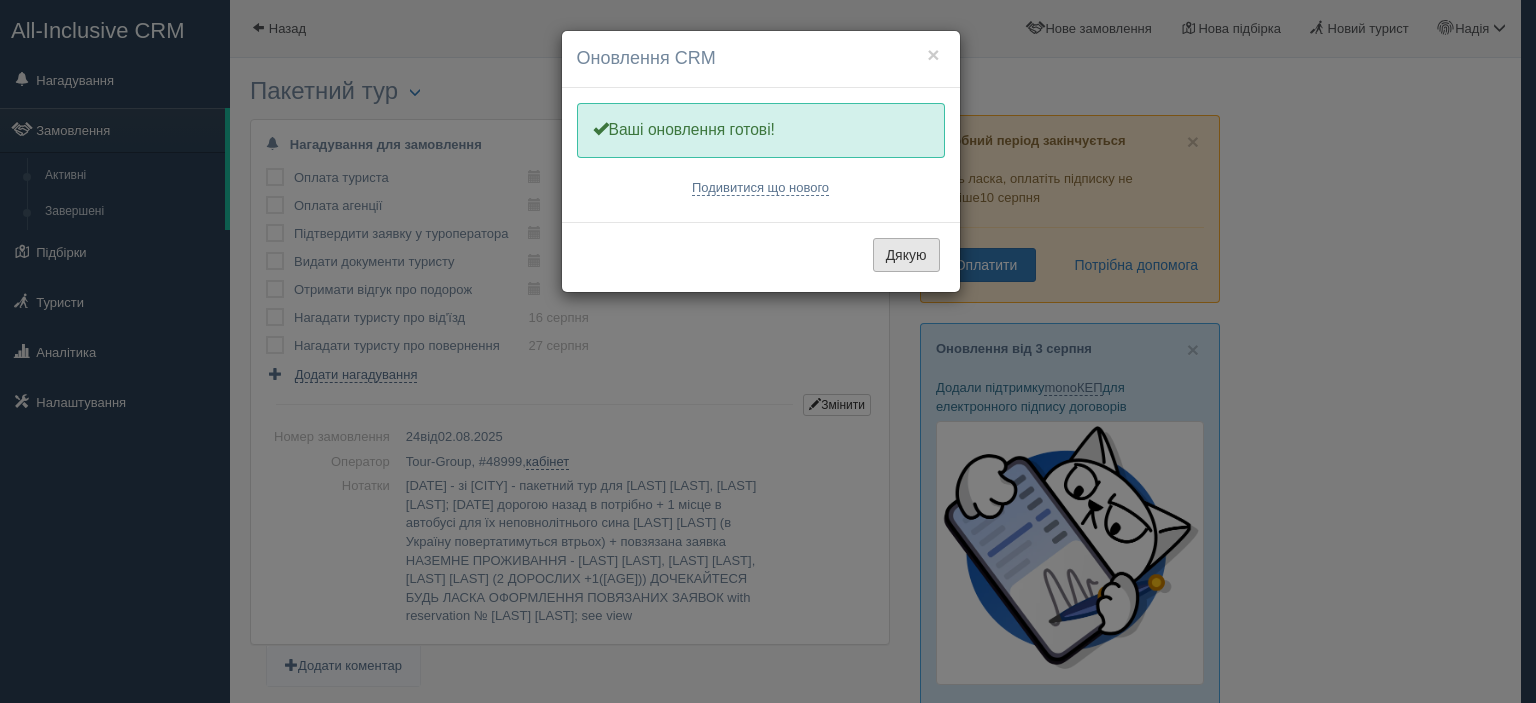 click on "Дякую" at bounding box center [906, 255] 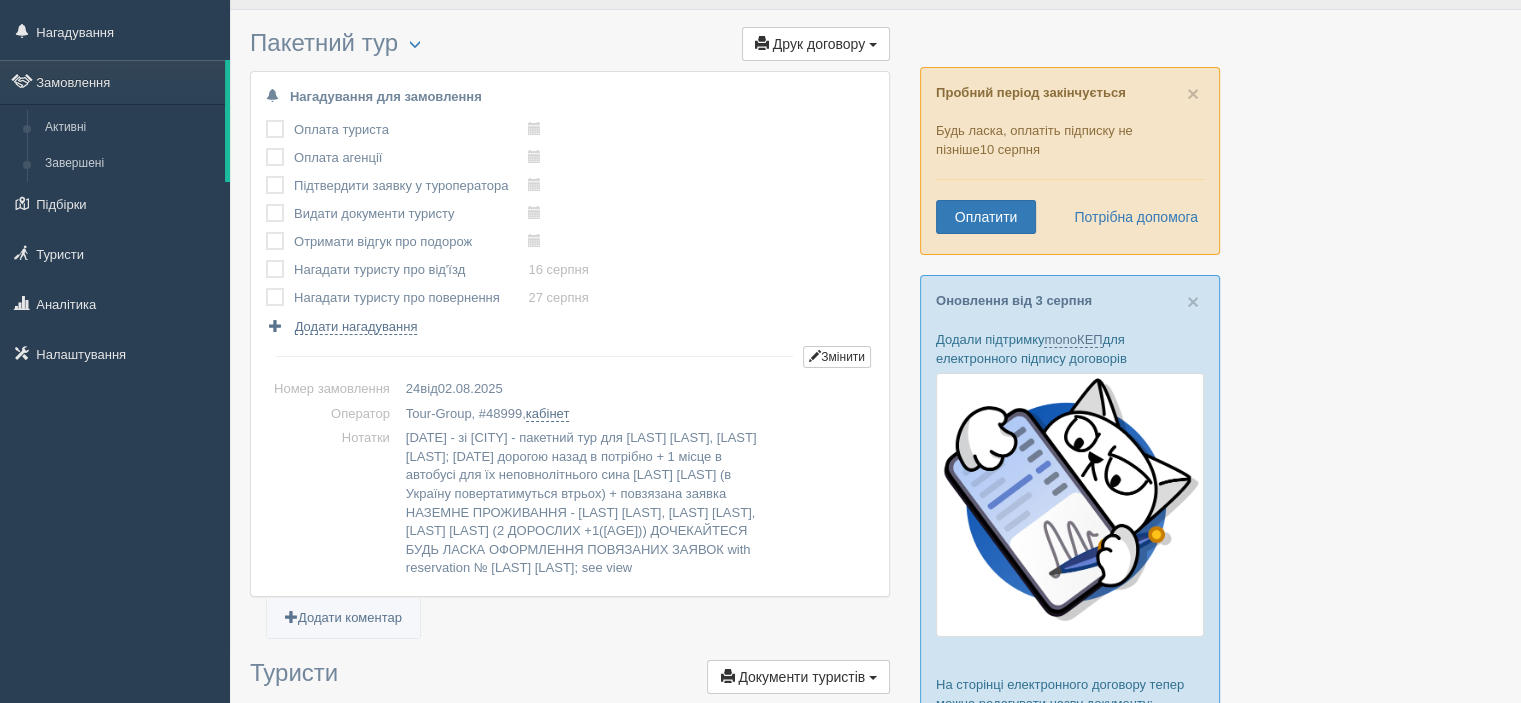 scroll, scrollTop: 0, scrollLeft: 0, axis: both 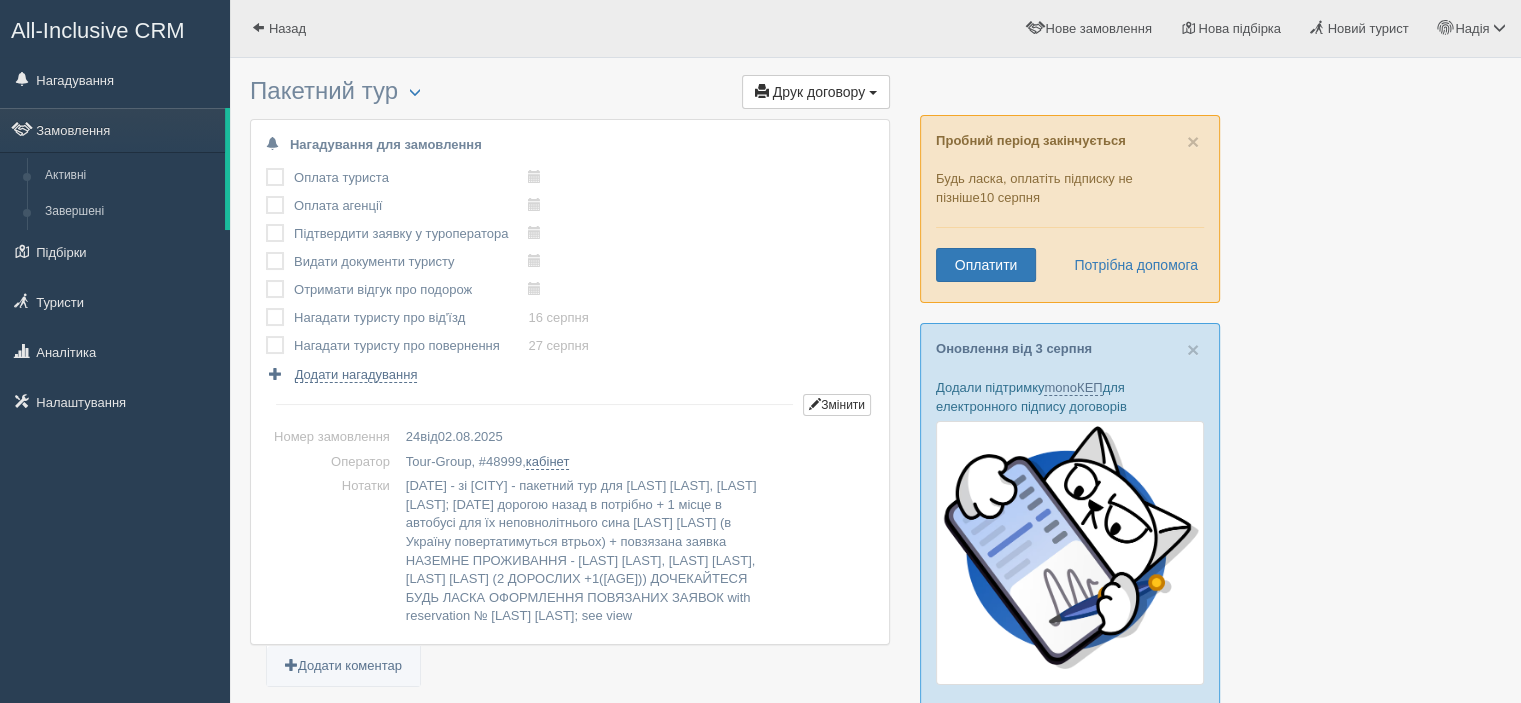 click at bounding box center (266, 168) 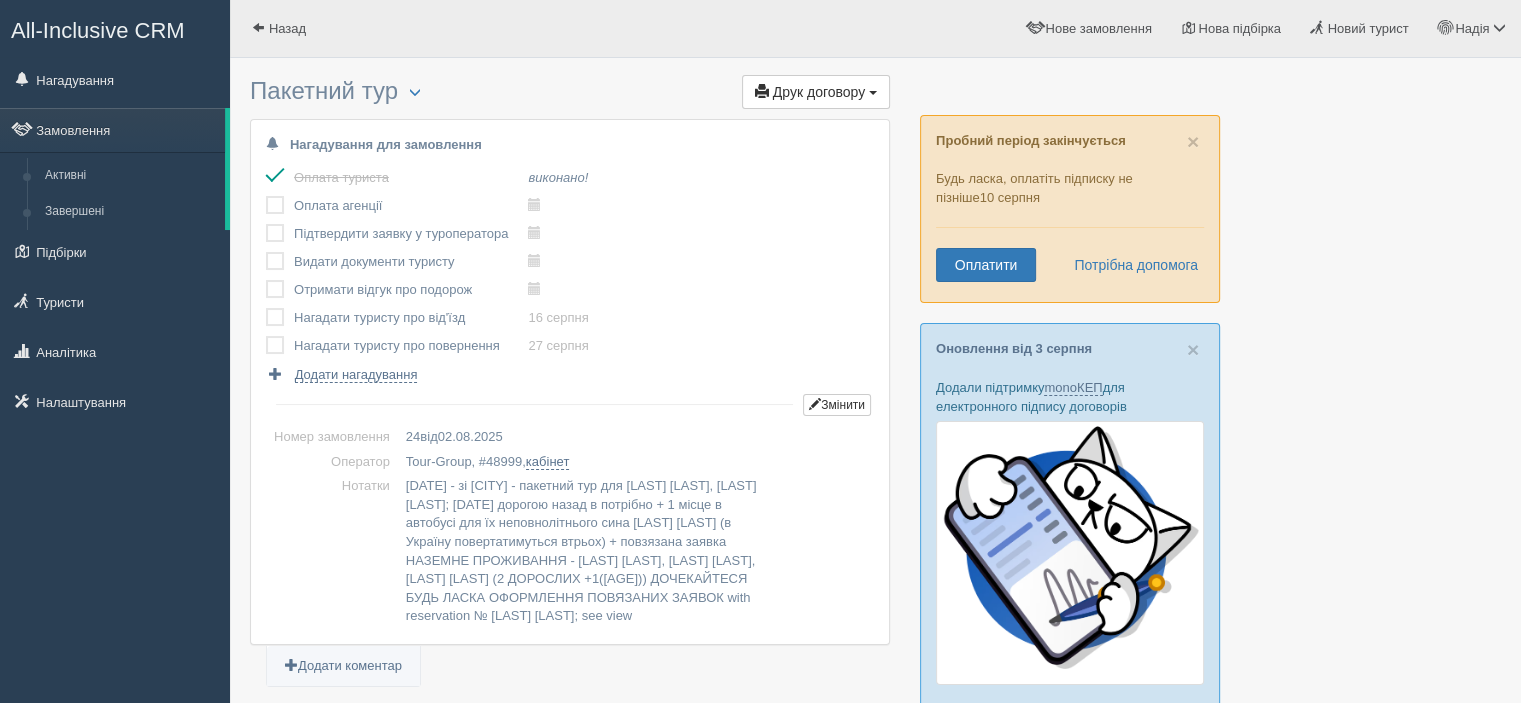 click at bounding box center (266, 196) 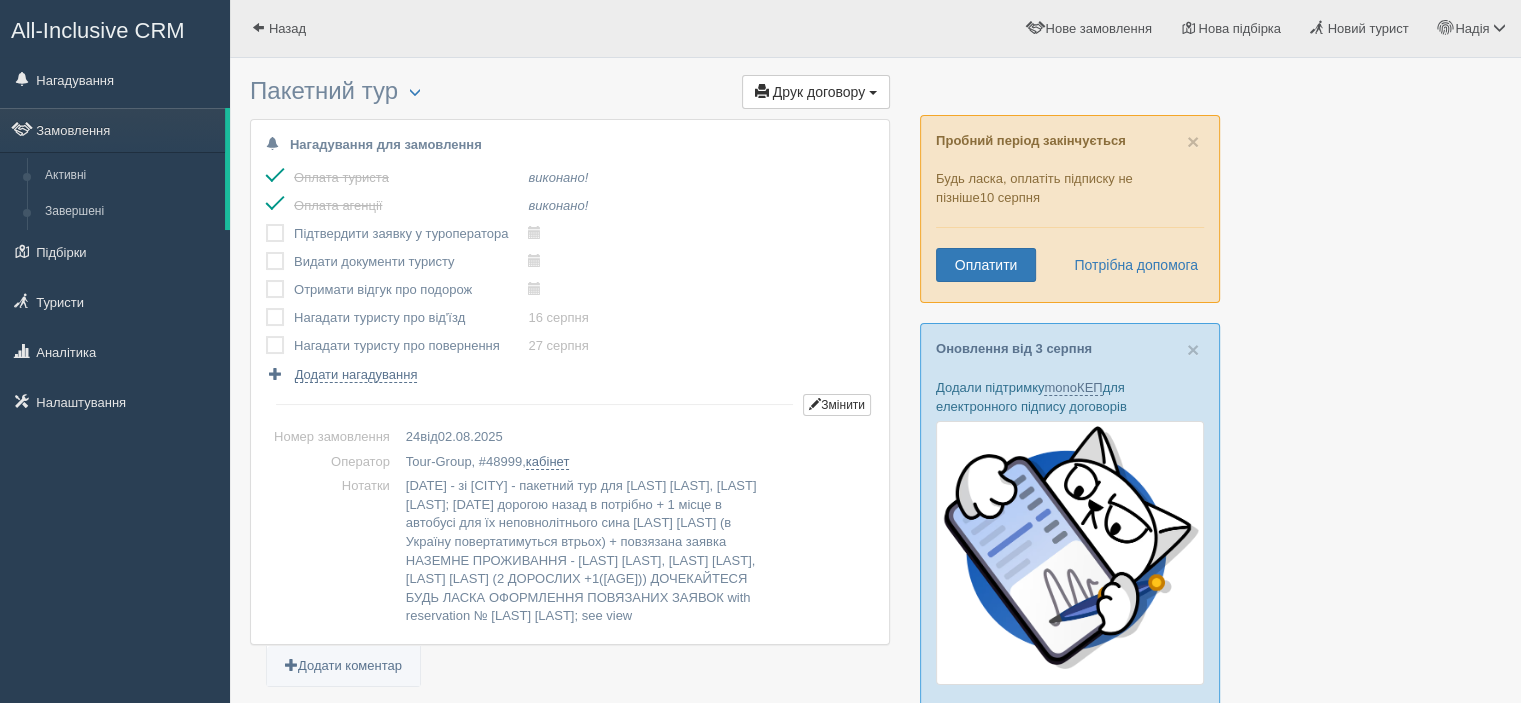 click at bounding box center [266, 224] 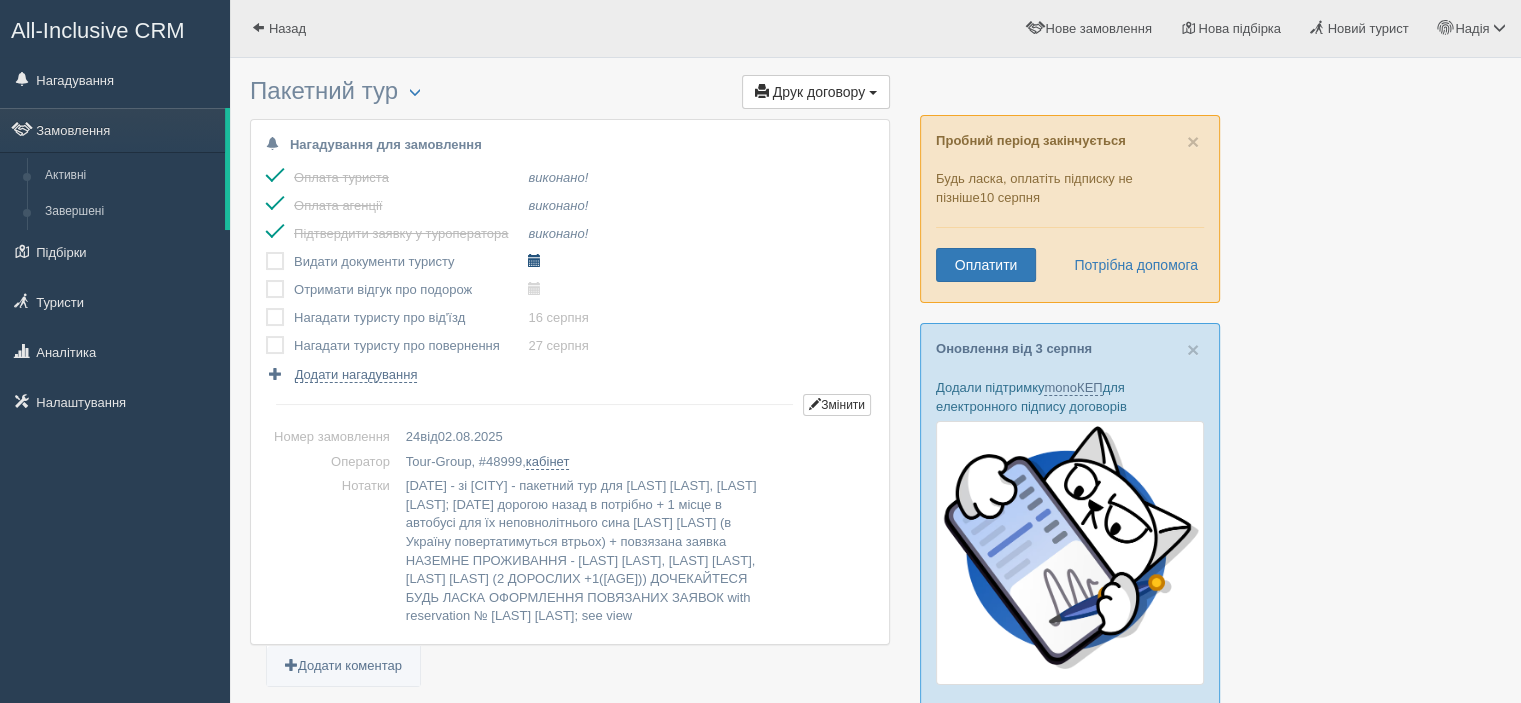 click at bounding box center (534, 260) 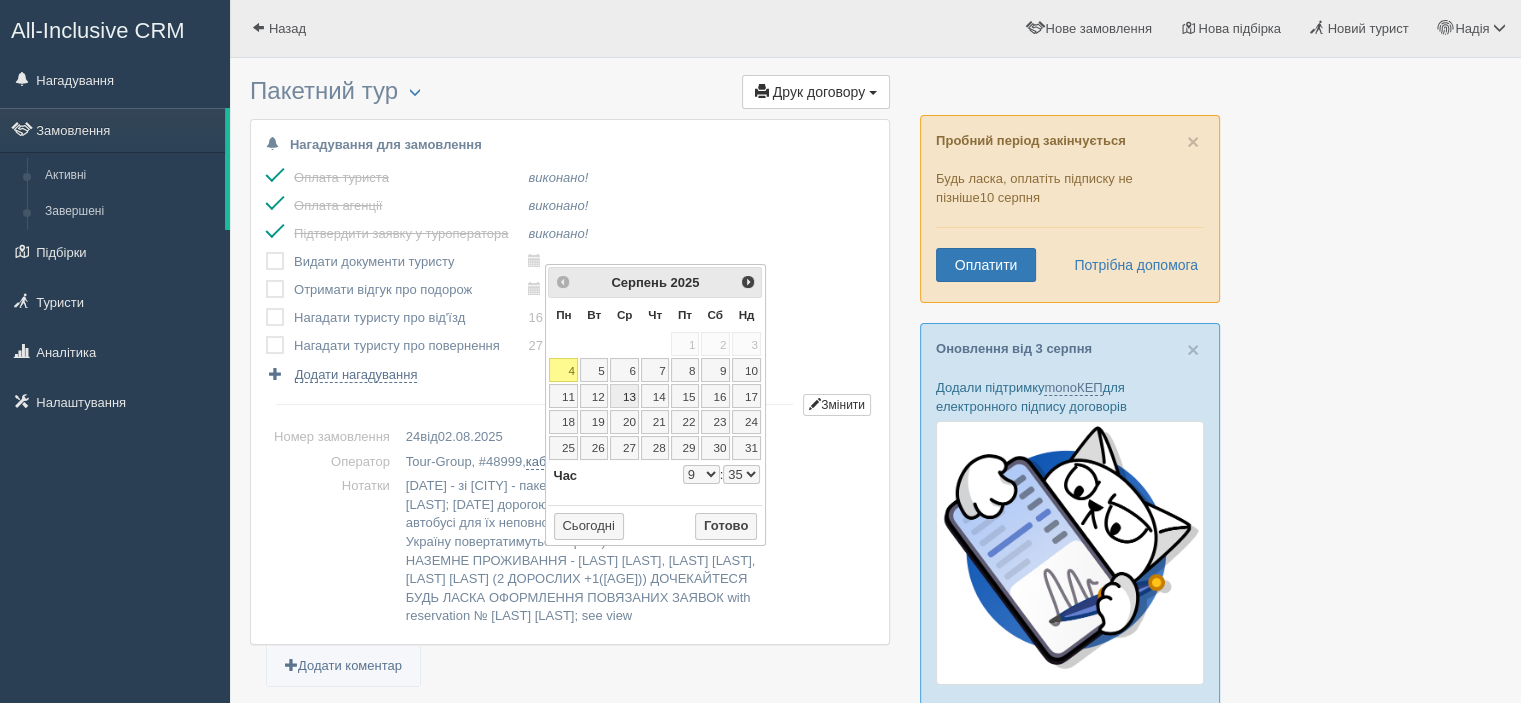 click on "13" at bounding box center [624, 396] 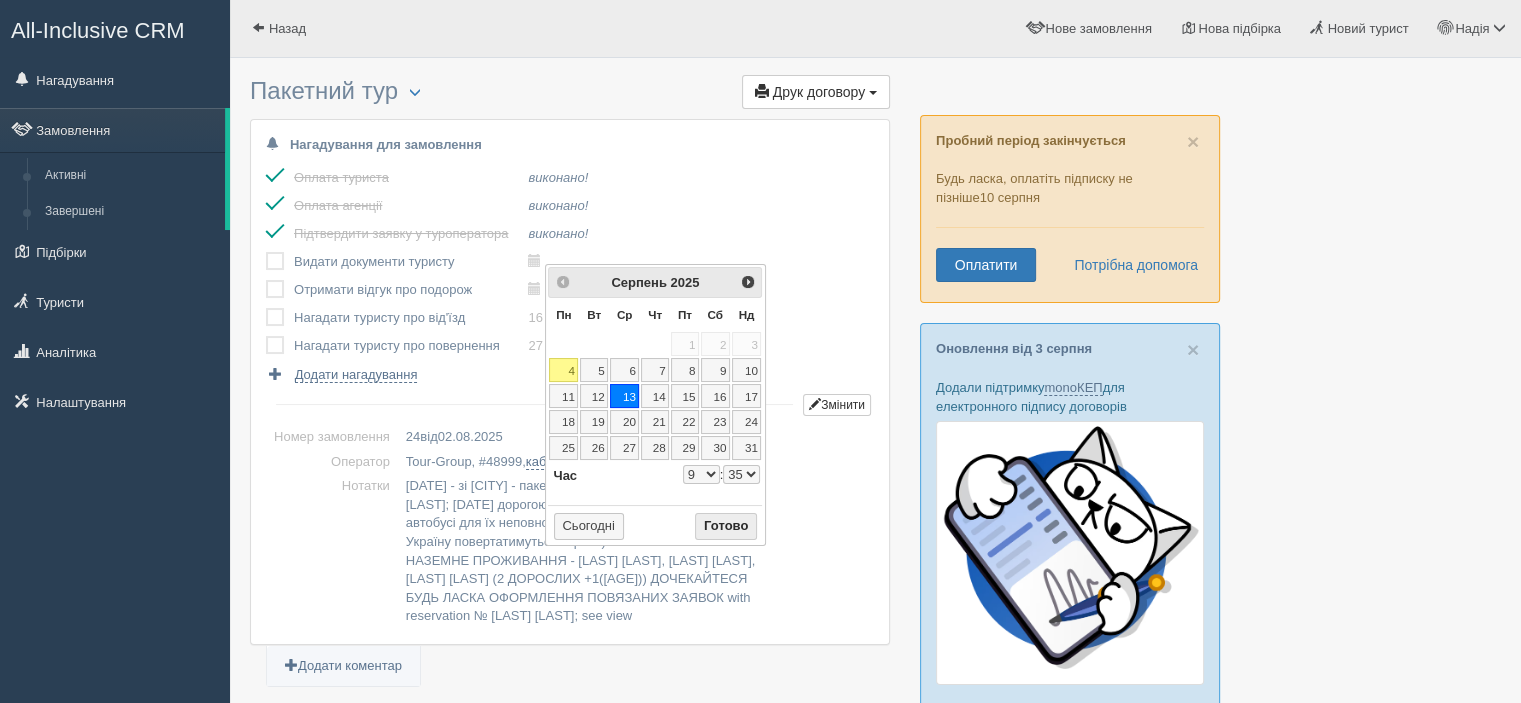 click on "Готово" at bounding box center (726, 527) 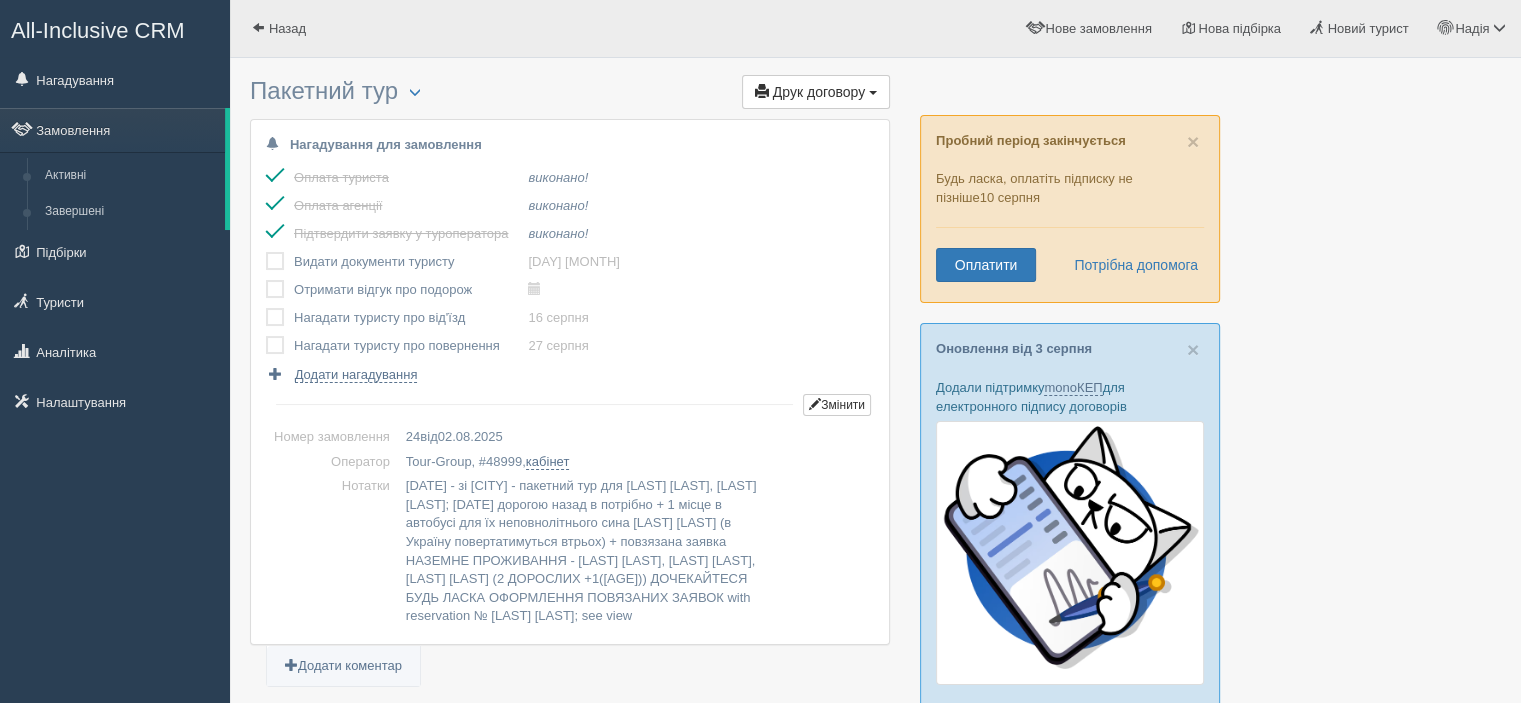 click on "Нагадати туристу про від'їзд" at bounding box center [411, 318] 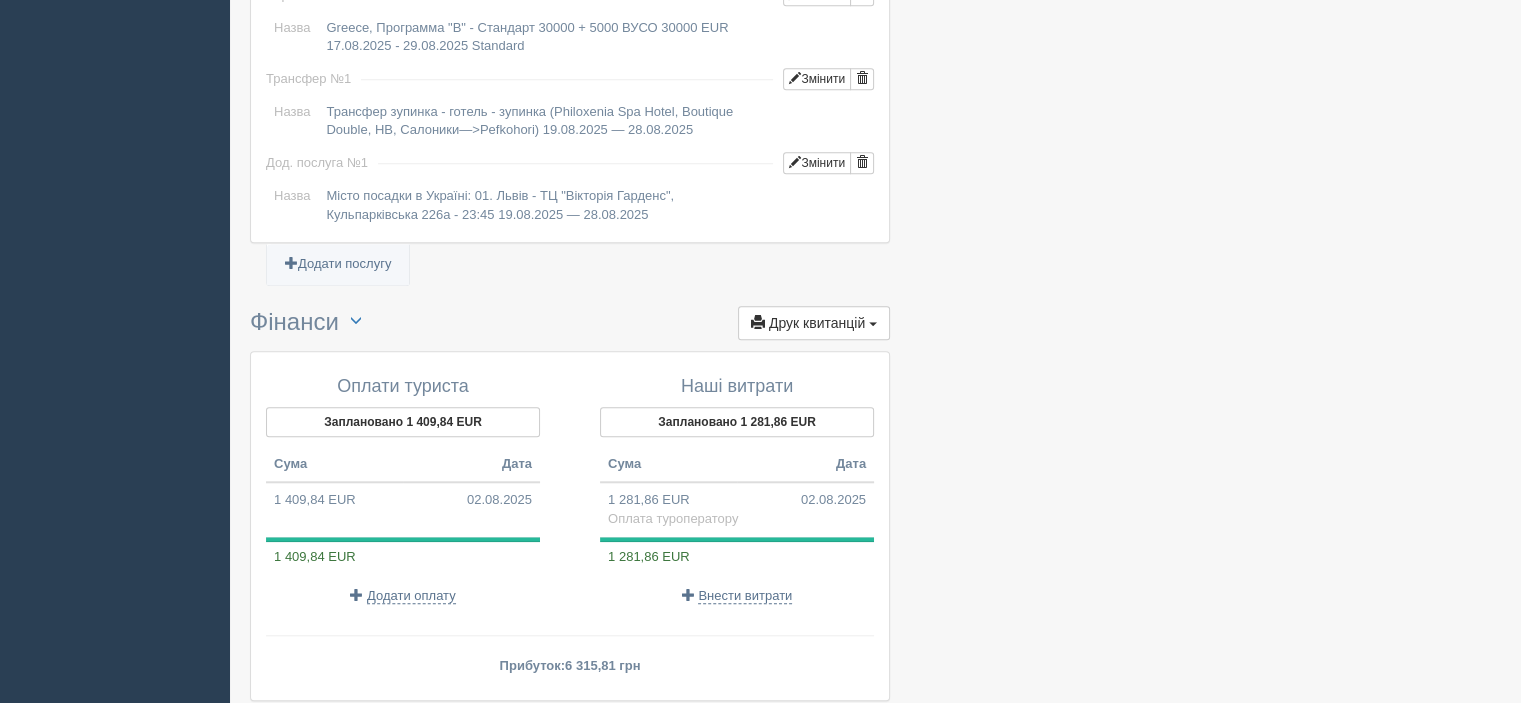 scroll, scrollTop: 1928, scrollLeft: 0, axis: vertical 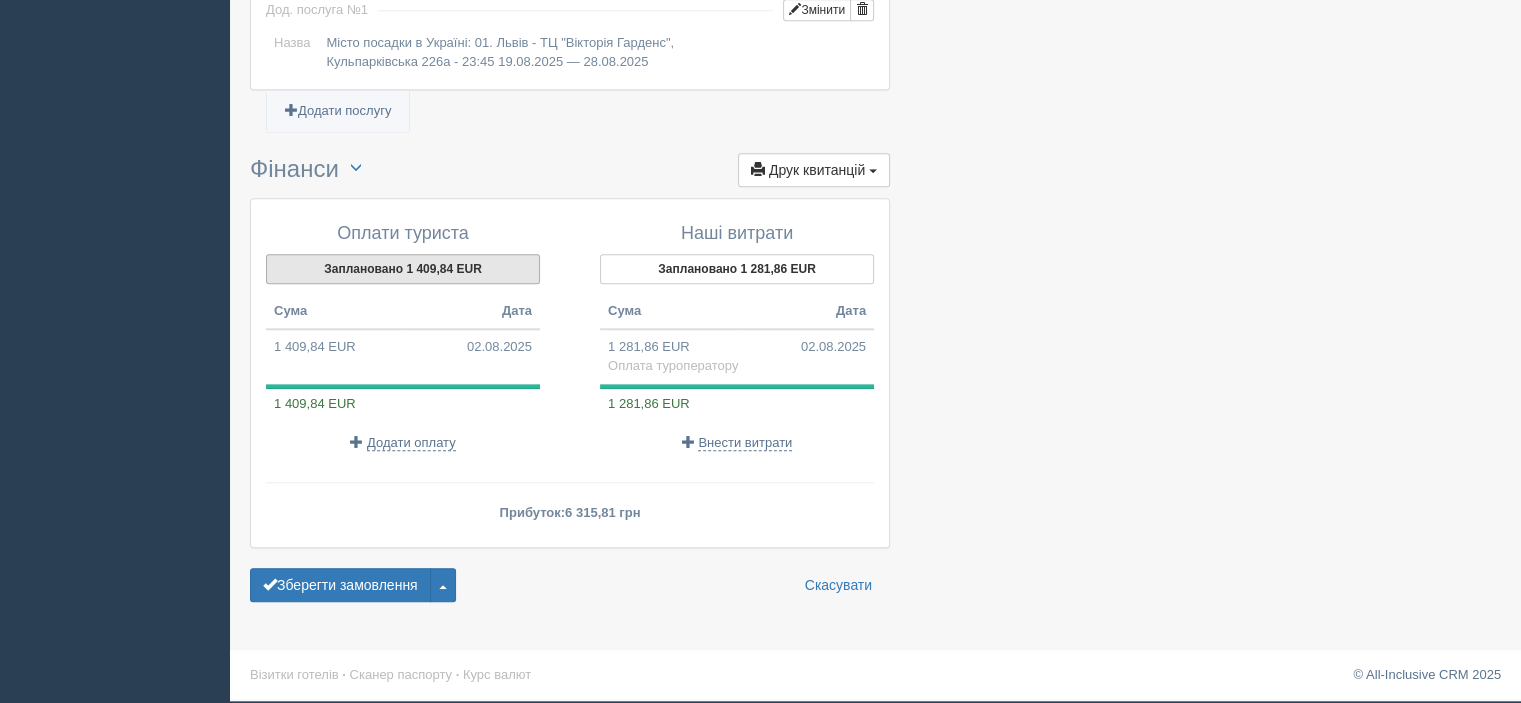 click on "Заплановано 1 409,84 EUR" at bounding box center (403, 269) 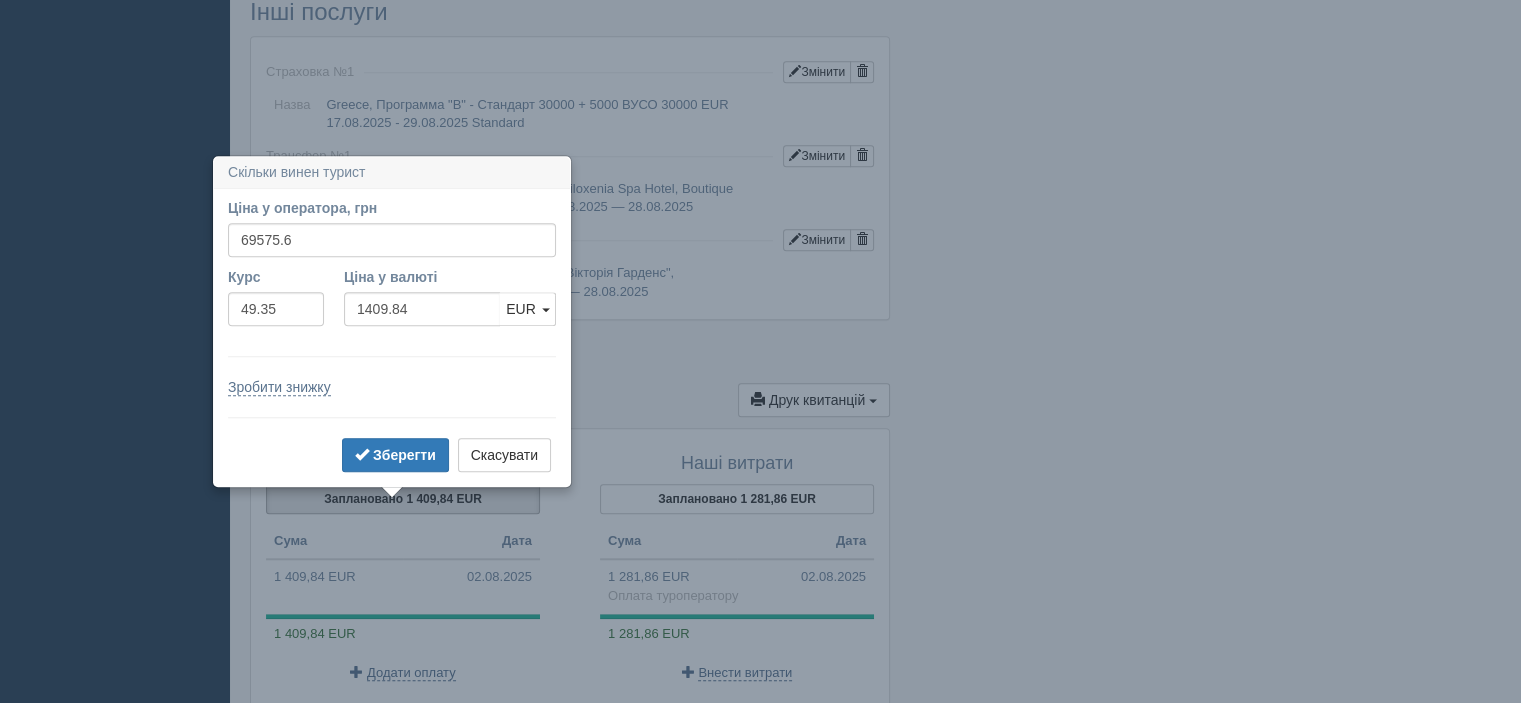 scroll, scrollTop: 1542, scrollLeft: 0, axis: vertical 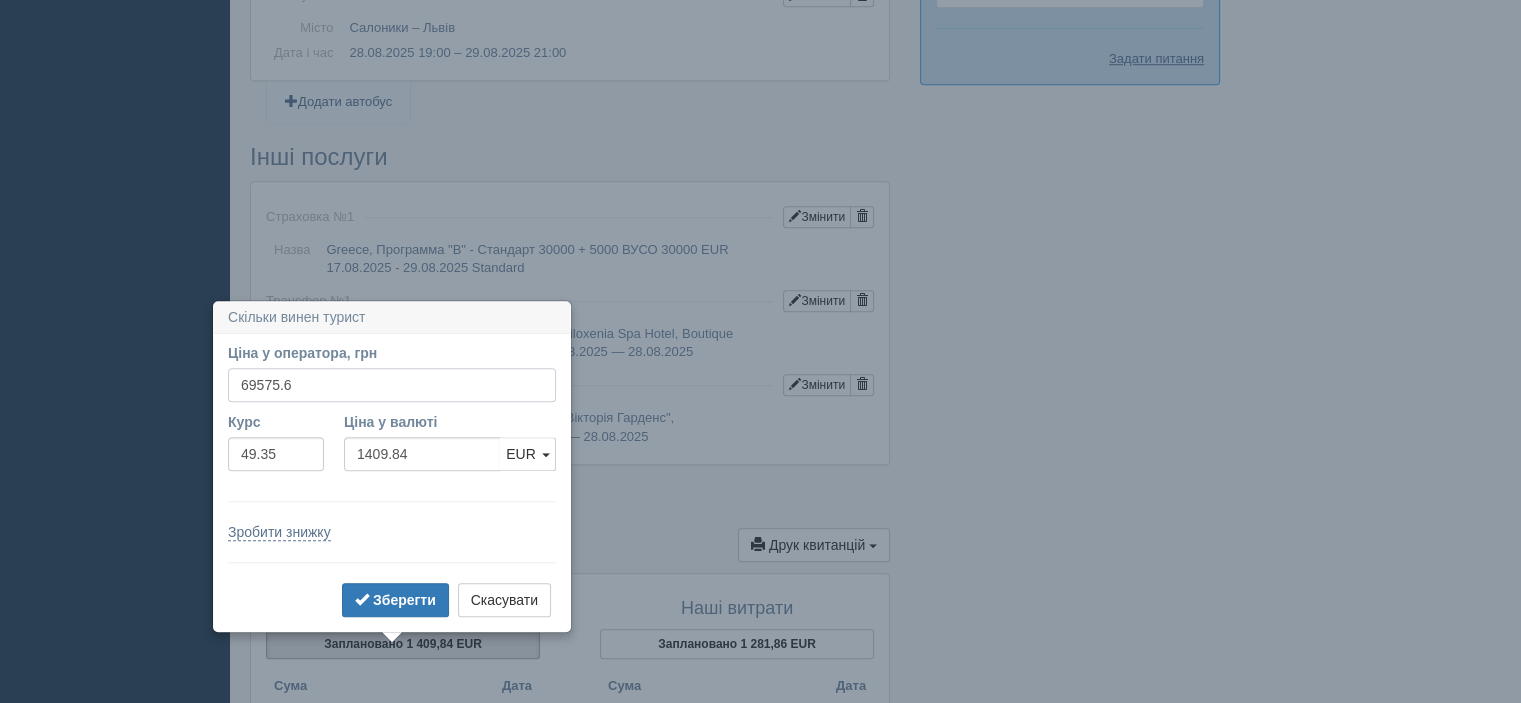 click on "69575.6" at bounding box center (392, 385) 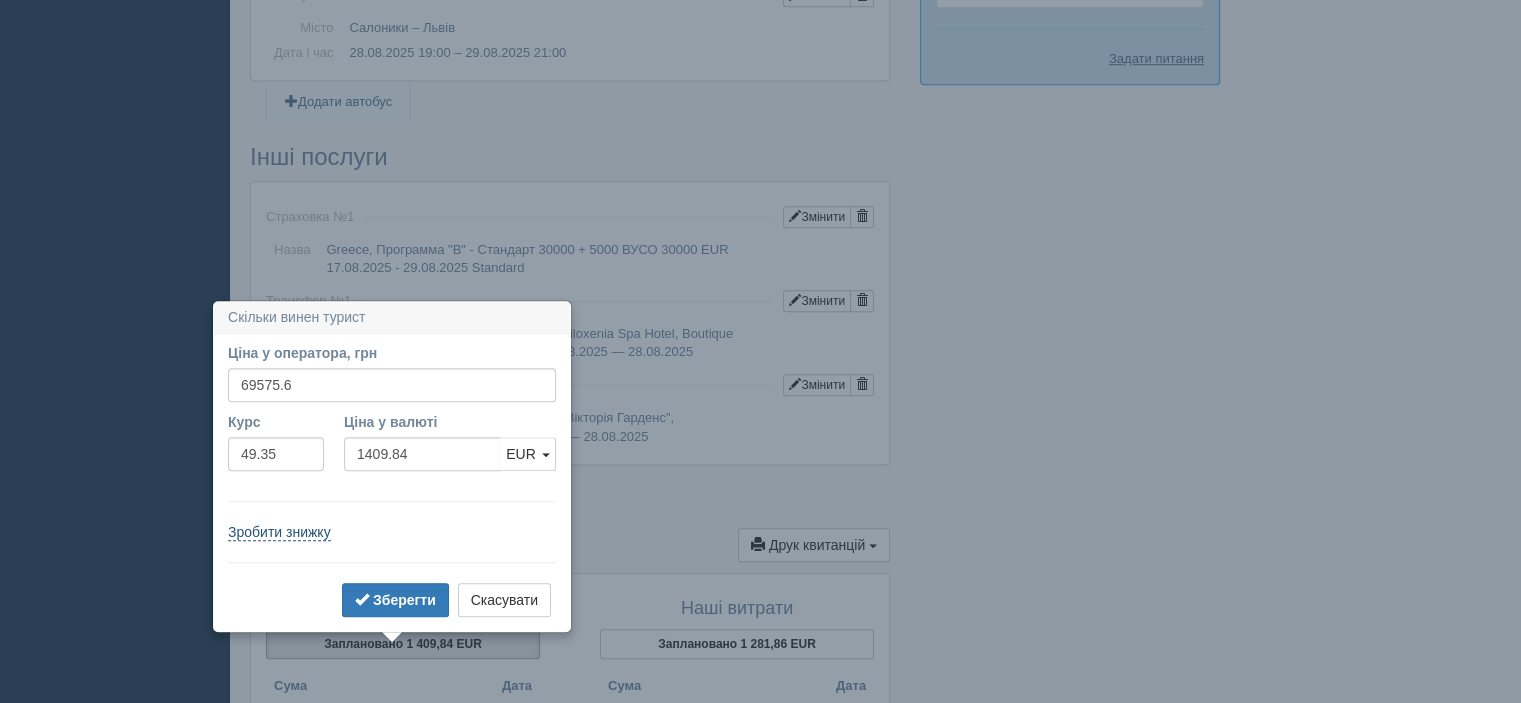 click on "Зробити знижку" at bounding box center [279, 532] 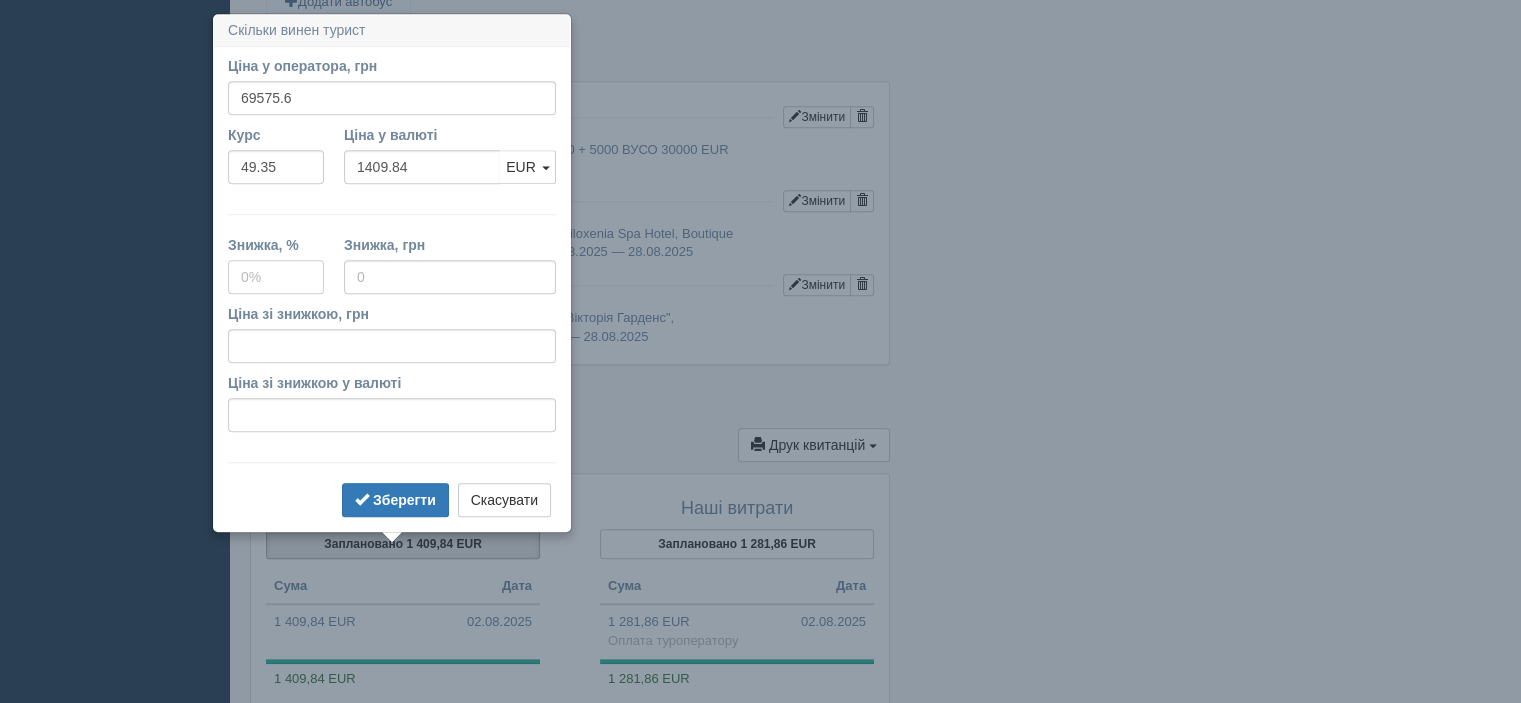 scroll, scrollTop: 1655, scrollLeft: 0, axis: vertical 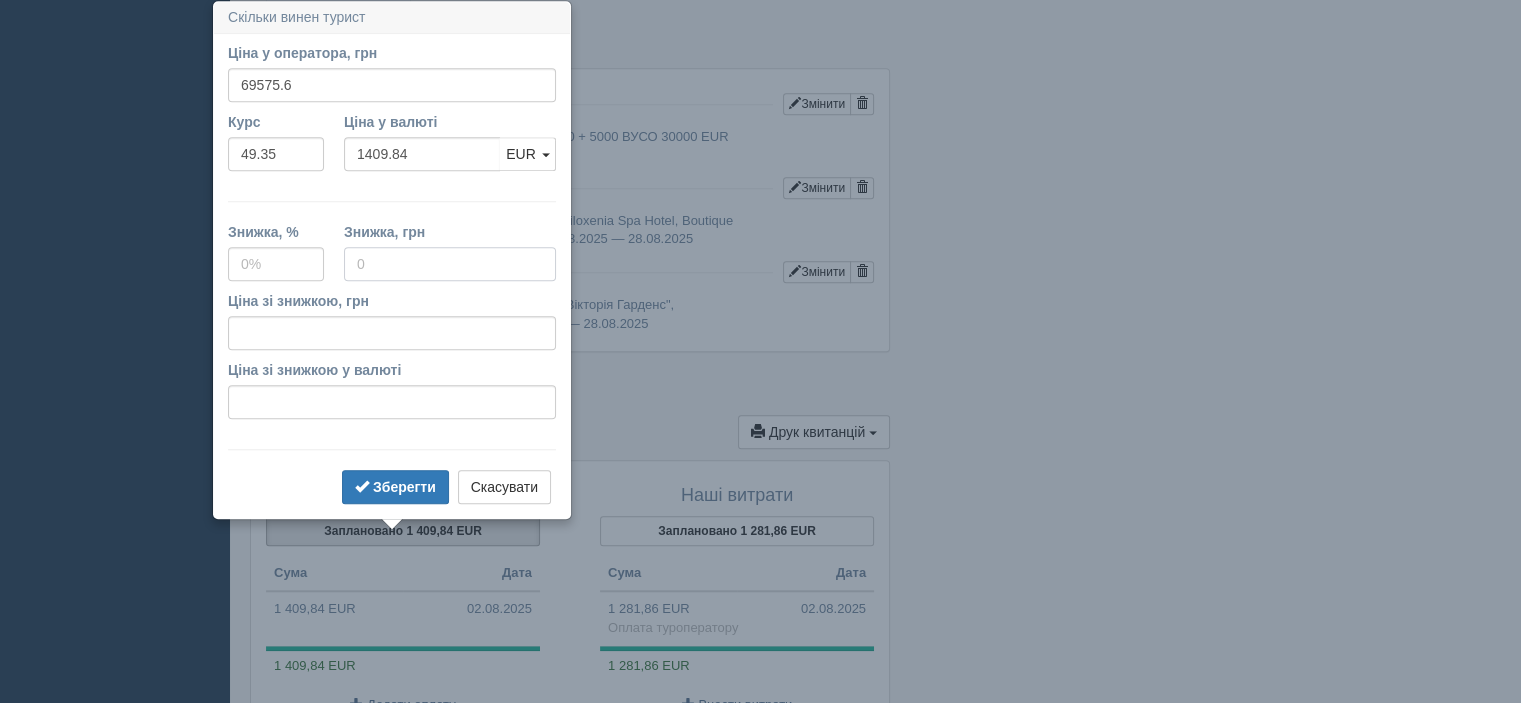 click on "Знижка, грн" at bounding box center [450, 264] 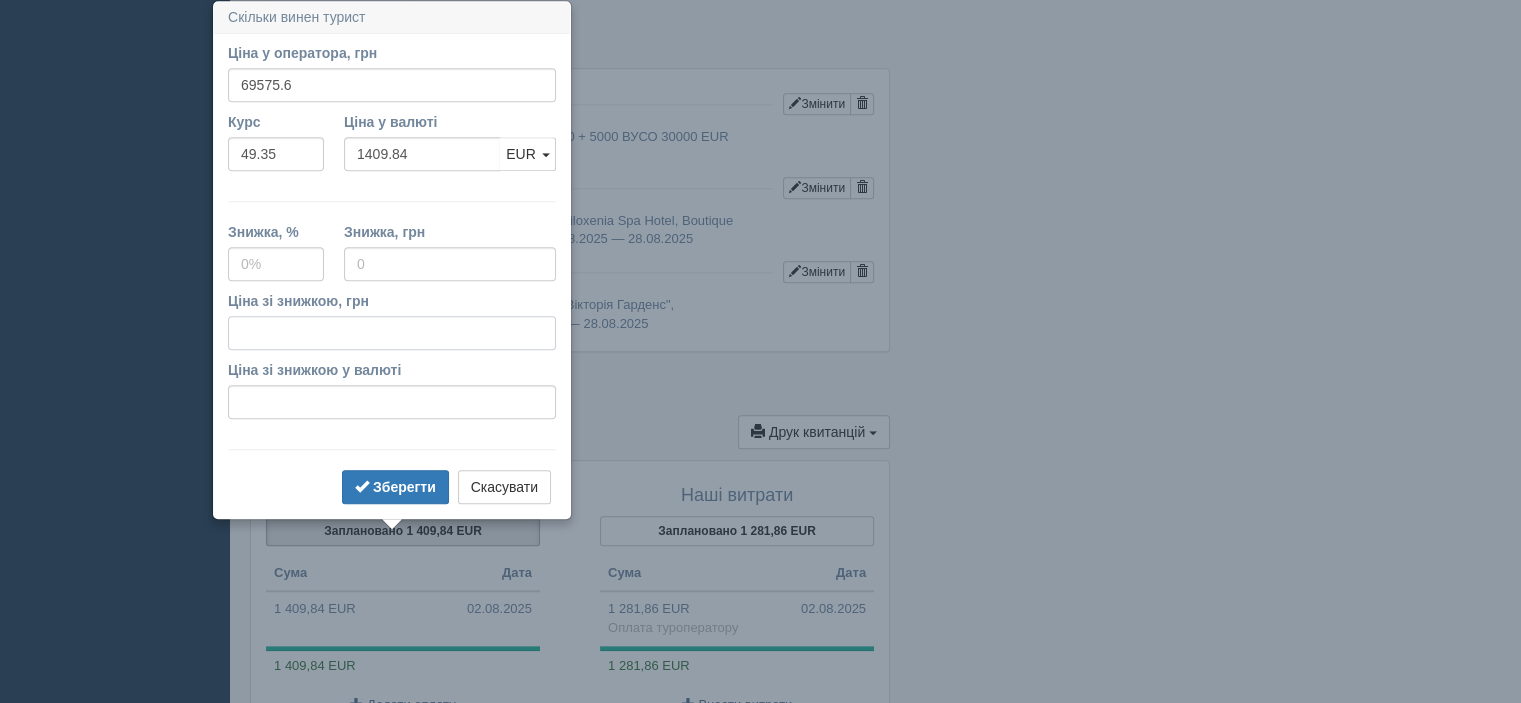 click on "Ціна зі знижкою, грн" at bounding box center [392, 333] 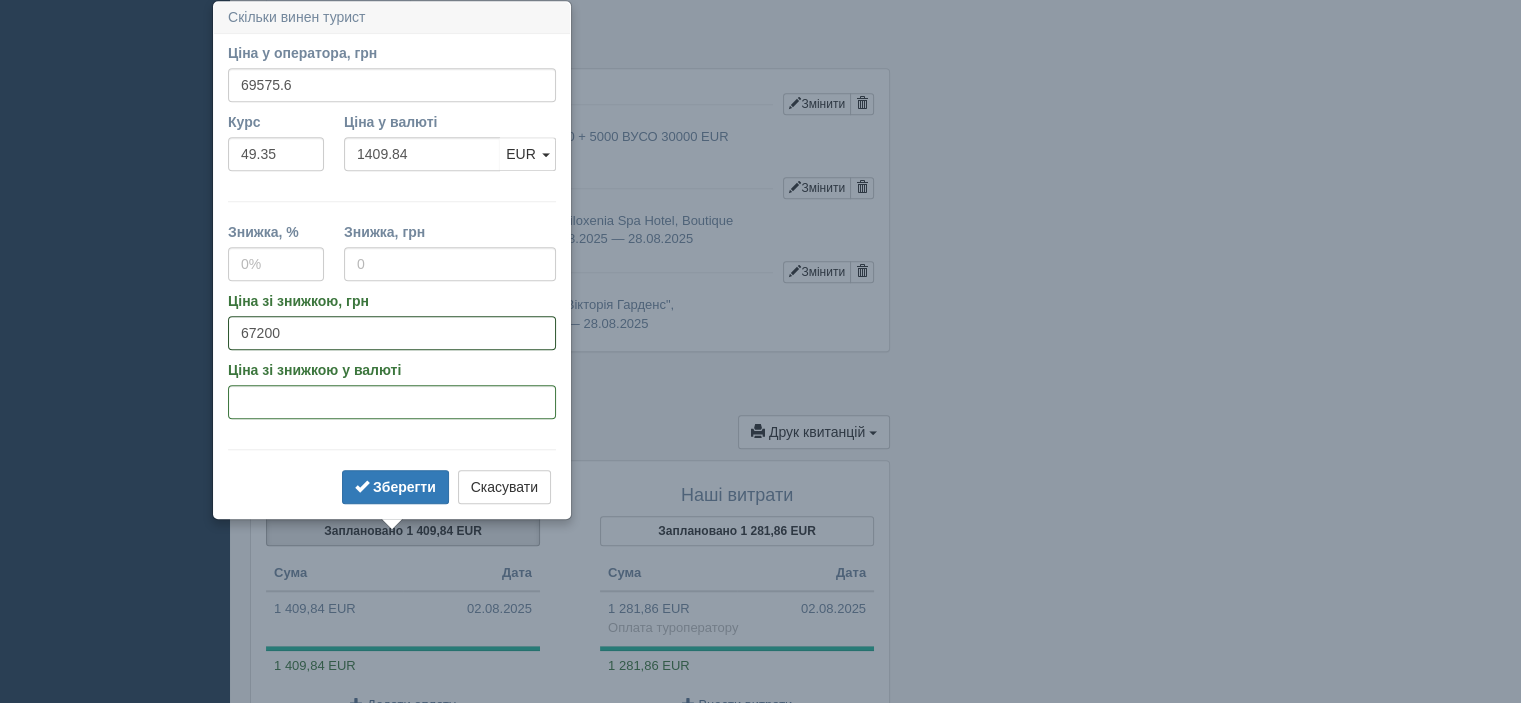 type on "67200" 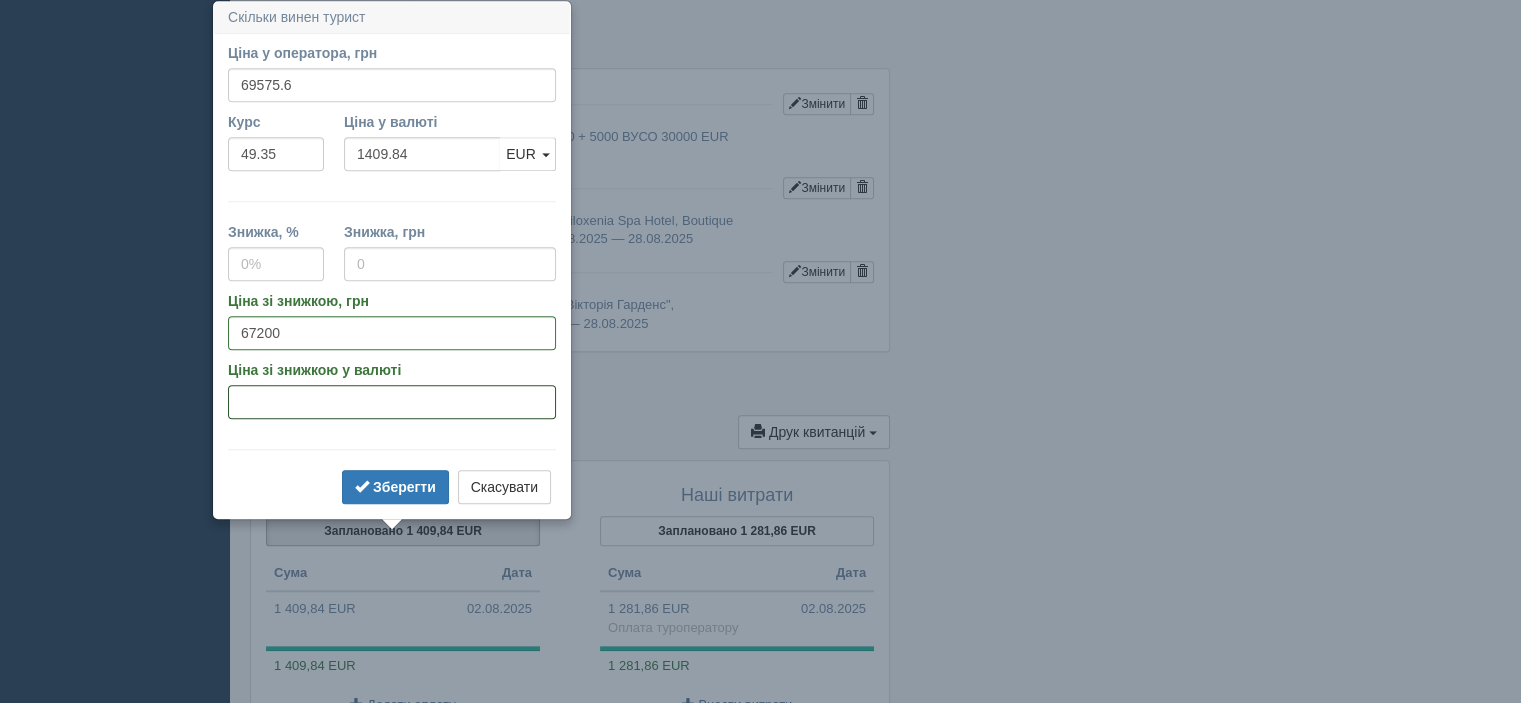 type on "3" 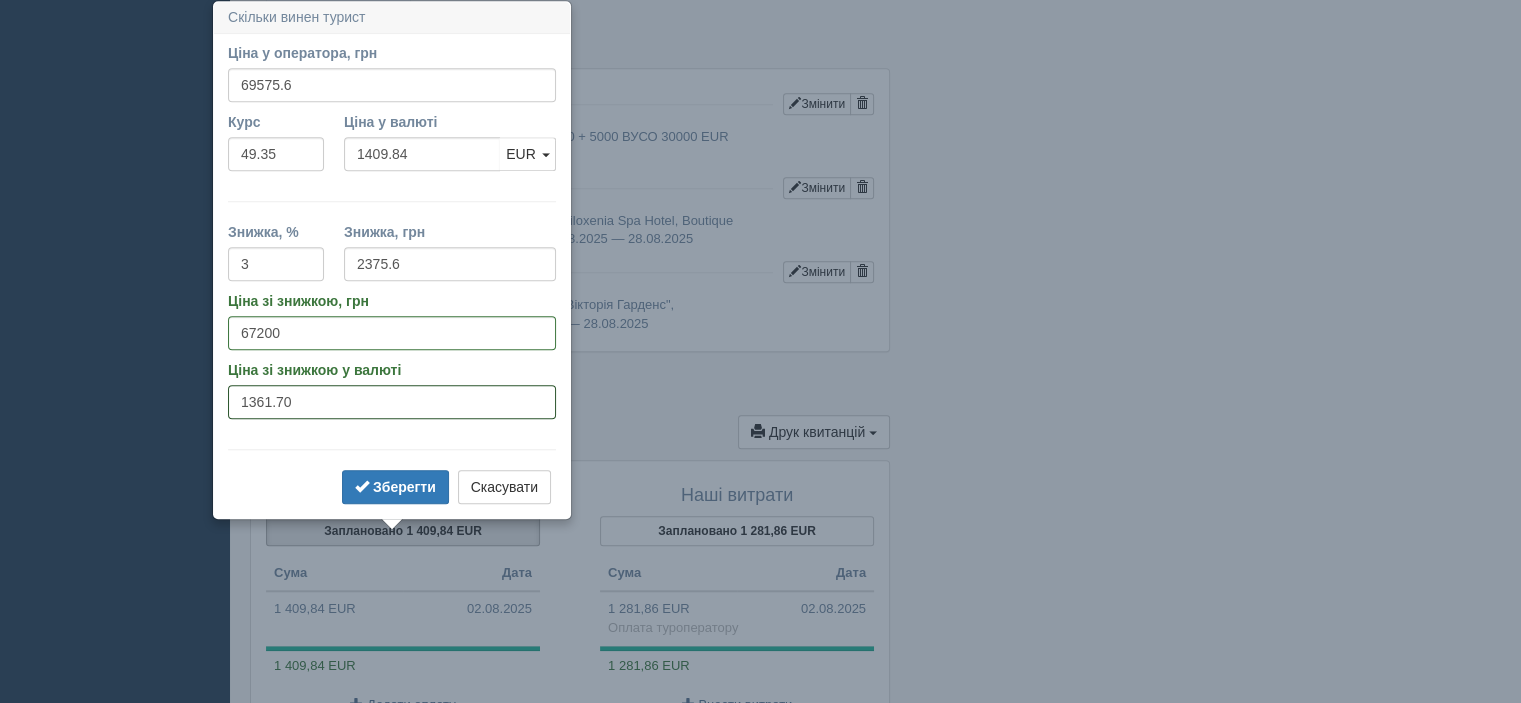 click on "1361.70" at bounding box center [392, 402] 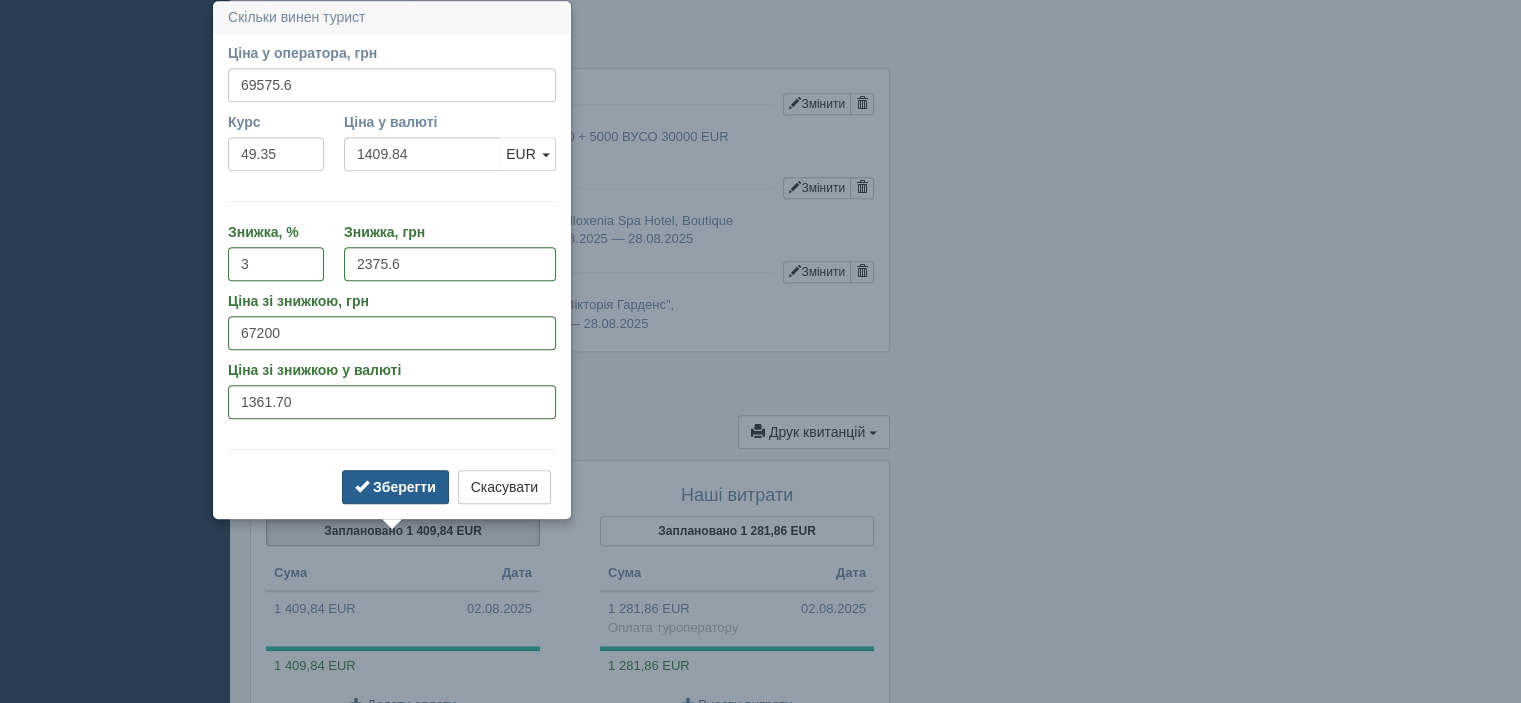 click on "Зберегти" at bounding box center (404, 487) 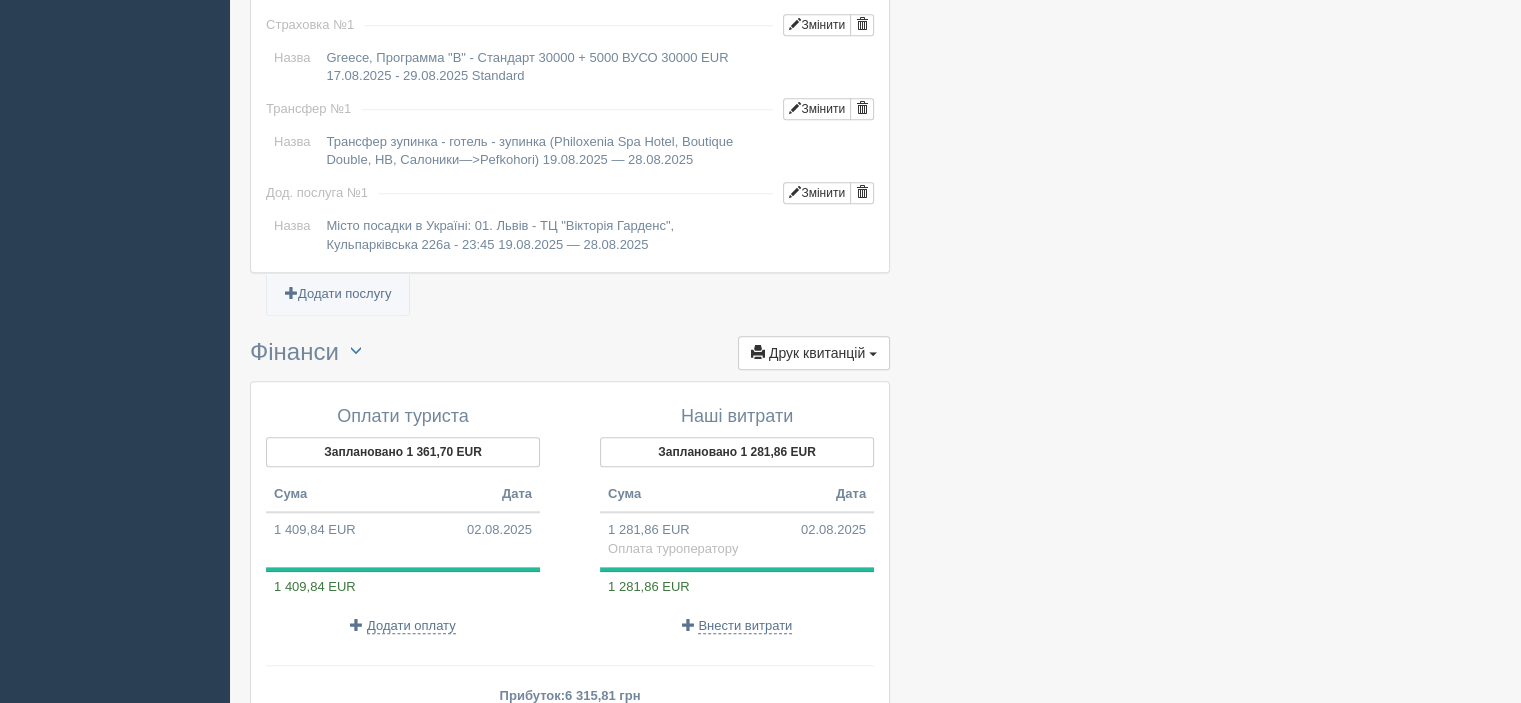 scroll, scrollTop: 1855, scrollLeft: 0, axis: vertical 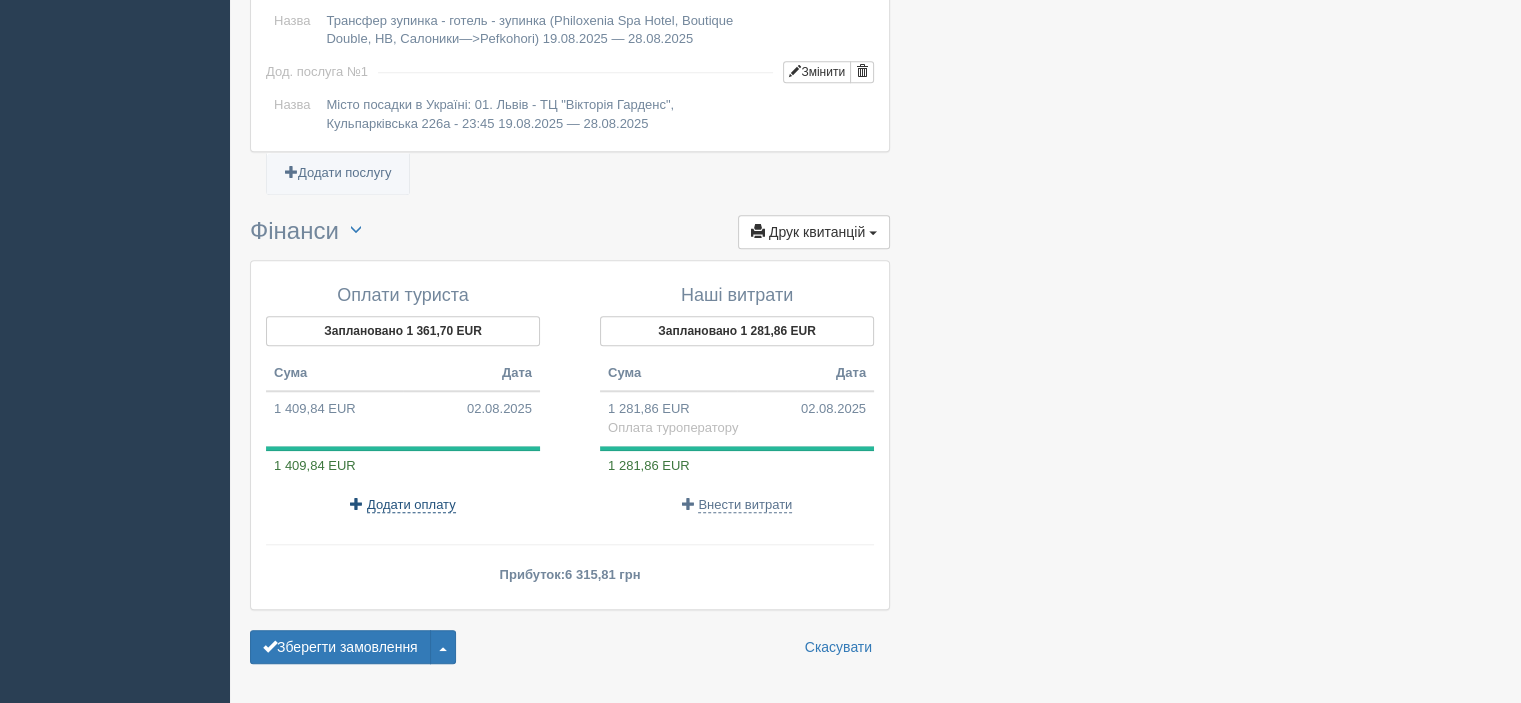 click on "Додати оплату" at bounding box center (411, 505) 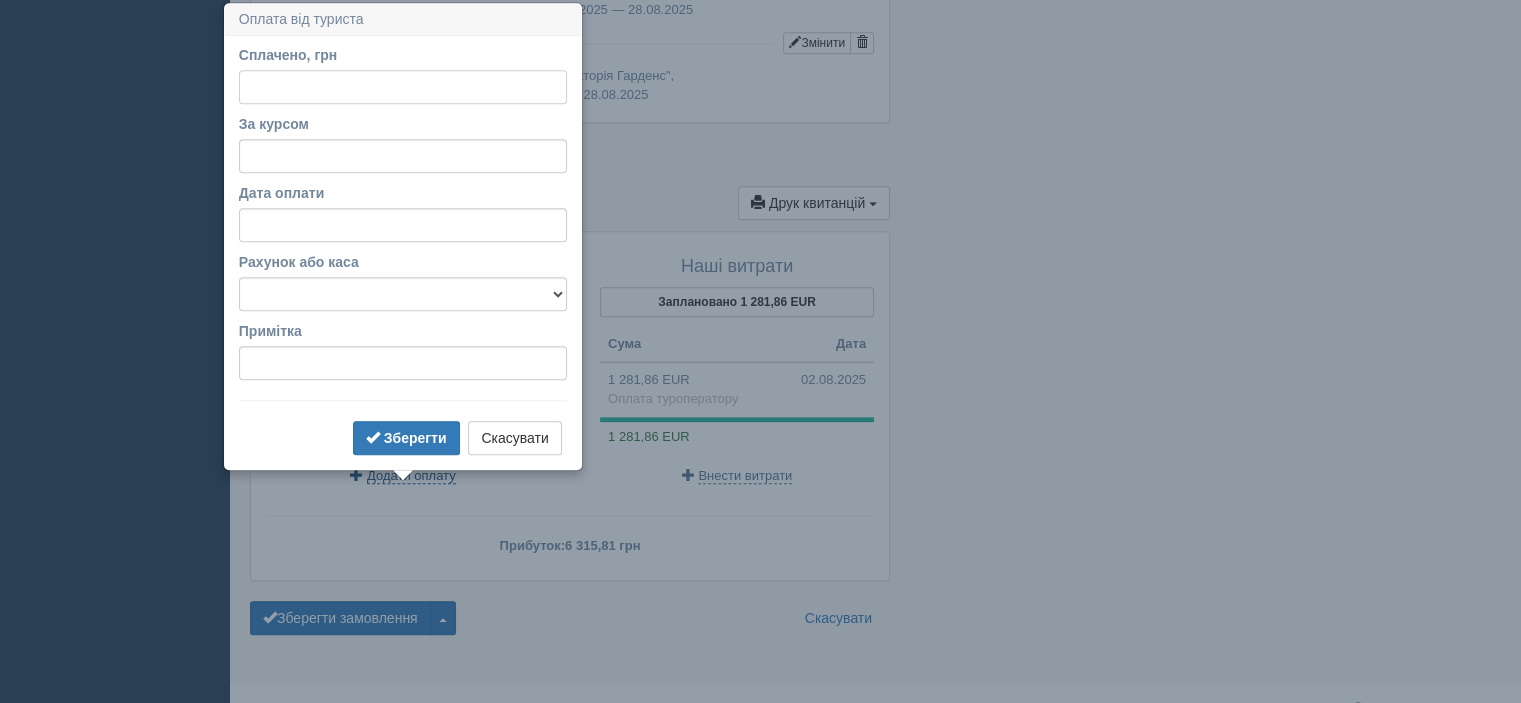 scroll, scrollTop: 1886, scrollLeft: 0, axis: vertical 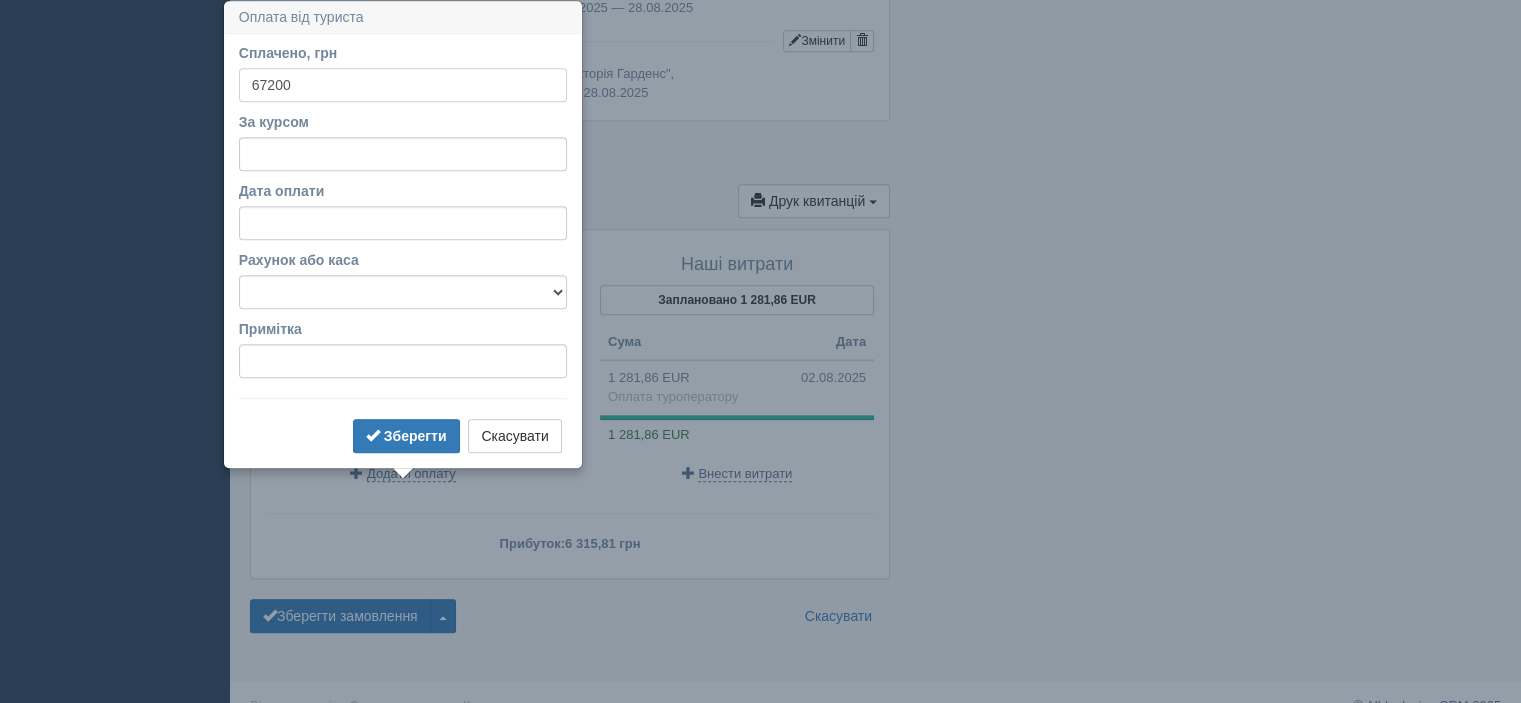 type on "67200" 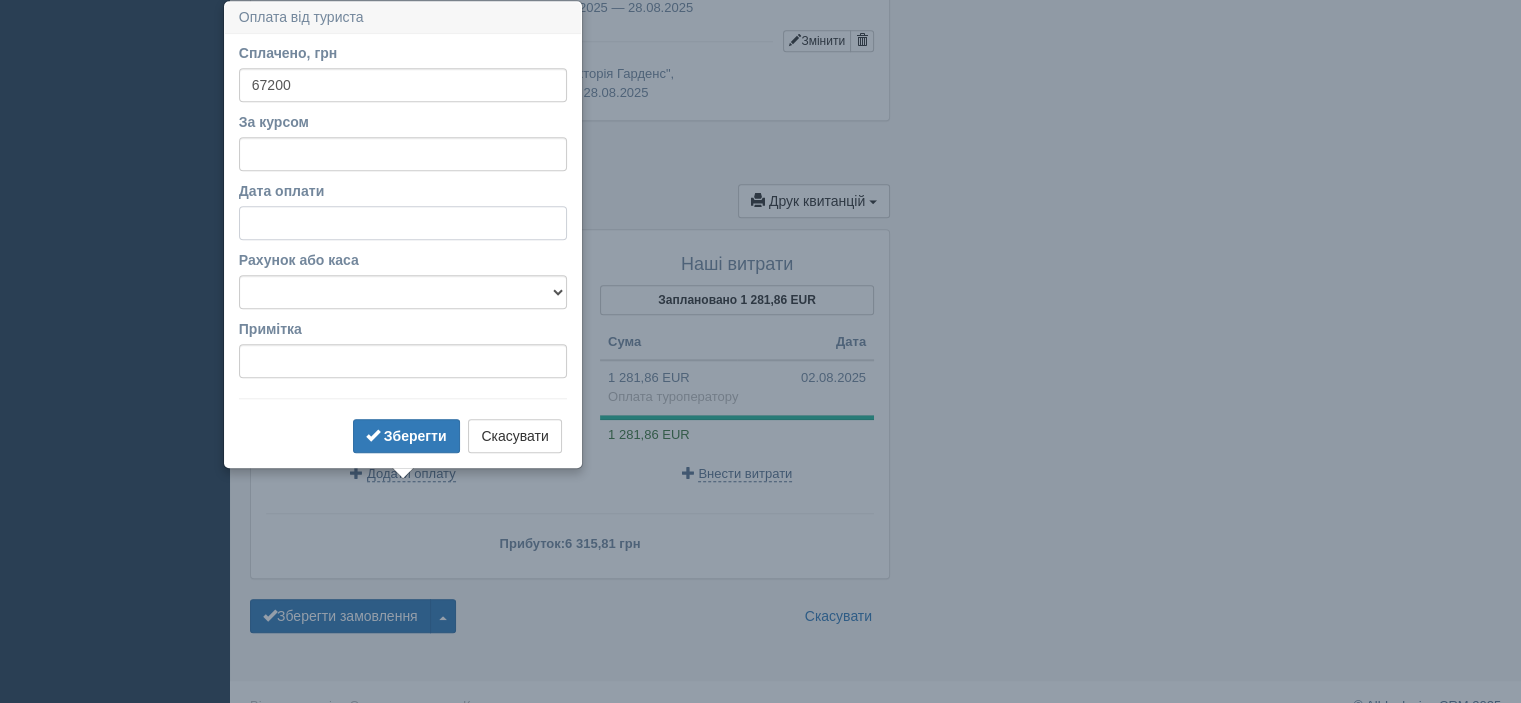 click on "Дата оплати" at bounding box center [403, 223] 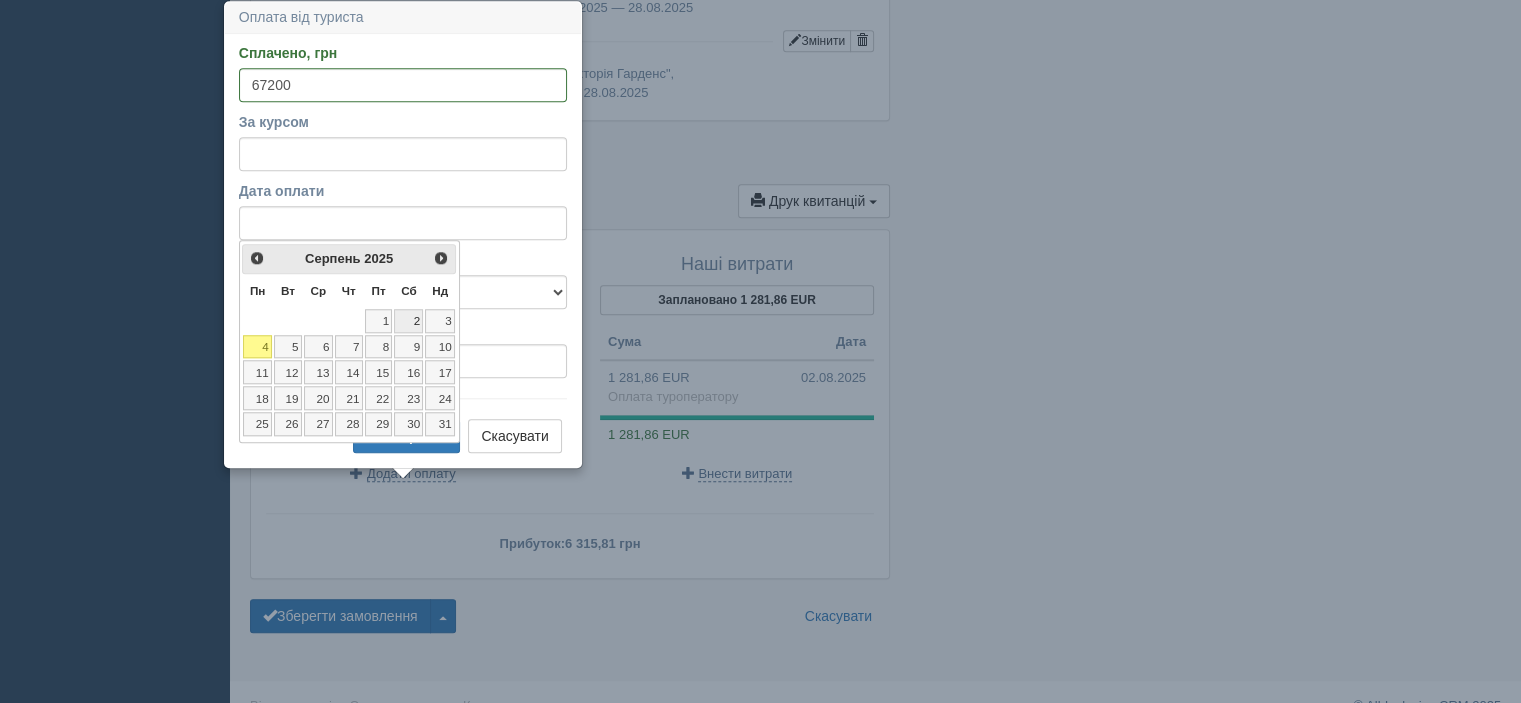 click on "2" at bounding box center [408, 321] 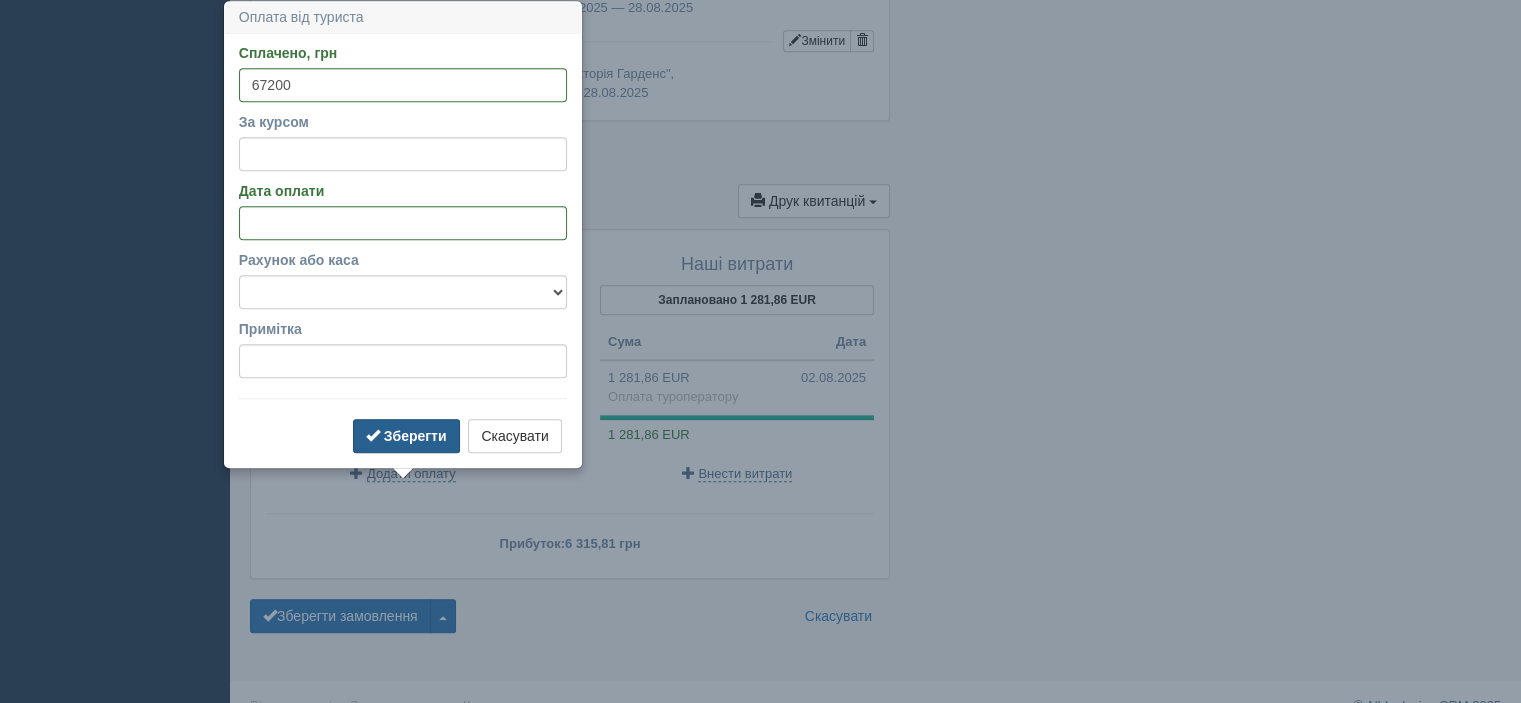 click on "Зберегти" at bounding box center (415, 436) 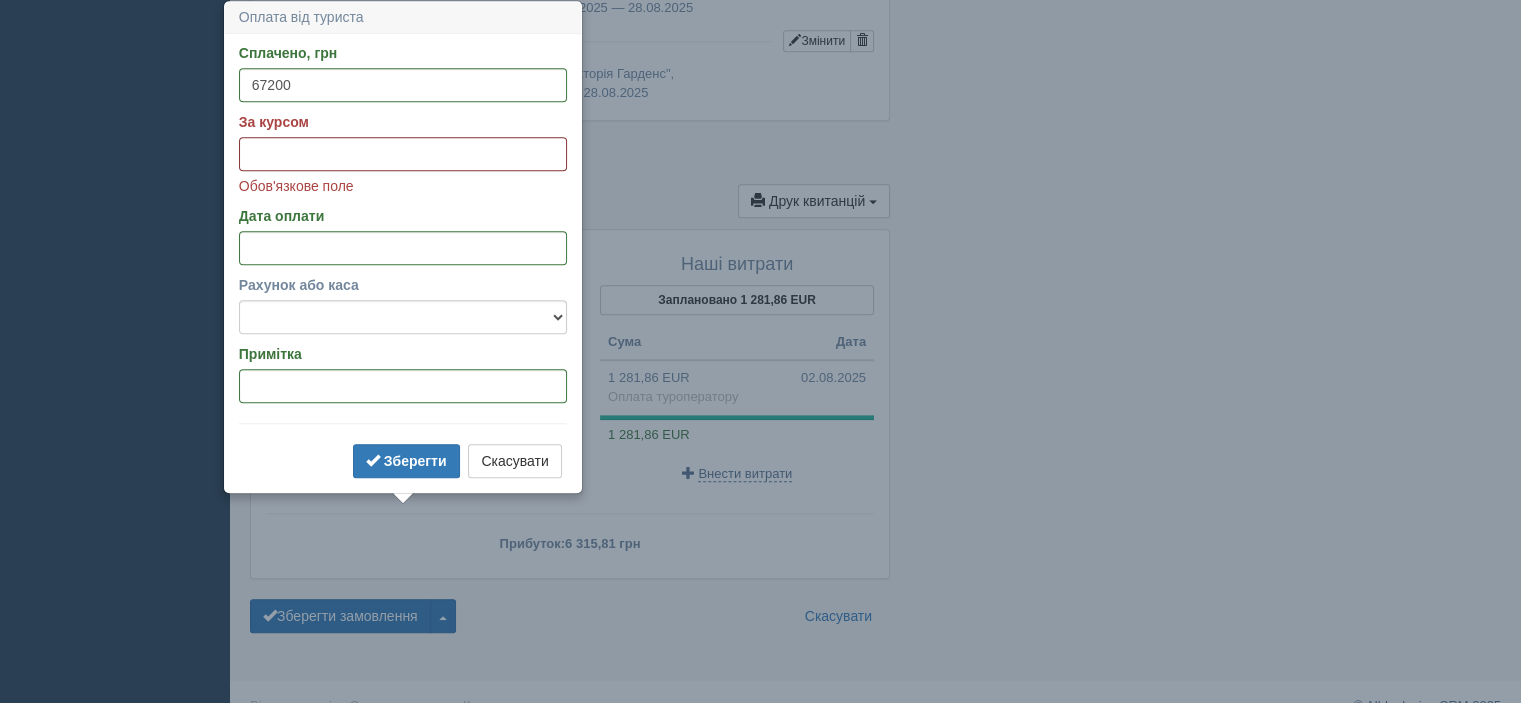 click on "За курсом" at bounding box center (403, 154) 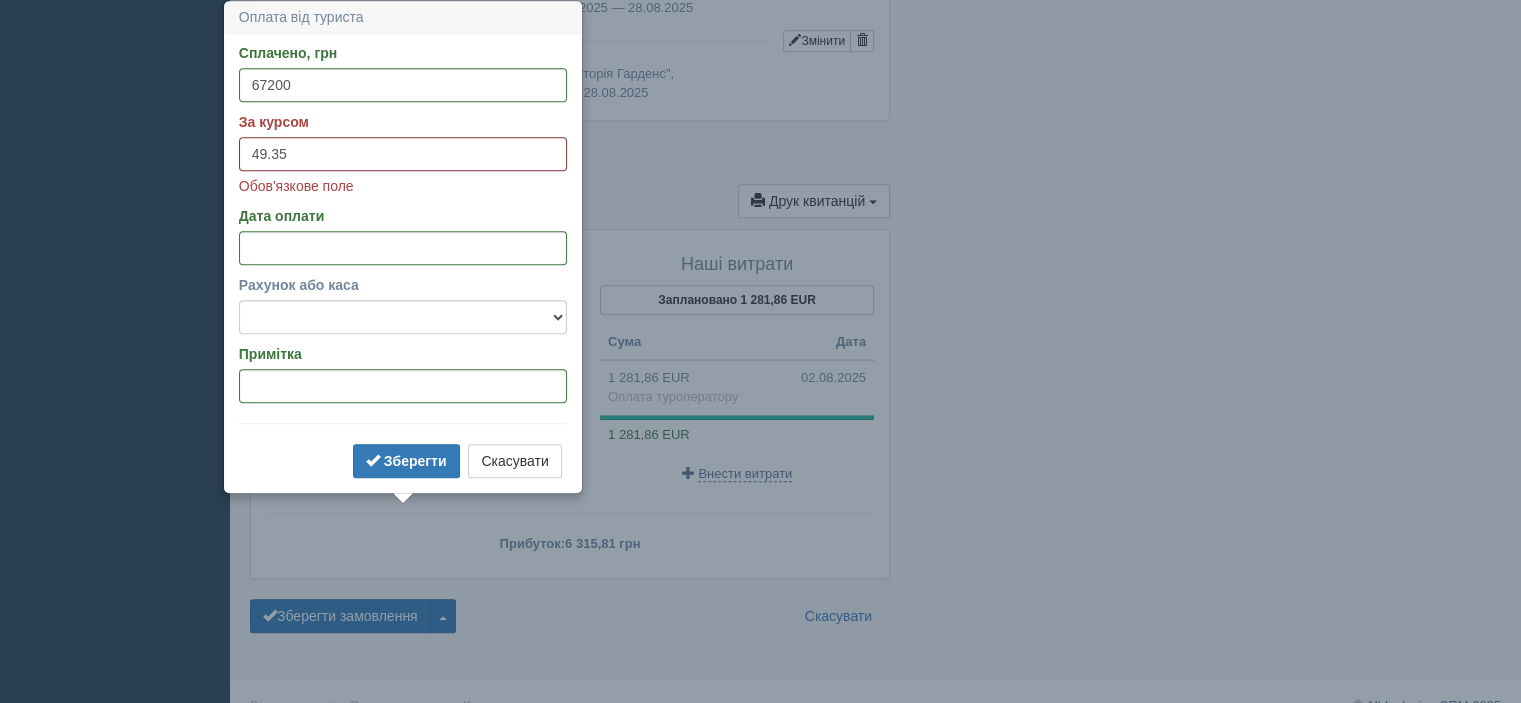 type on "49.35" 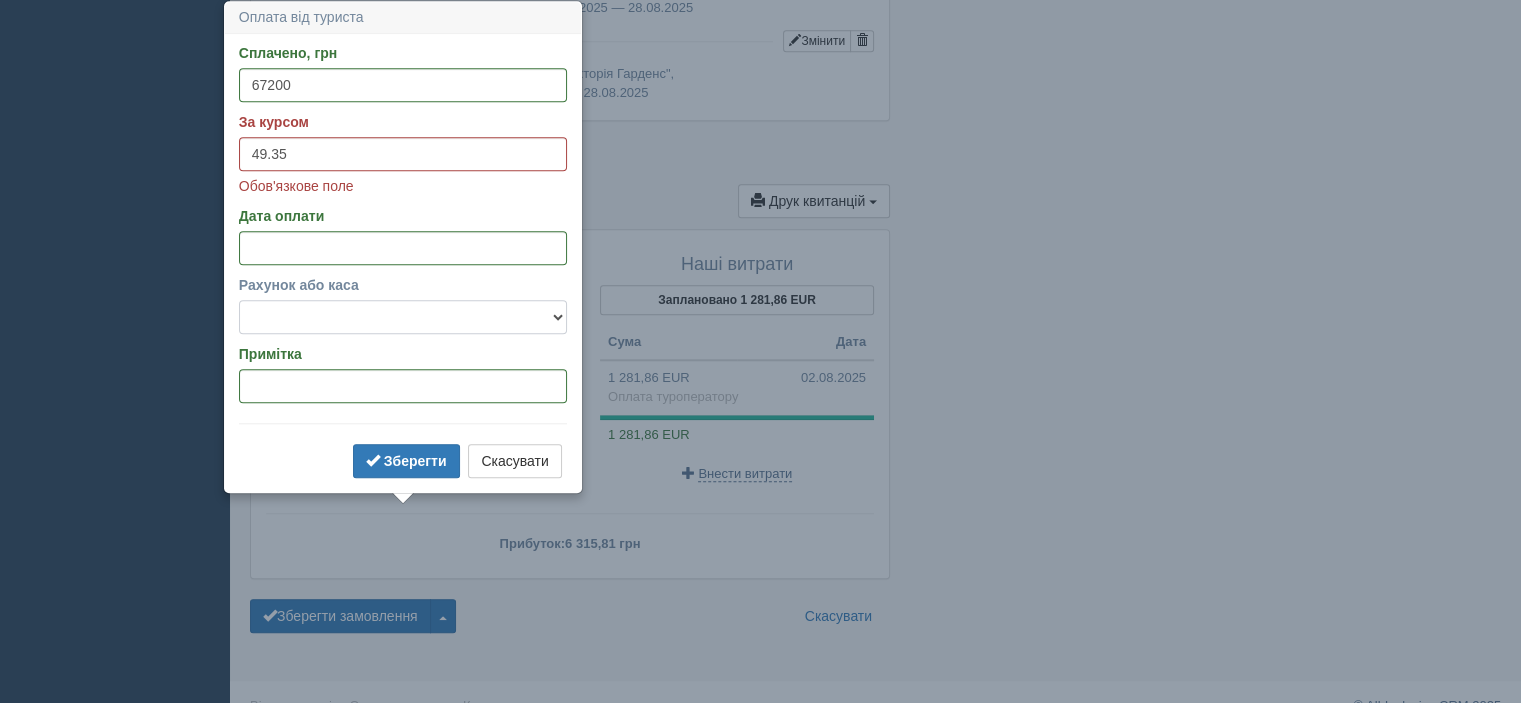 click on "Банківський рахунок
Готівкова каса" at bounding box center (403, 317) 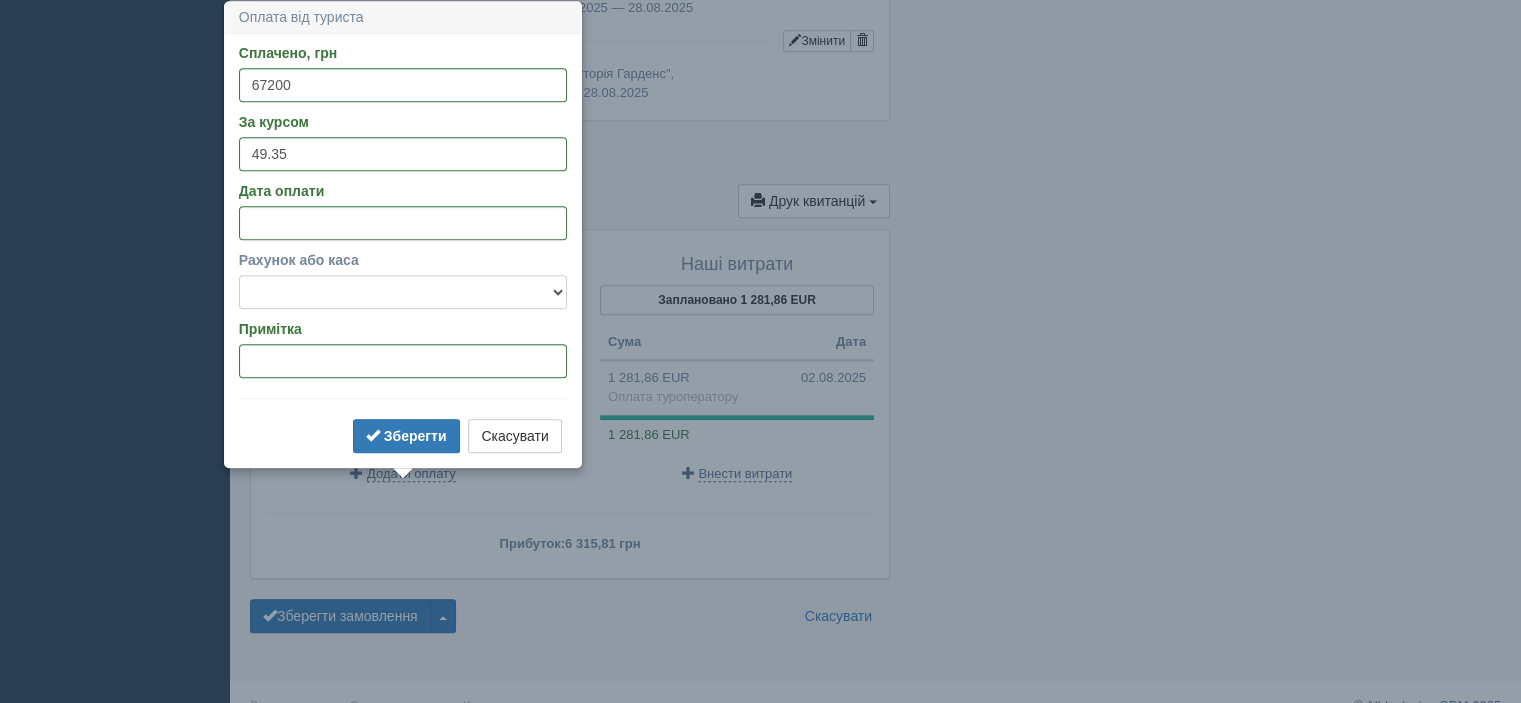 select on "2713" 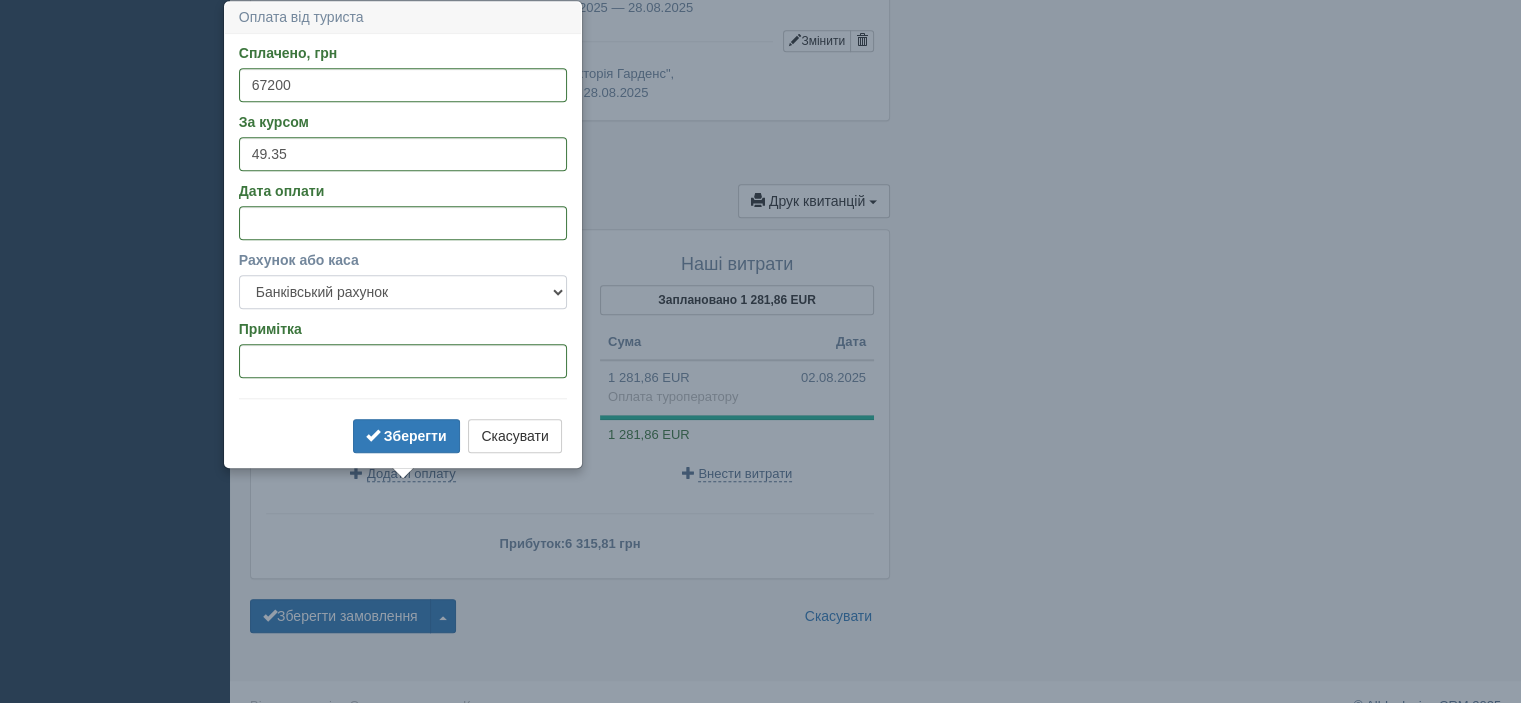 click on "Банківський рахунок
Готівкова каса" at bounding box center [403, 292] 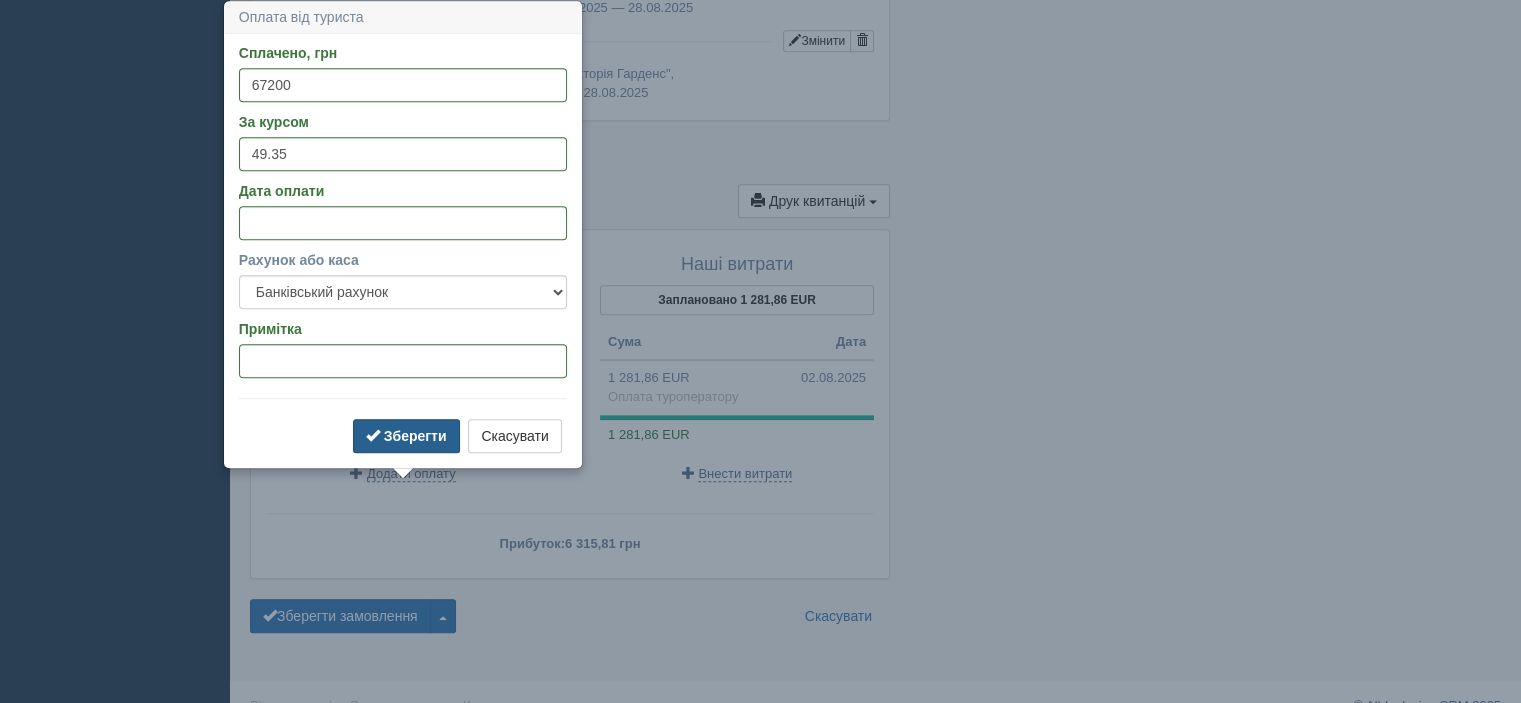 click on "Зберегти" at bounding box center [415, 436] 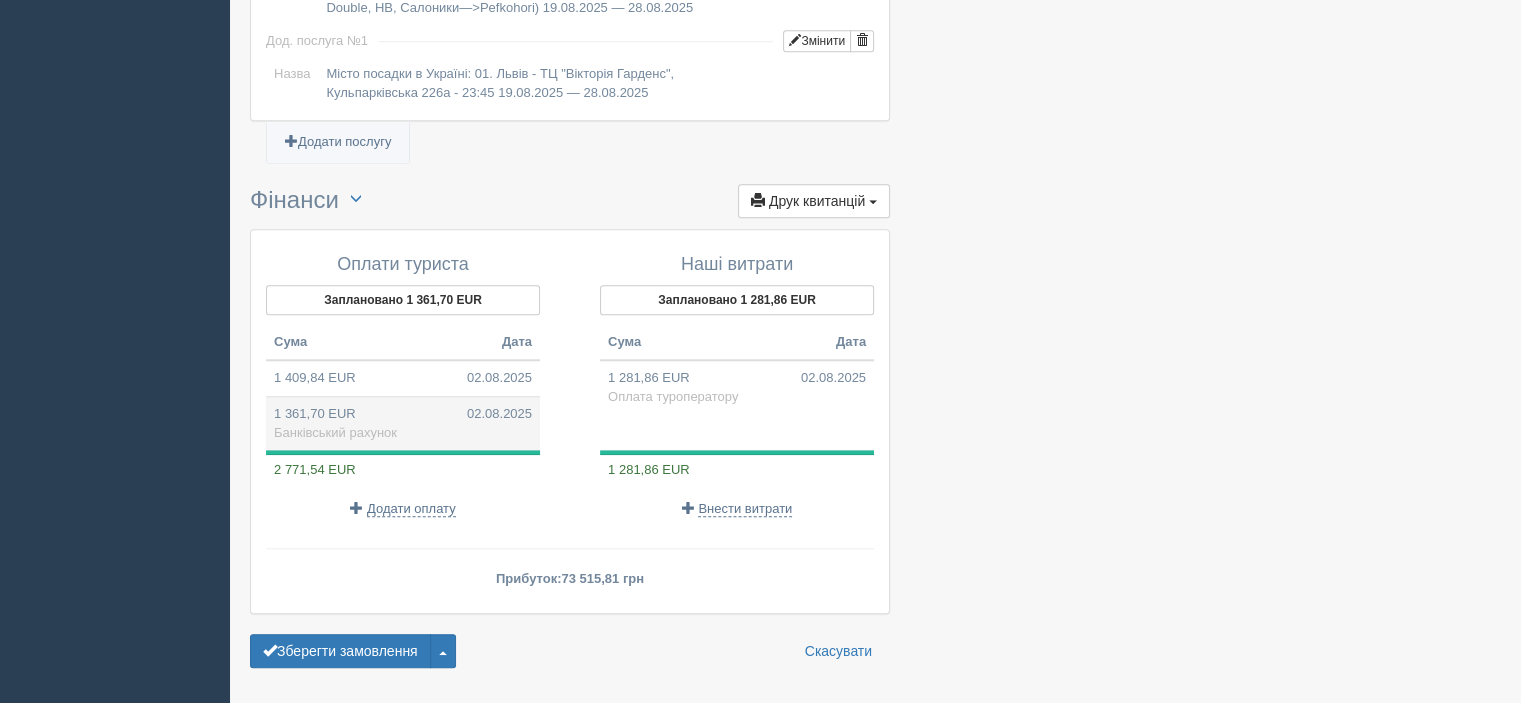 click on "Банківський рахунок" at bounding box center [335, 432] 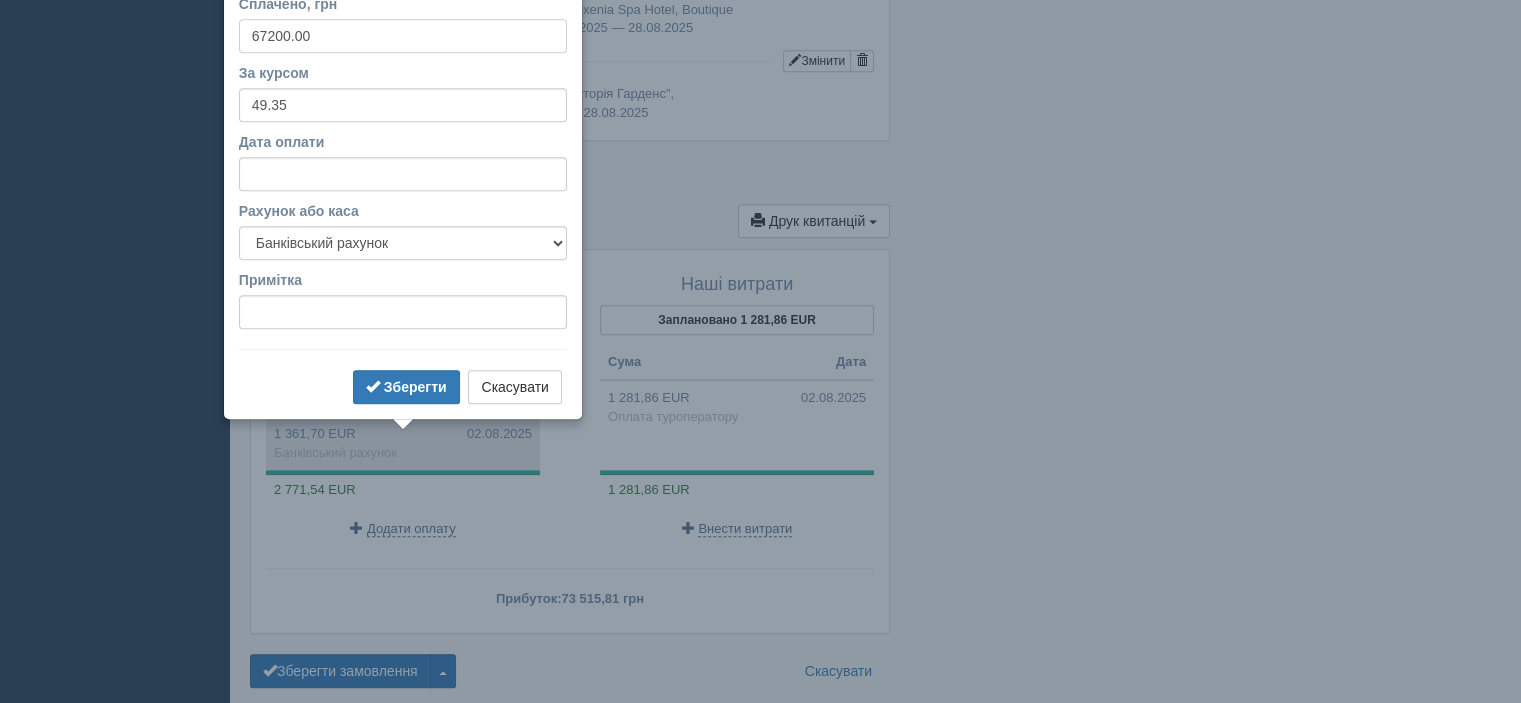 scroll, scrollTop: 1816, scrollLeft: 0, axis: vertical 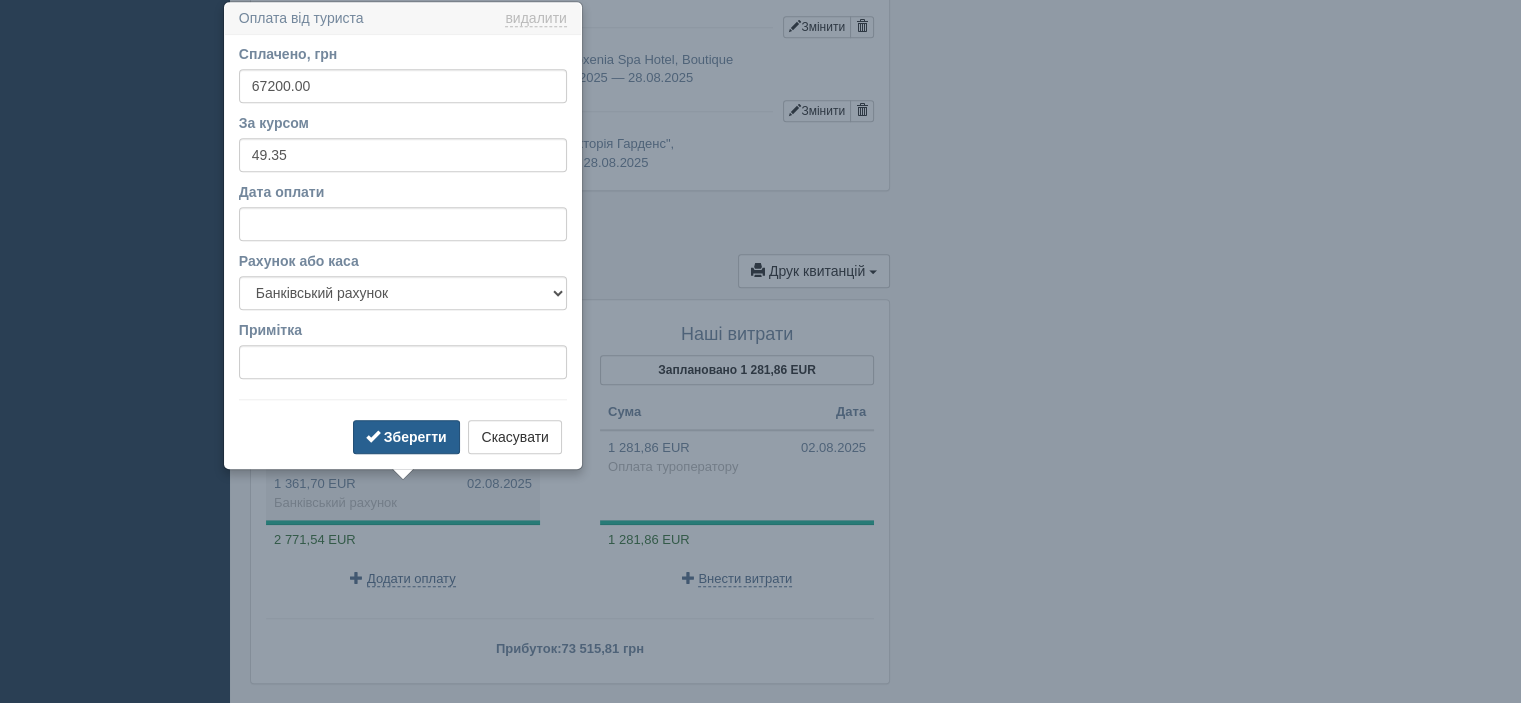 click on "Зберегти" at bounding box center [415, 437] 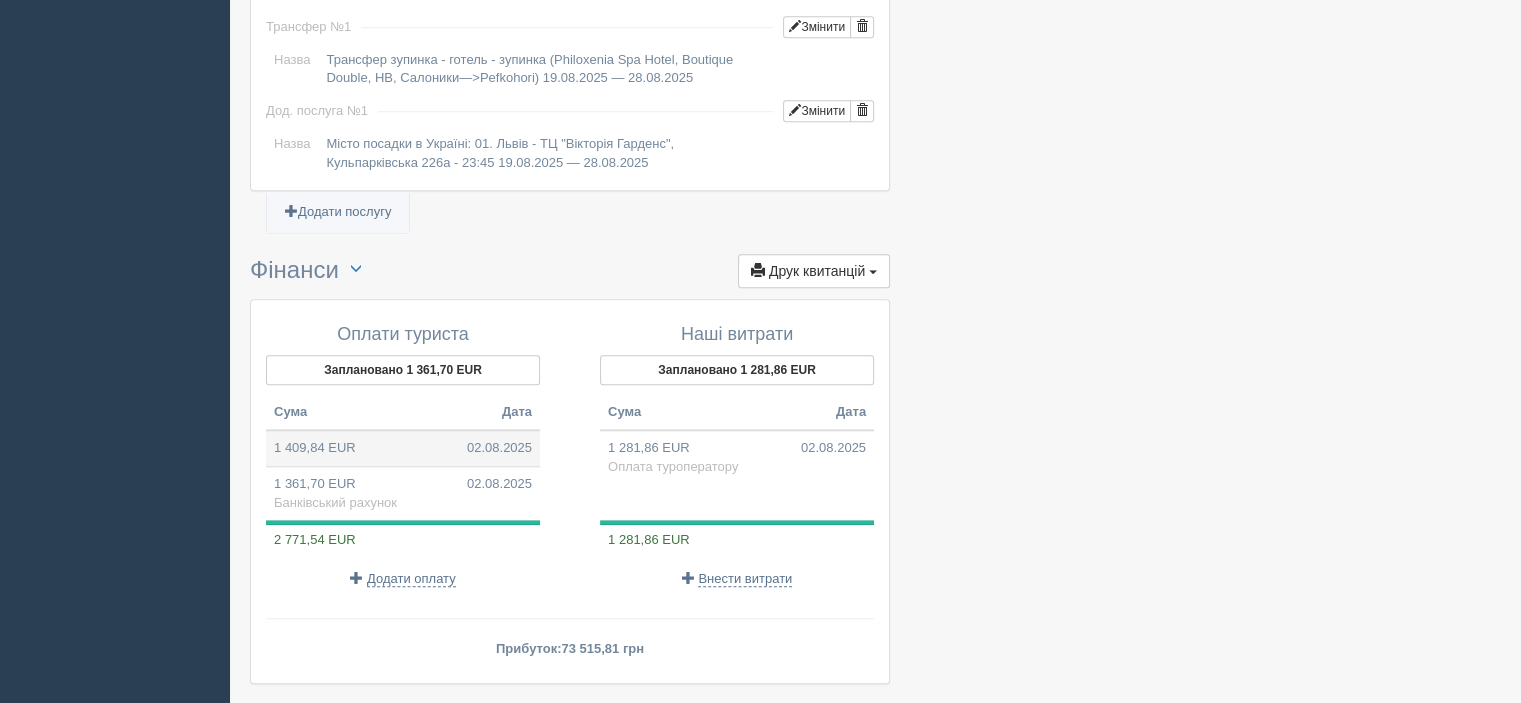 click on "1 409,84 EUR
02.08.2025" at bounding box center (403, 448) 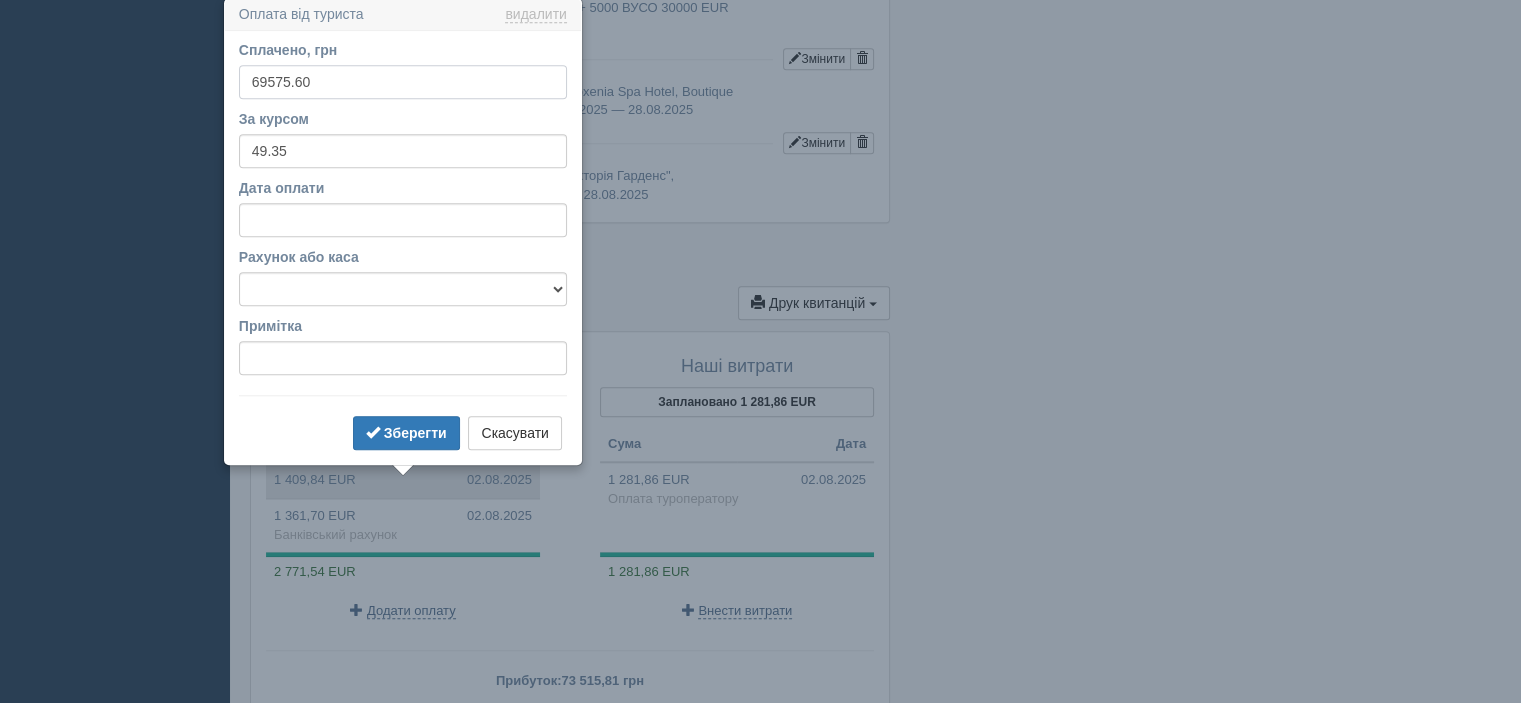 scroll, scrollTop: 1780, scrollLeft: 0, axis: vertical 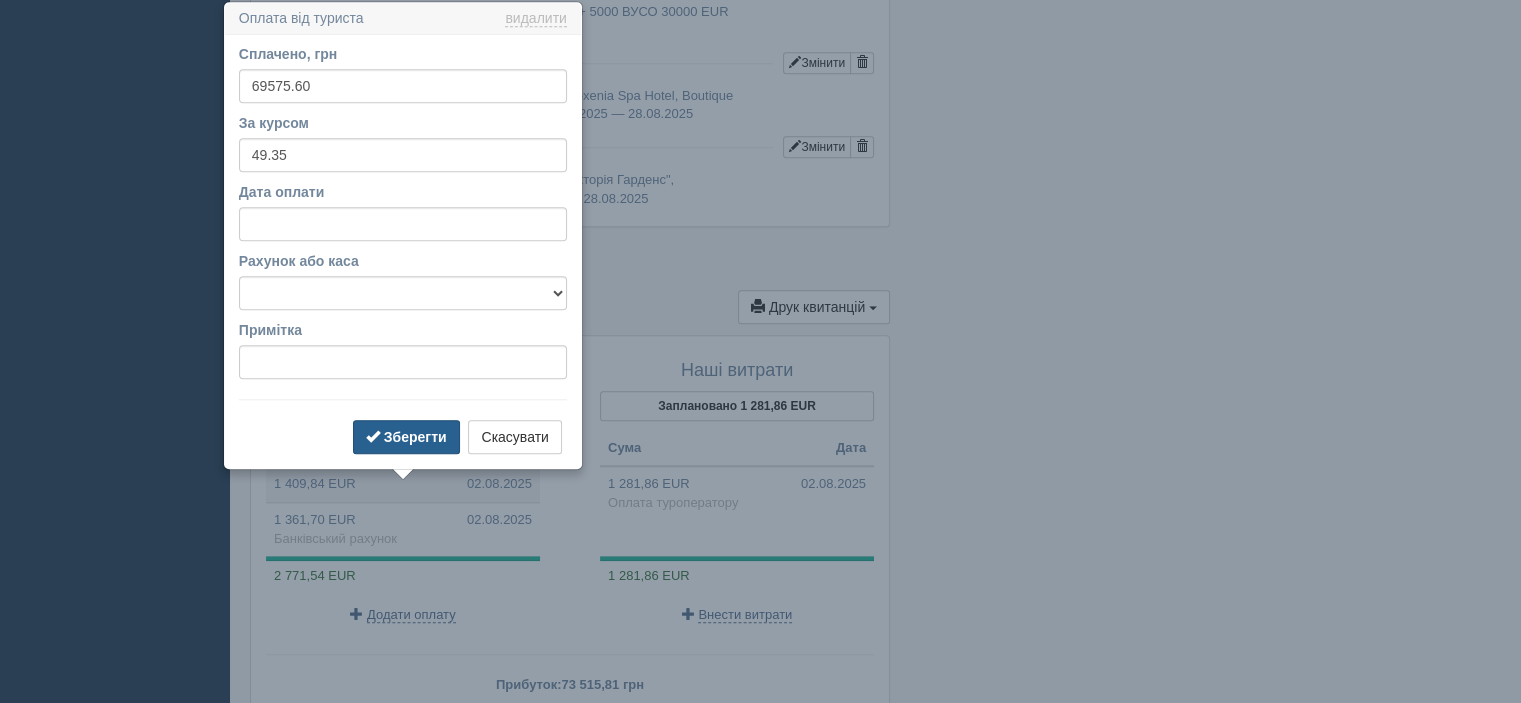 click on "Зберегти" at bounding box center [415, 437] 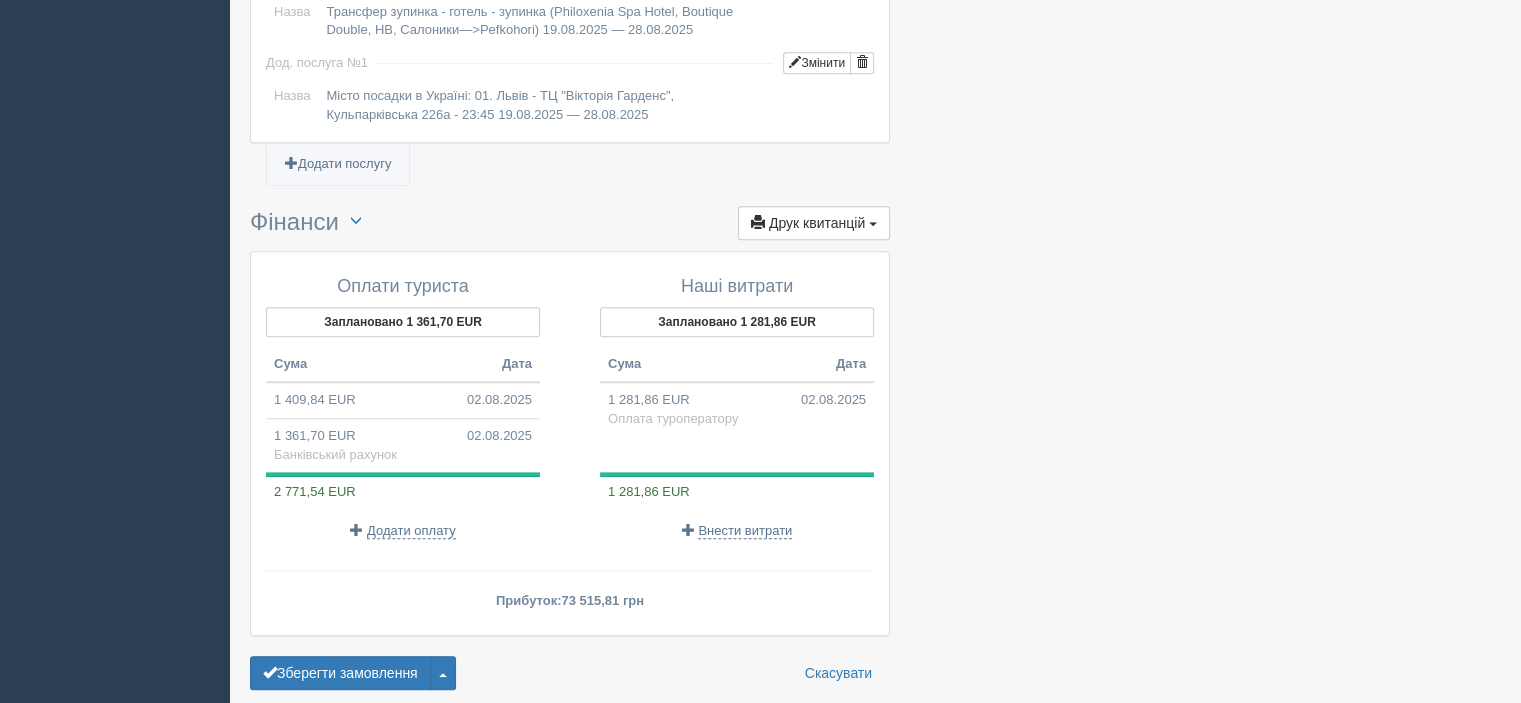 scroll, scrollTop: 1963, scrollLeft: 0, axis: vertical 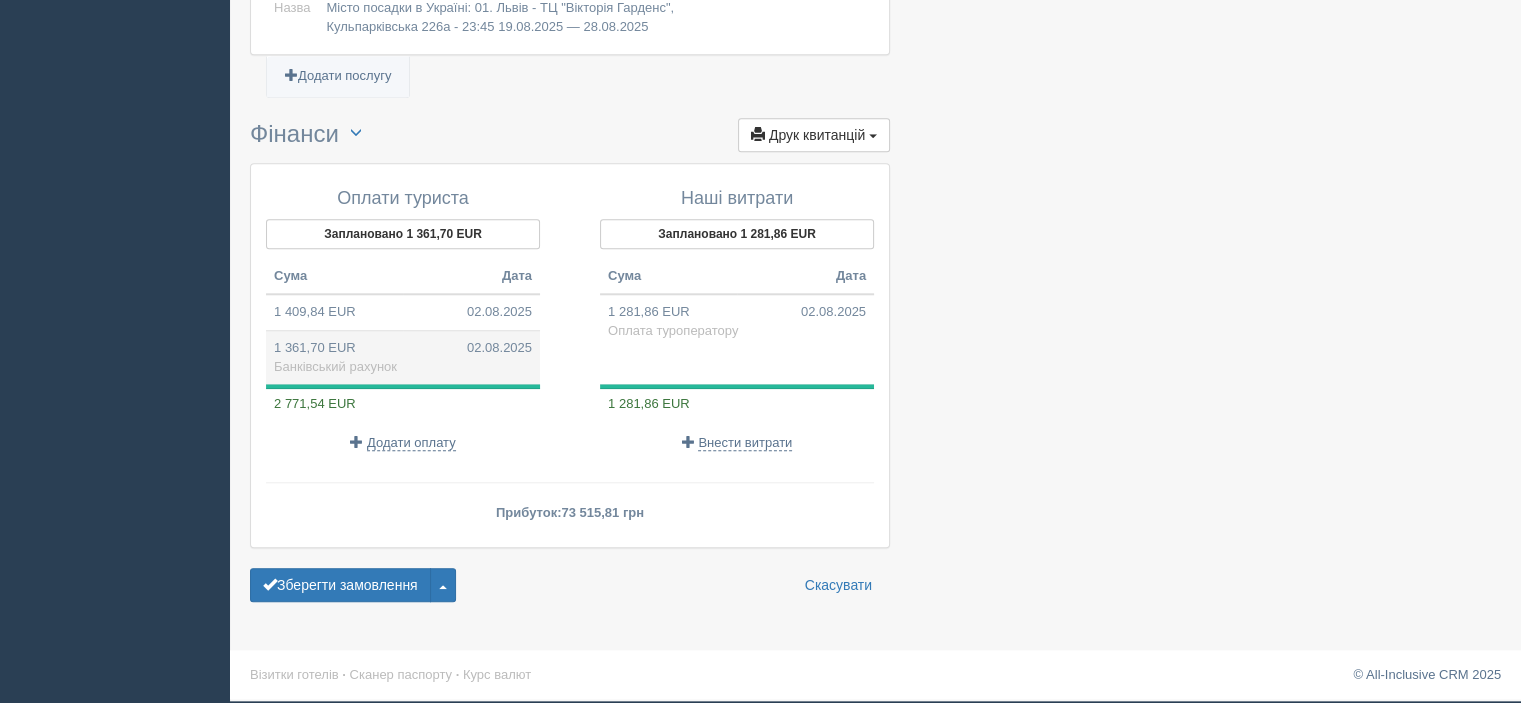 click on "1 361,70 EUR
02.08.2025
Банківський рахунок" at bounding box center [403, 358] 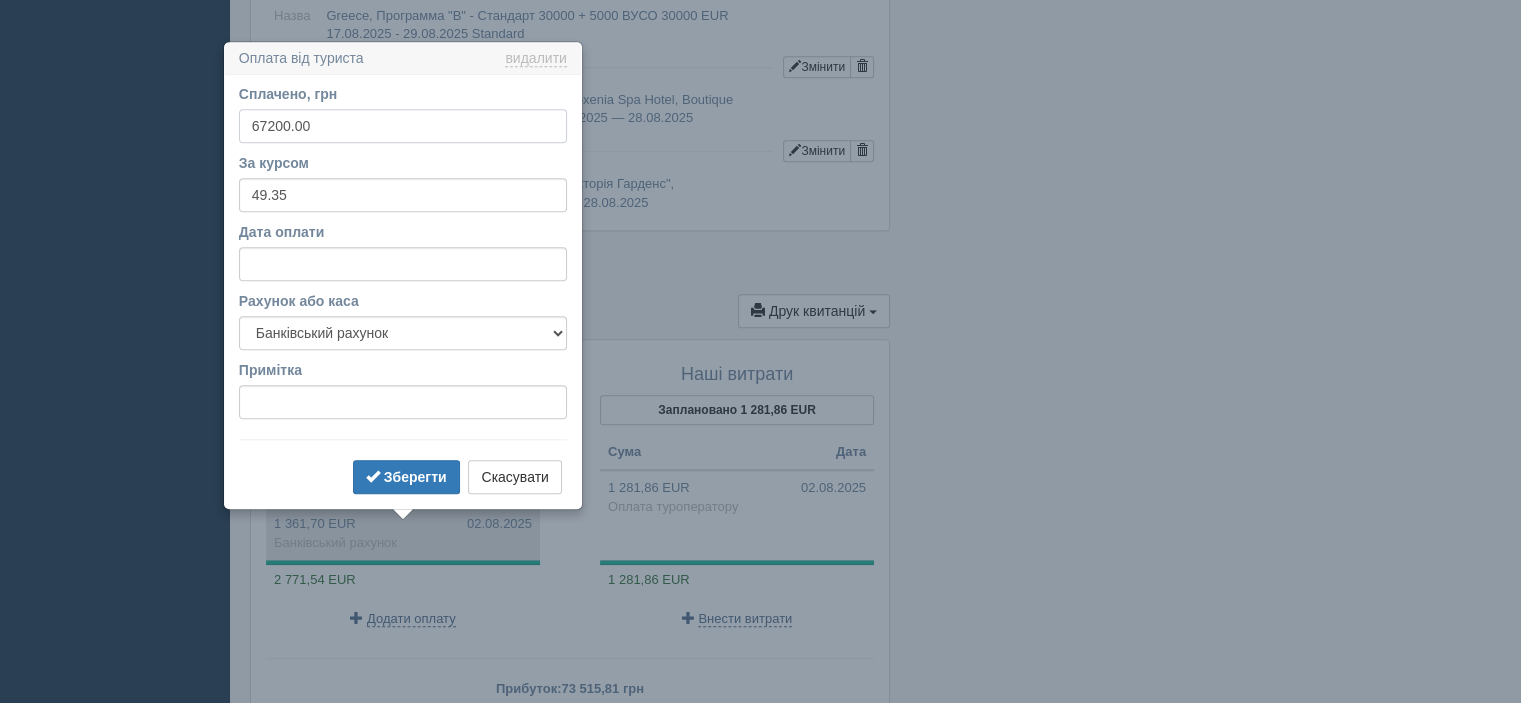 scroll, scrollTop: 1816, scrollLeft: 0, axis: vertical 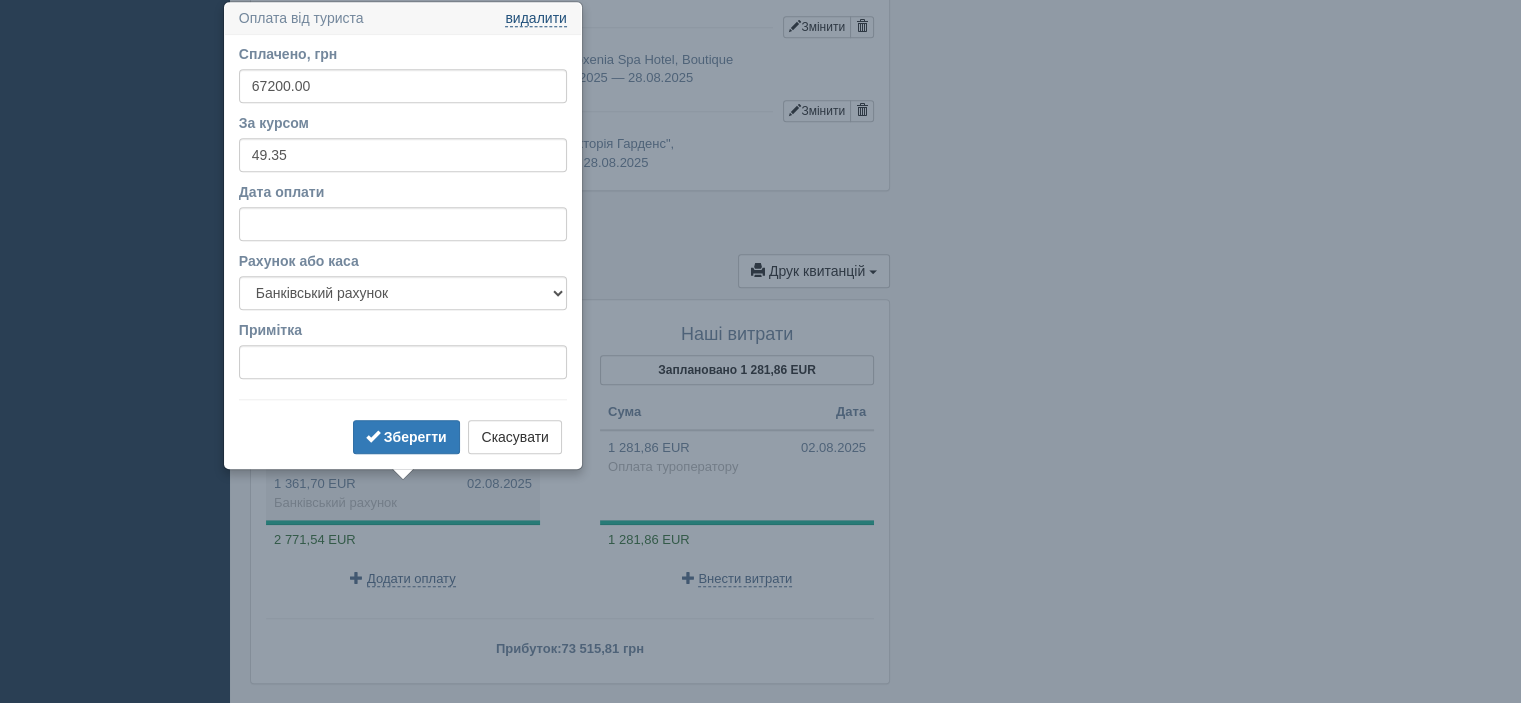 click on "видалити" at bounding box center [535, 19] 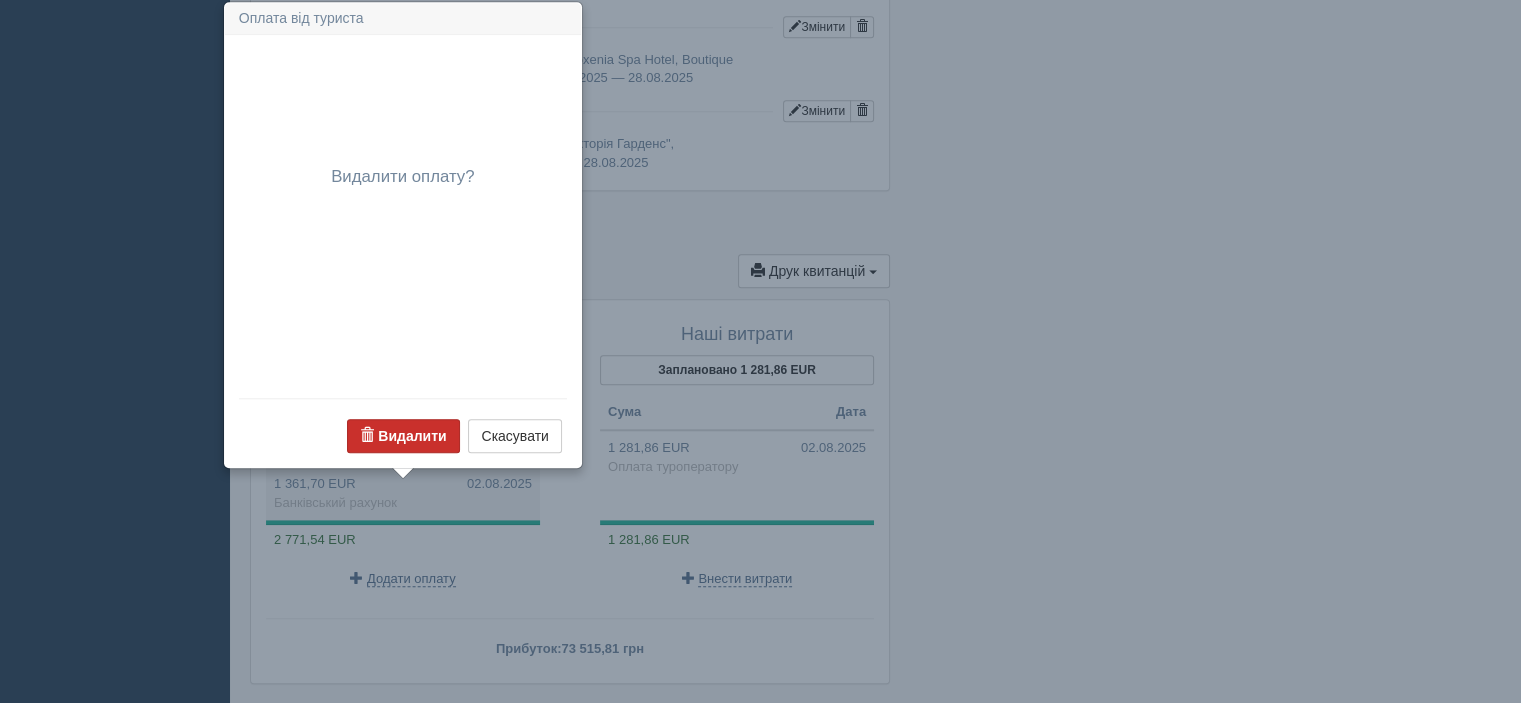 click on "Видалити" at bounding box center (412, 436) 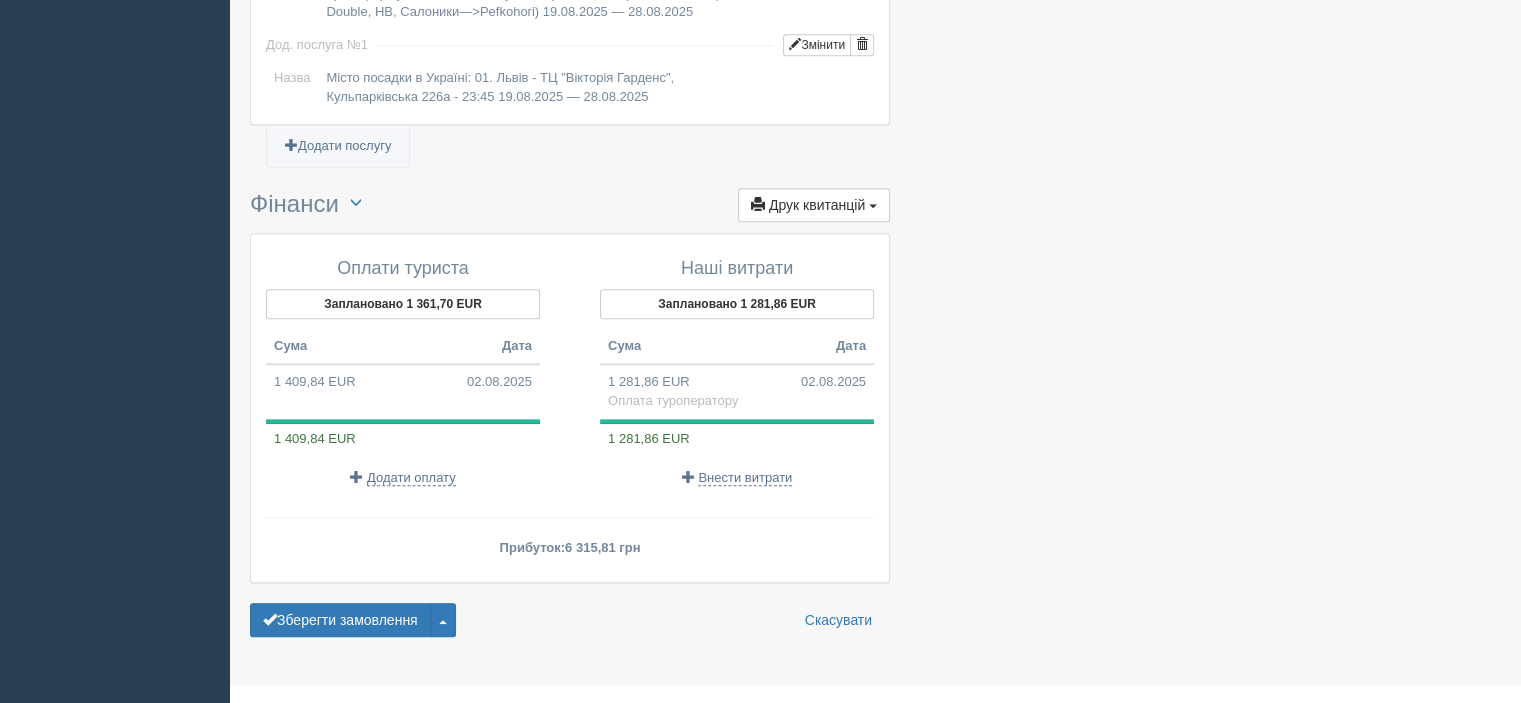 scroll, scrollTop: 1916, scrollLeft: 0, axis: vertical 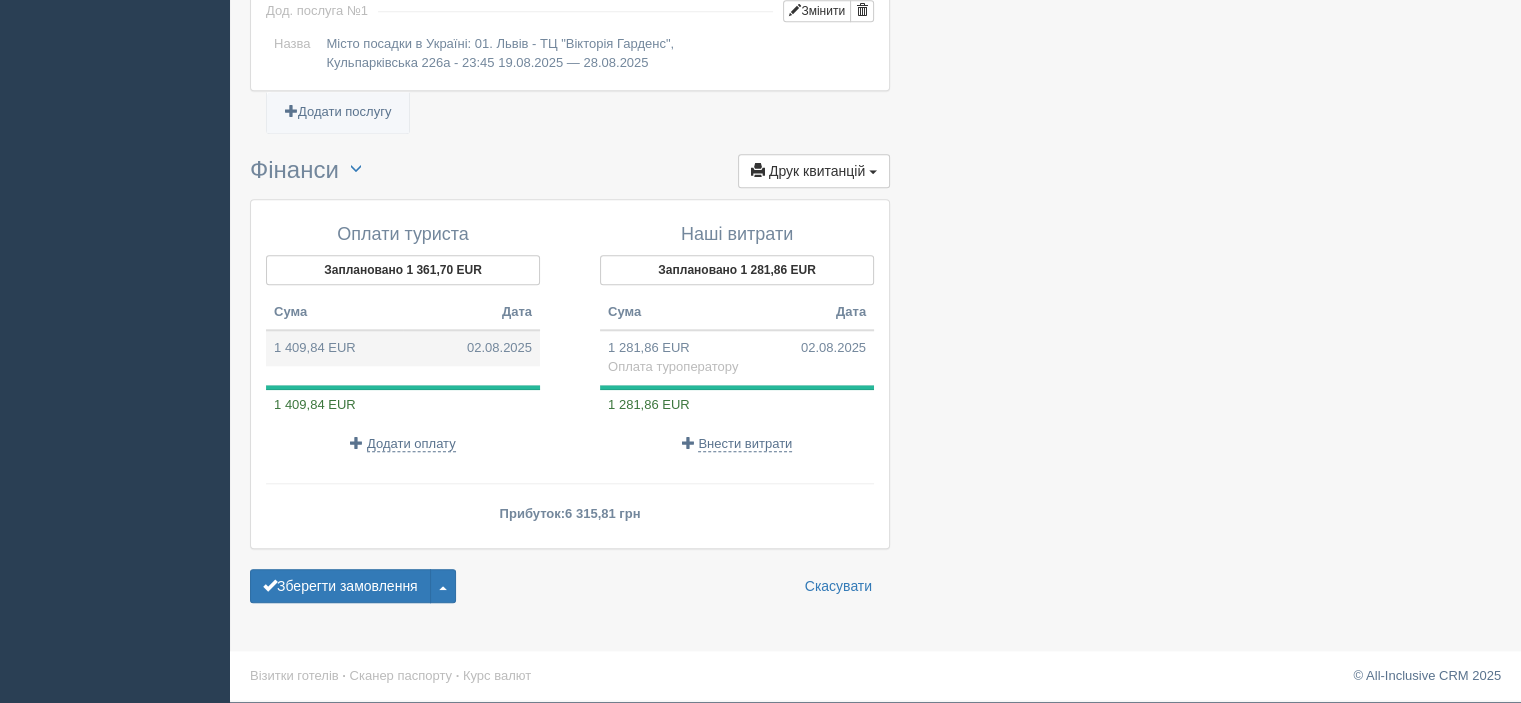 click on "1 409,84 EUR
02.08.2025" at bounding box center [403, 348] 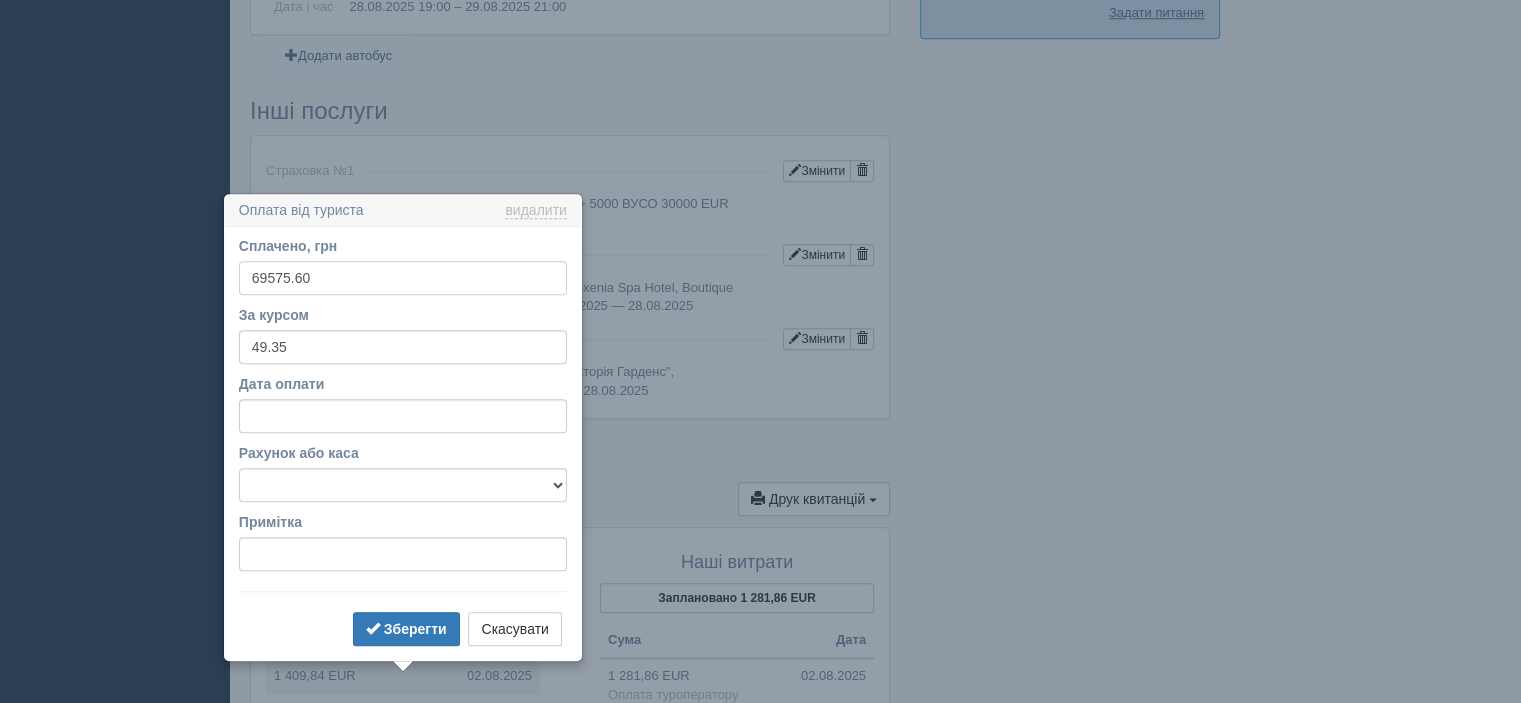 scroll, scrollTop: 1580, scrollLeft: 0, axis: vertical 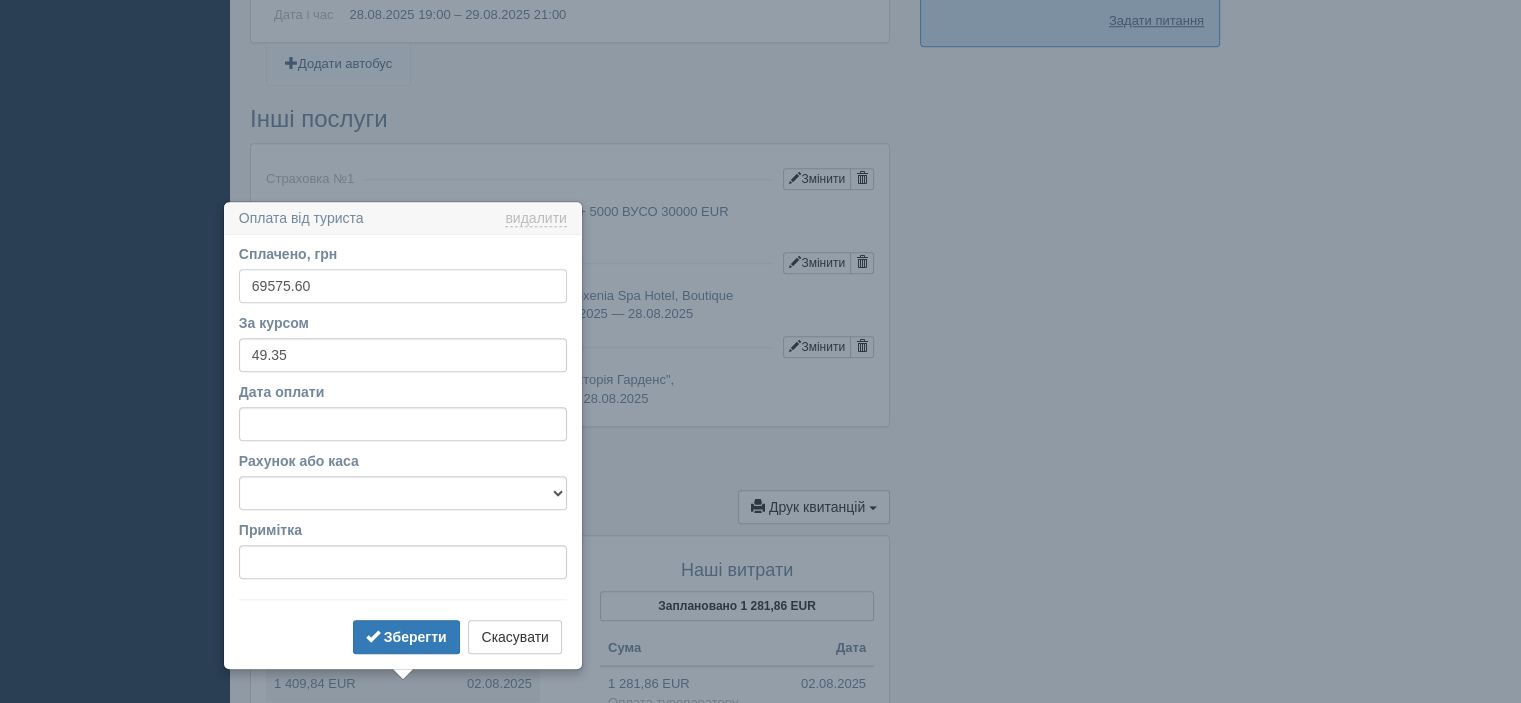 drag, startPoint x: 322, startPoint y: 283, endPoint x: 261, endPoint y: 279, distance: 61.13101 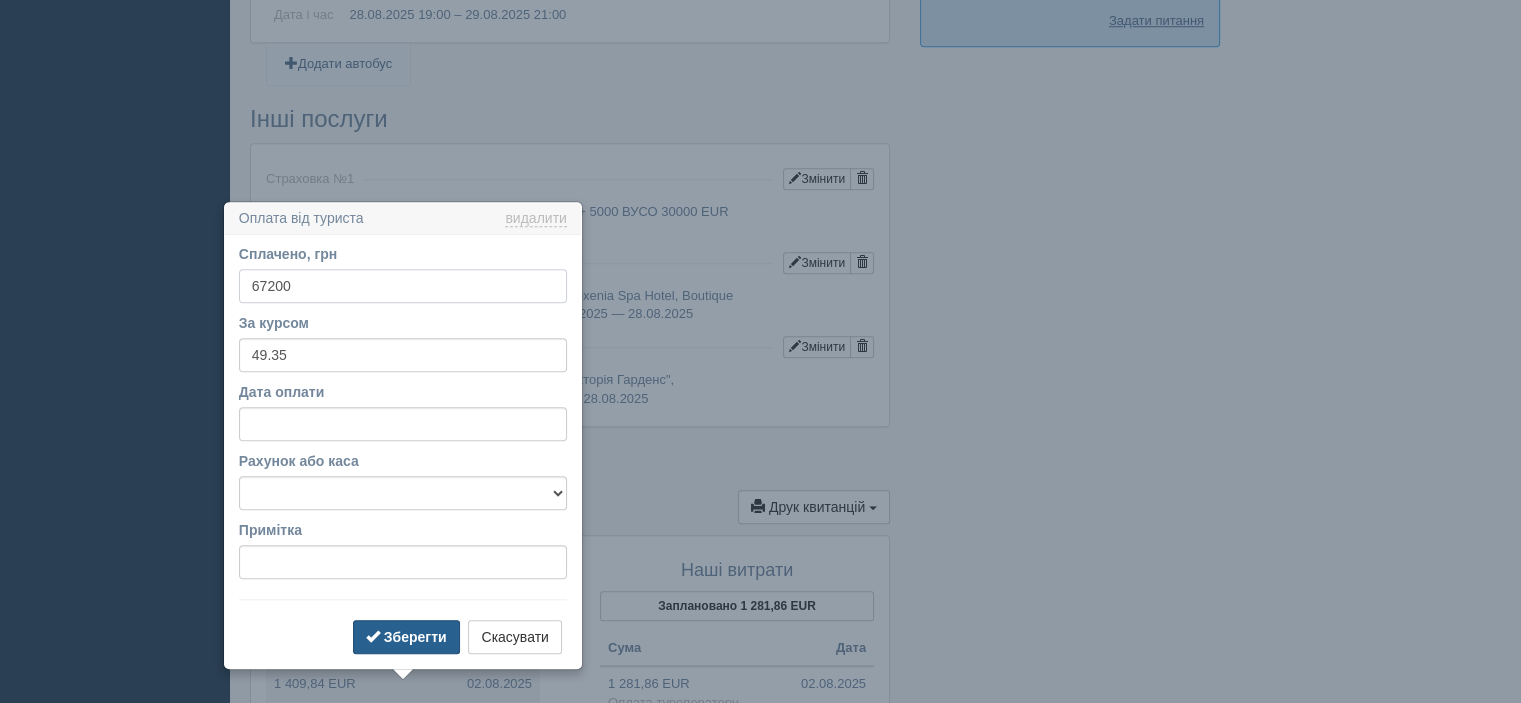 type on "67200" 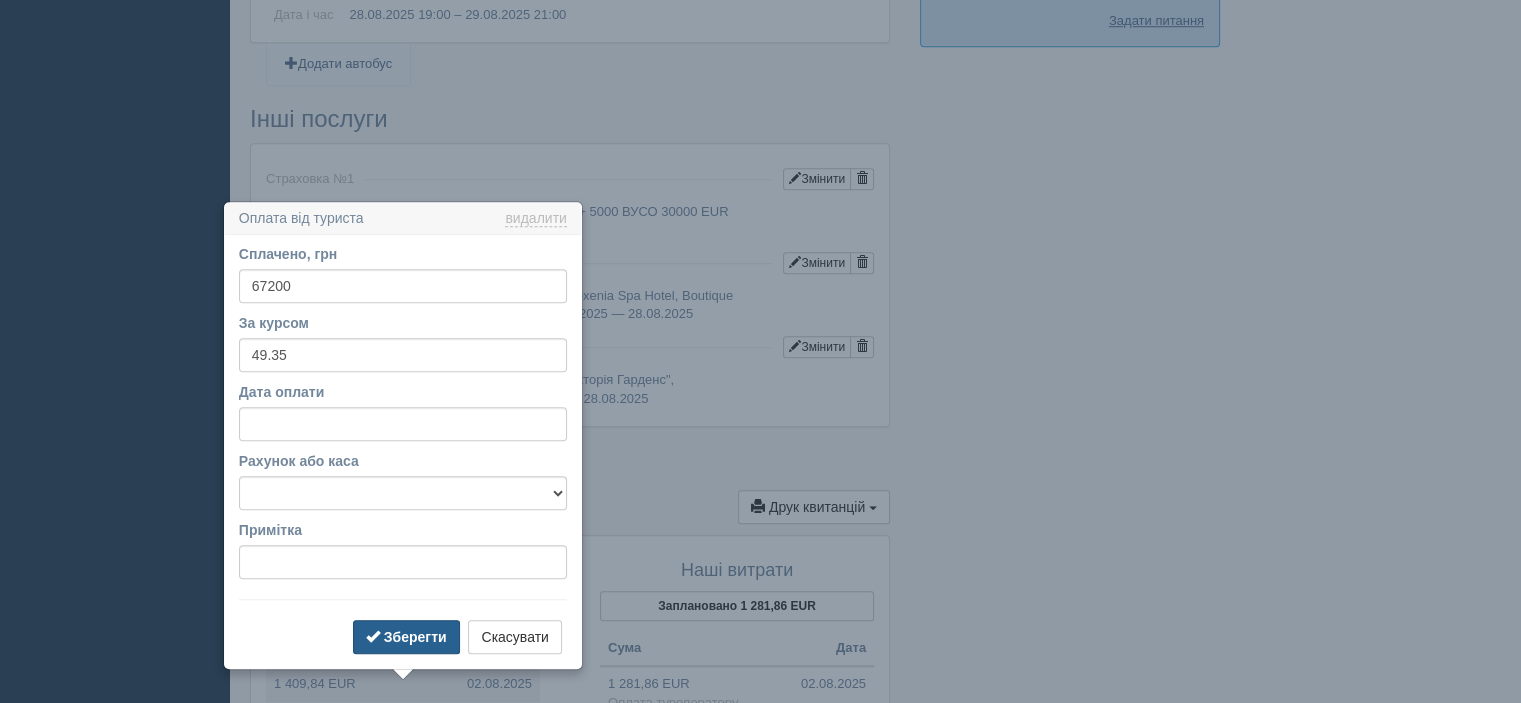 click on "Зберегти" at bounding box center (415, 637) 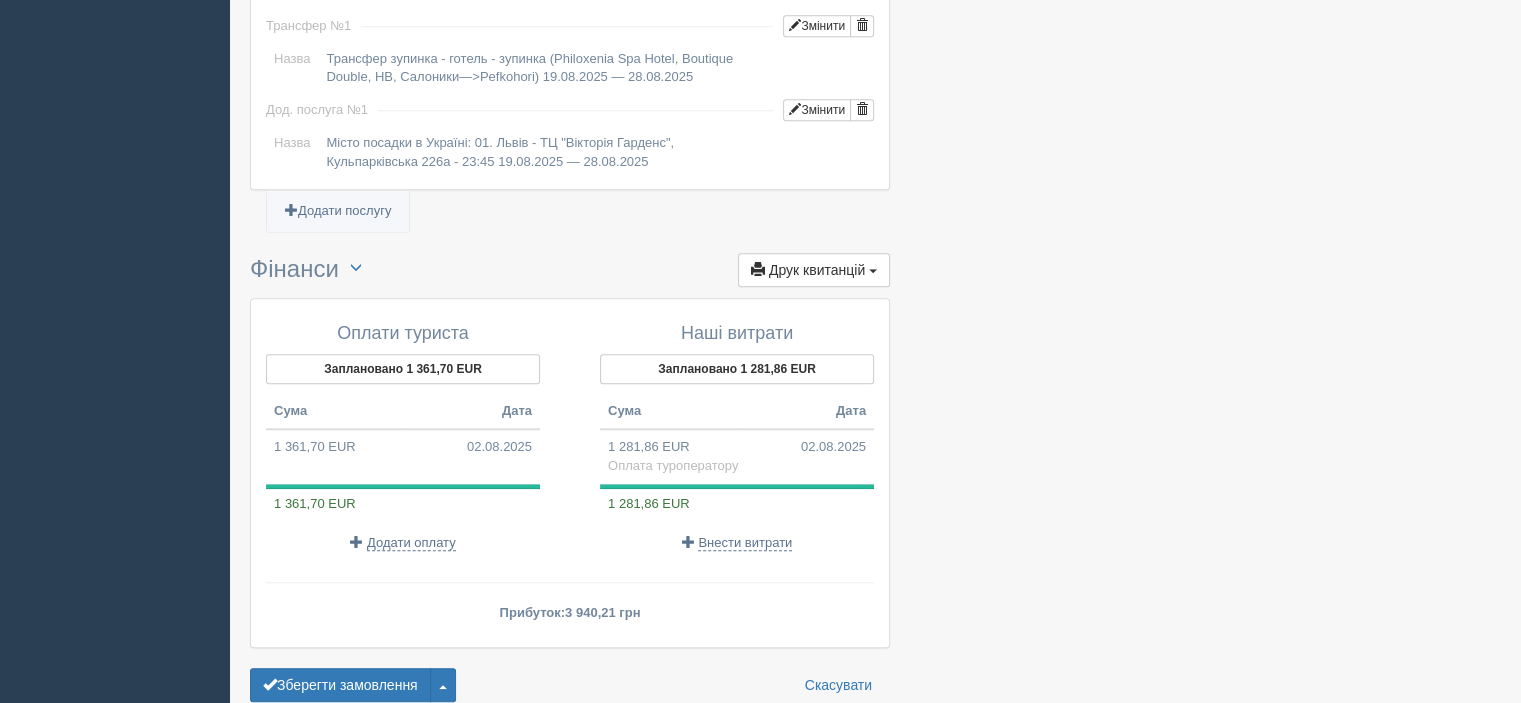 scroll, scrollTop: 1880, scrollLeft: 0, axis: vertical 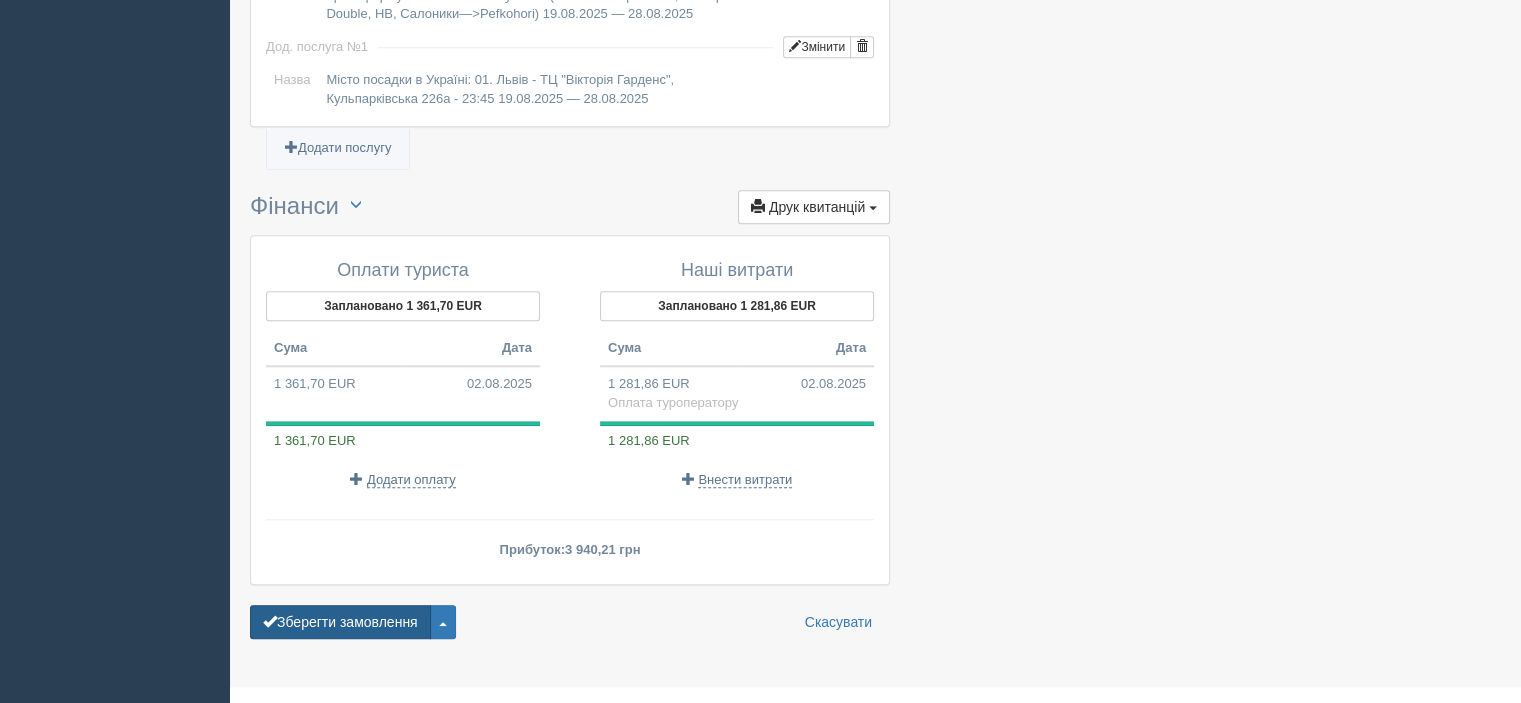 click on "Зберегти замовлення" at bounding box center (340, 622) 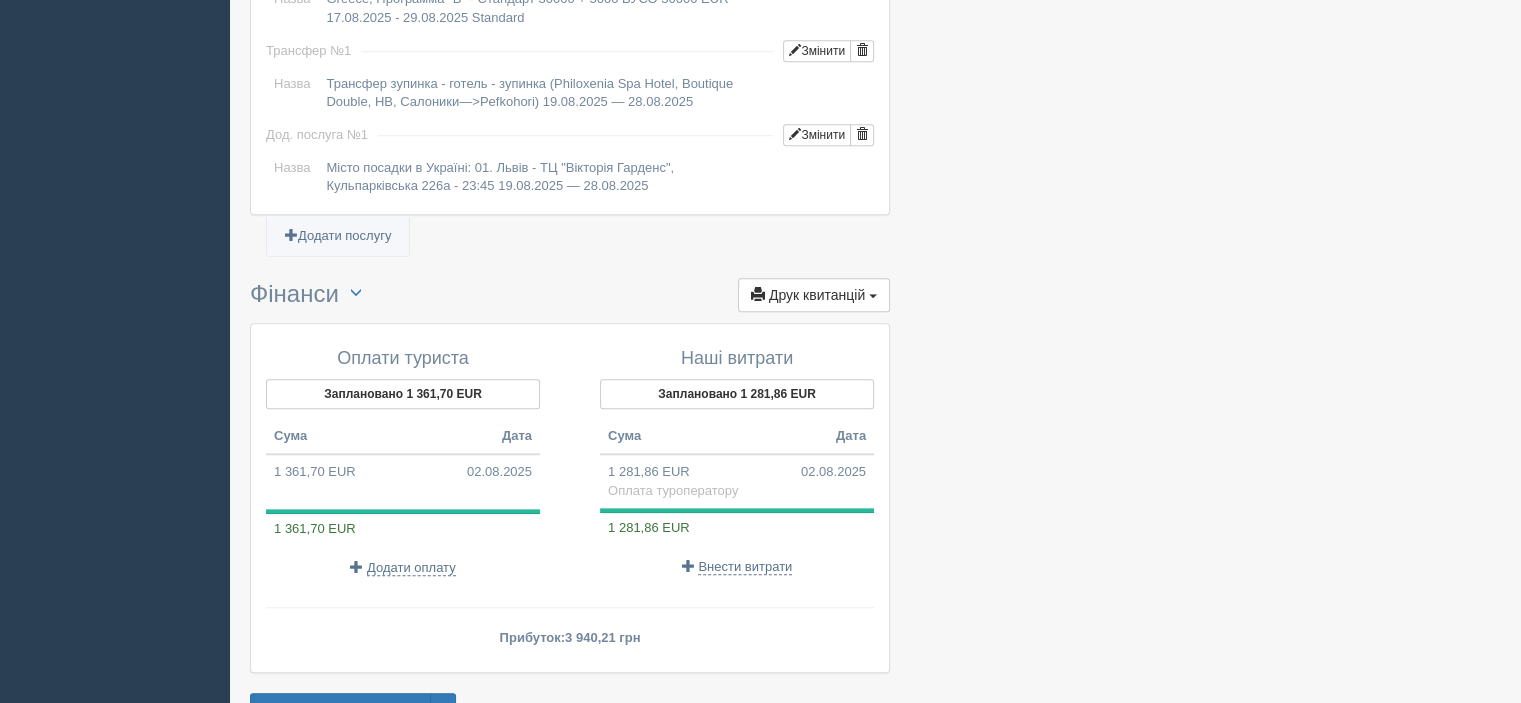 scroll, scrollTop: 1988, scrollLeft: 0, axis: vertical 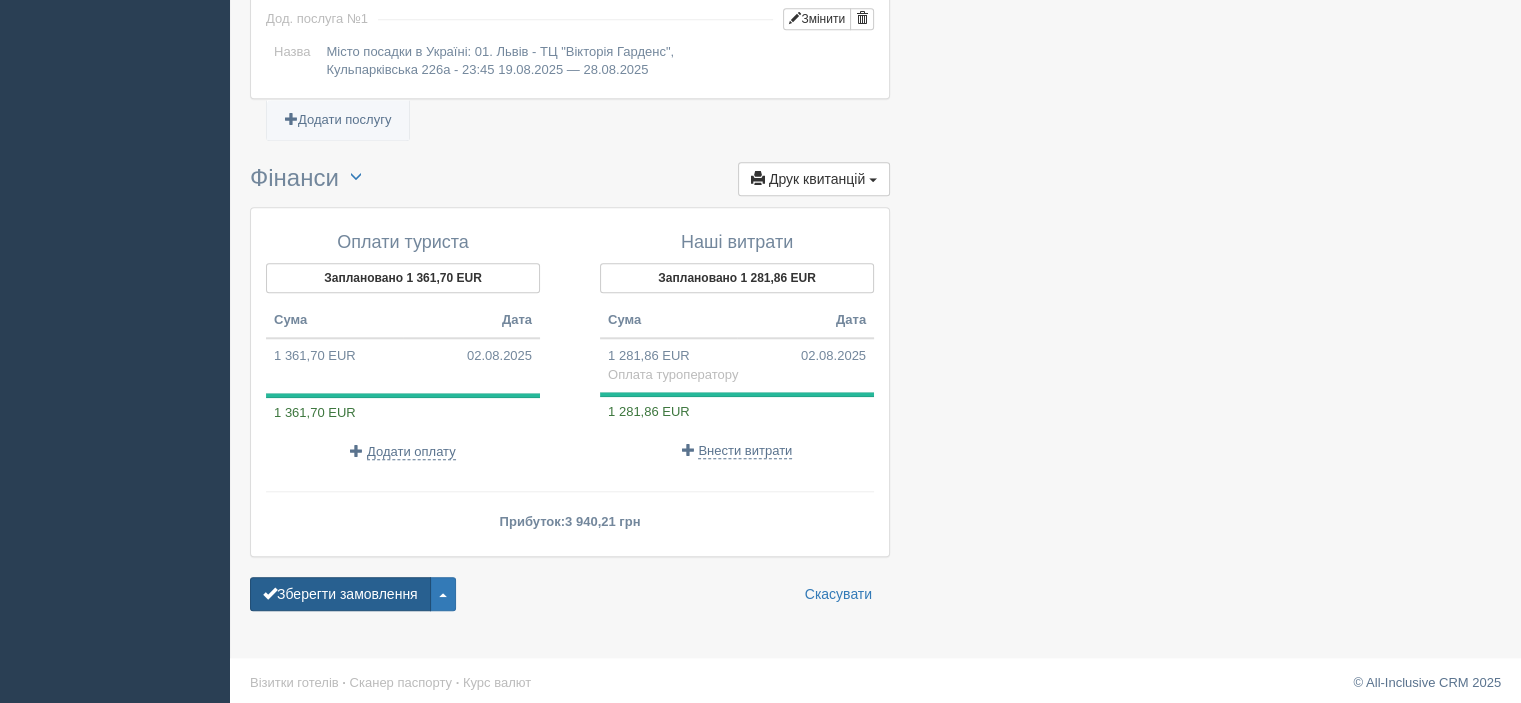 click on "Зберегти замовлення" at bounding box center (340, 594) 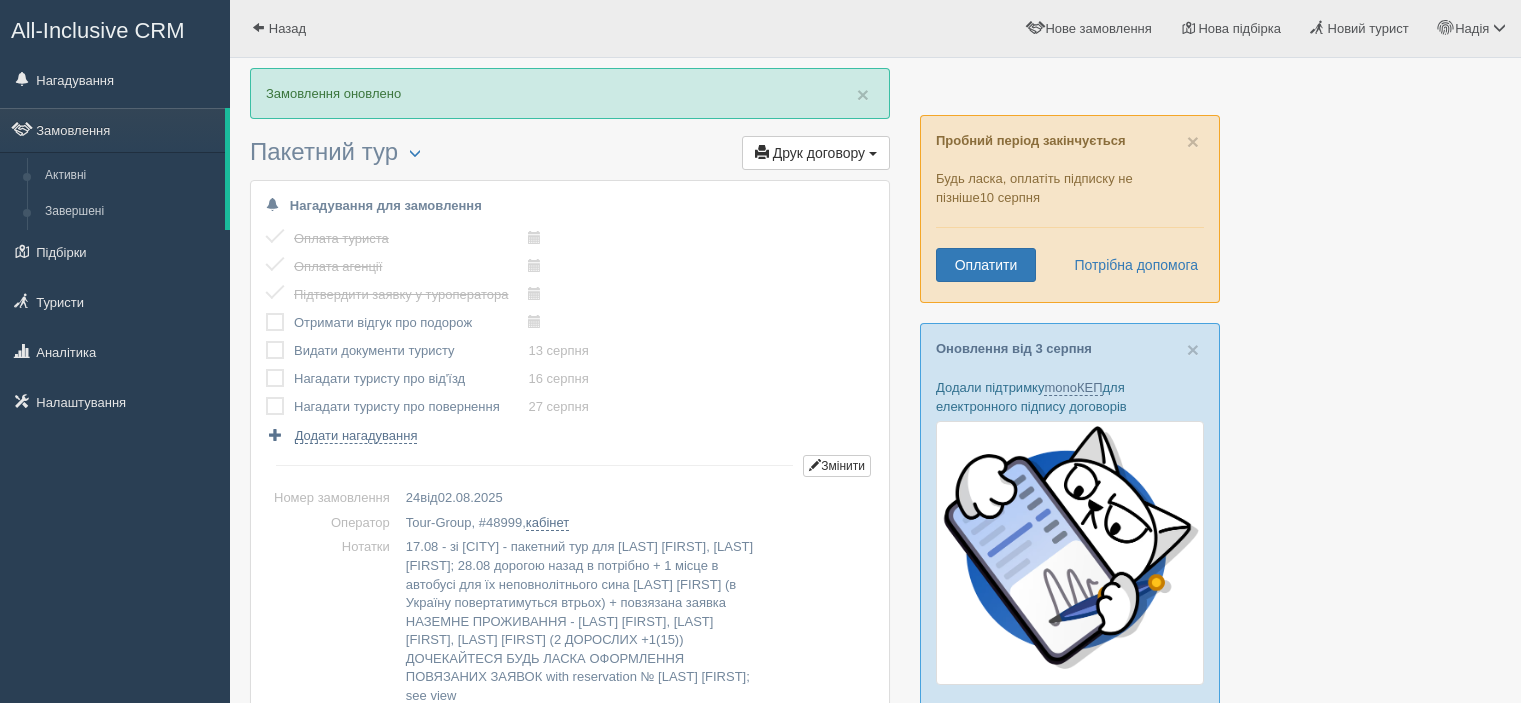 scroll, scrollTop: 0, scrollLeft: 0, axis: both 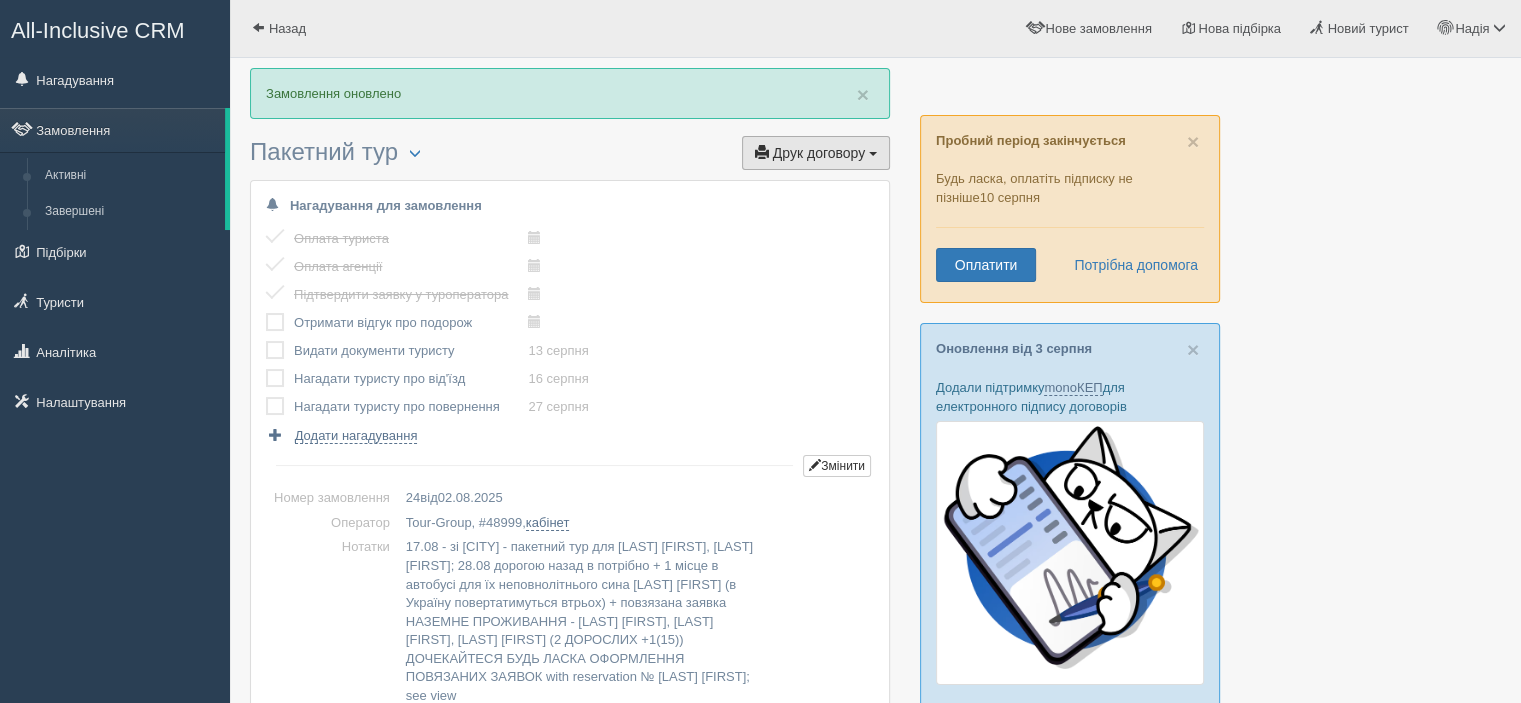 click on "Друк договору" at bounding box center (819, 153) 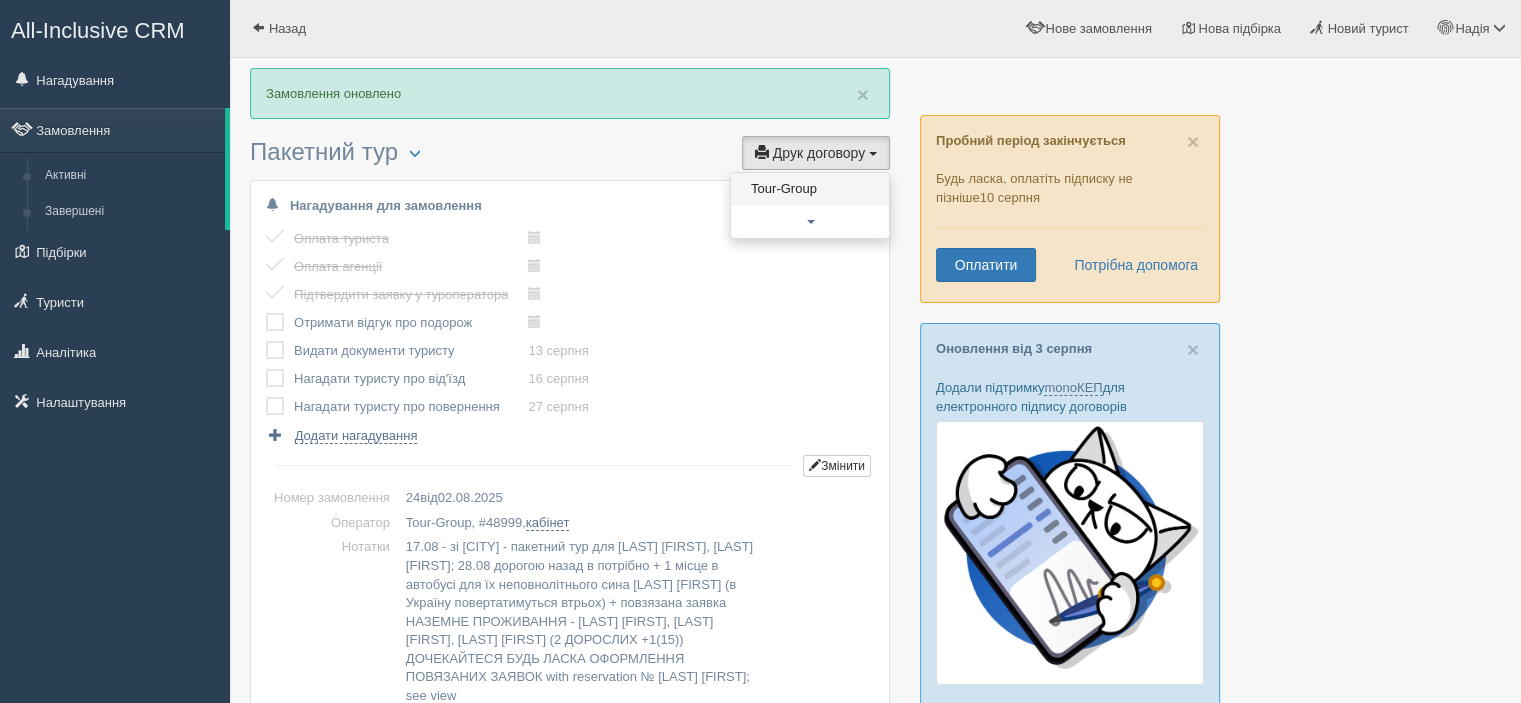 click on "Tour-Group" at bounding box center (810, 189) 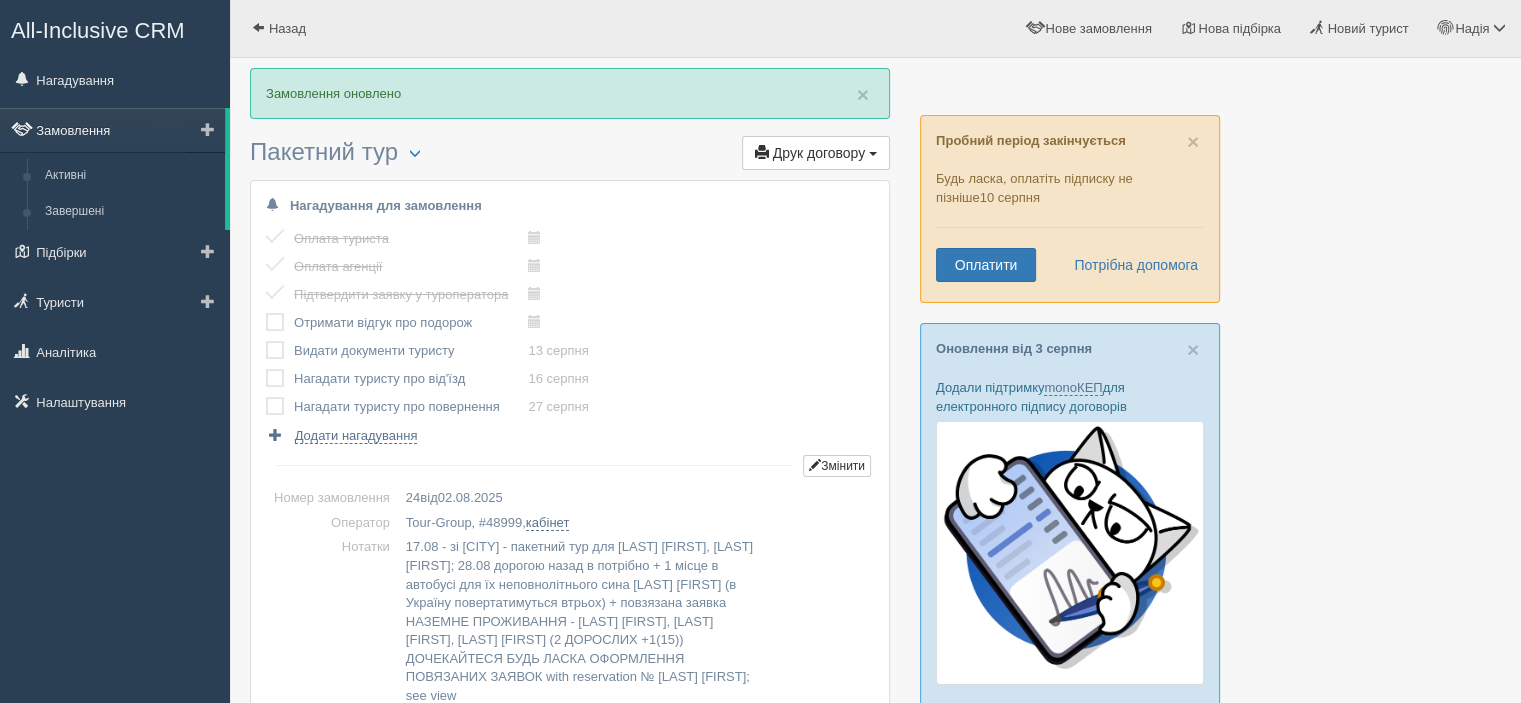 click on "Замовлення" at bounding box center [112, 130] 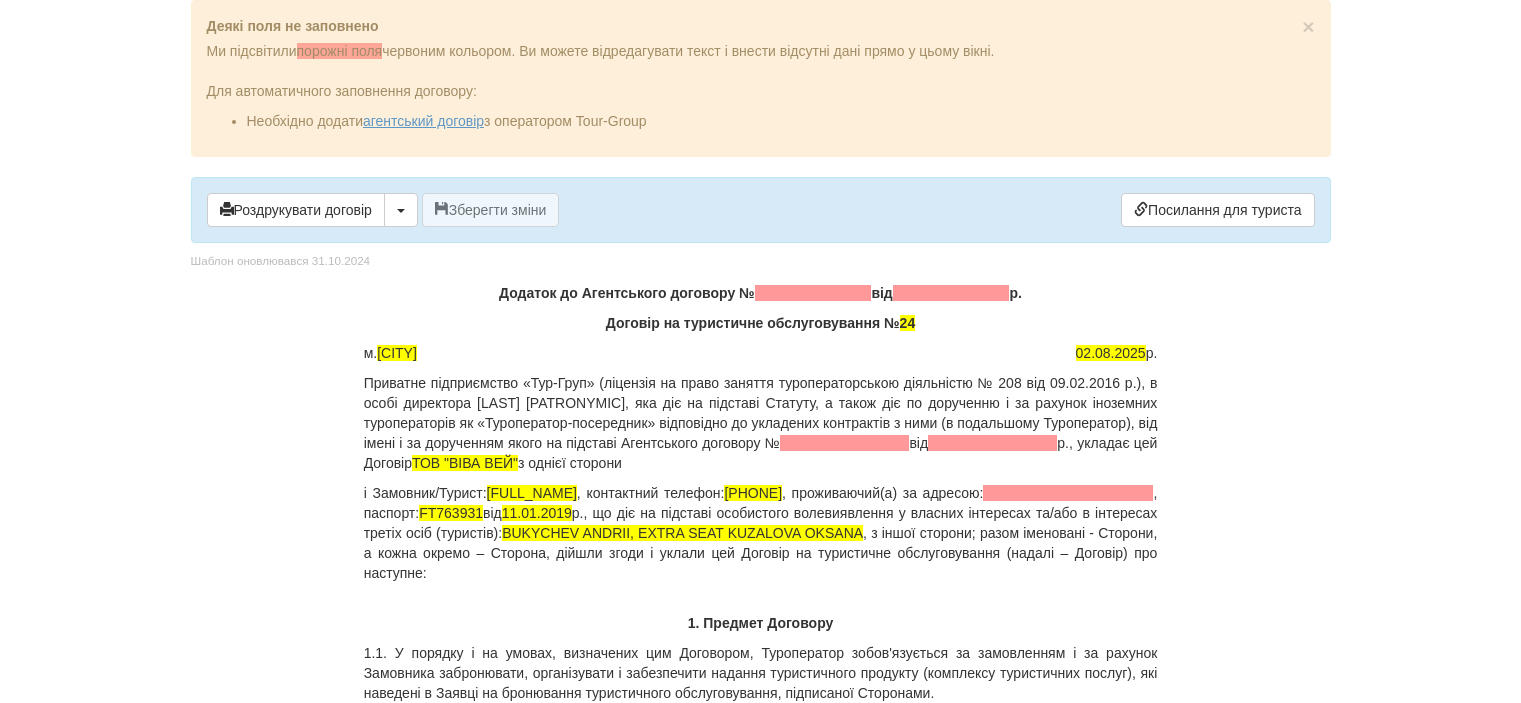 scroll, scrollTop: 0, scrollLeft: 0, axis: both 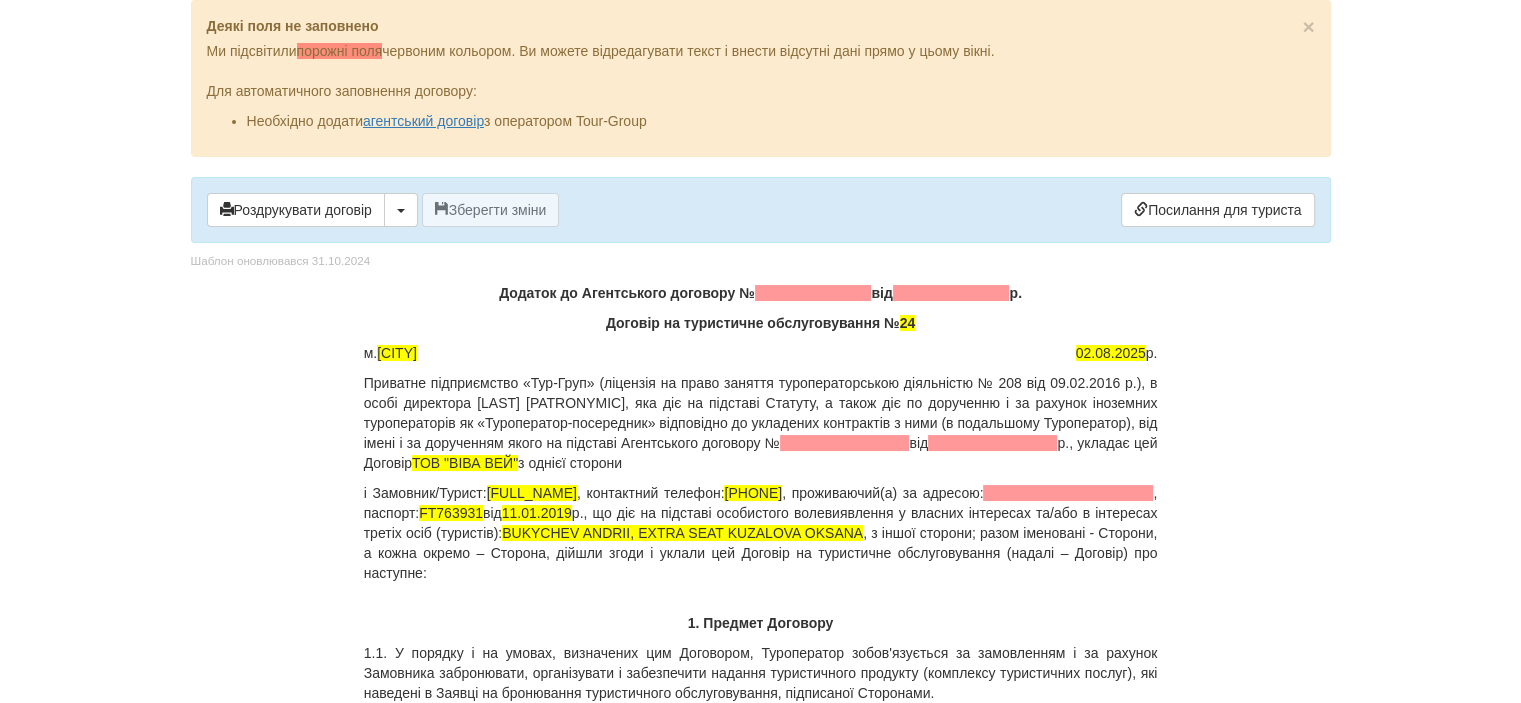 drag, startPoint x: 487, startPoint y: 288, endPoint x: 1082, endPoint y: 283, distance: 595.021 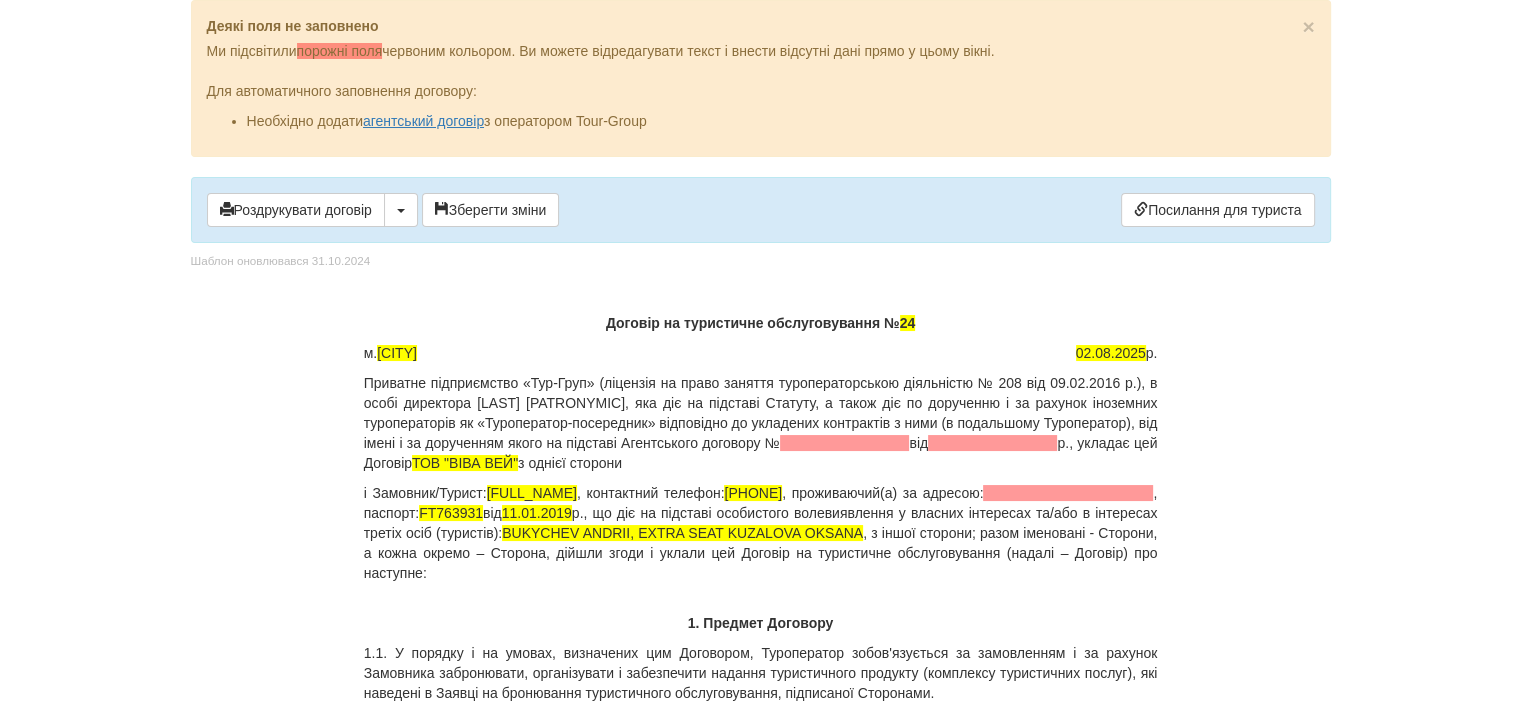 click on "Договір на туристичне обслуговування №  24" at bounding box center [761, 323] 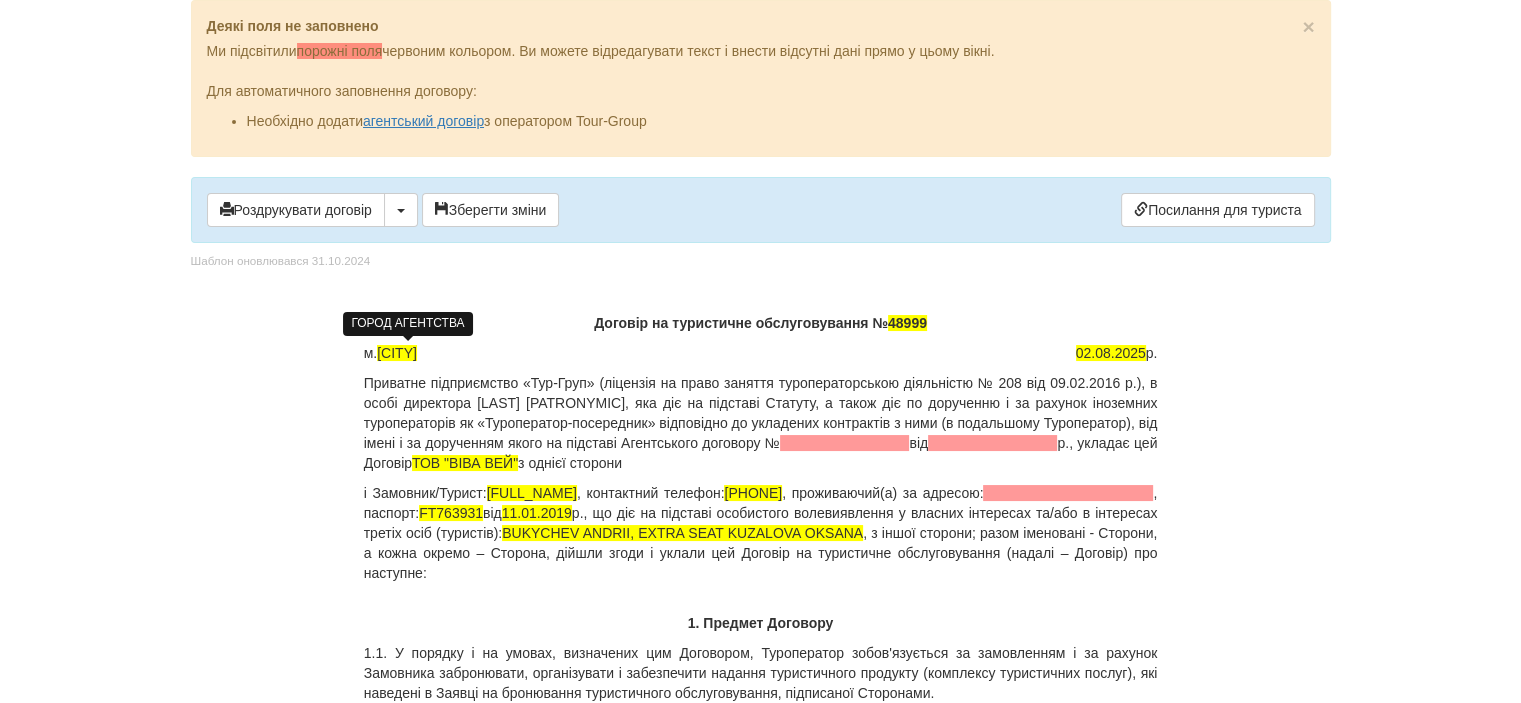 drag, startPoint x: 392, startPoint y: 347, endPoint x: 546, endPoint y: 439, distance: 179.38785 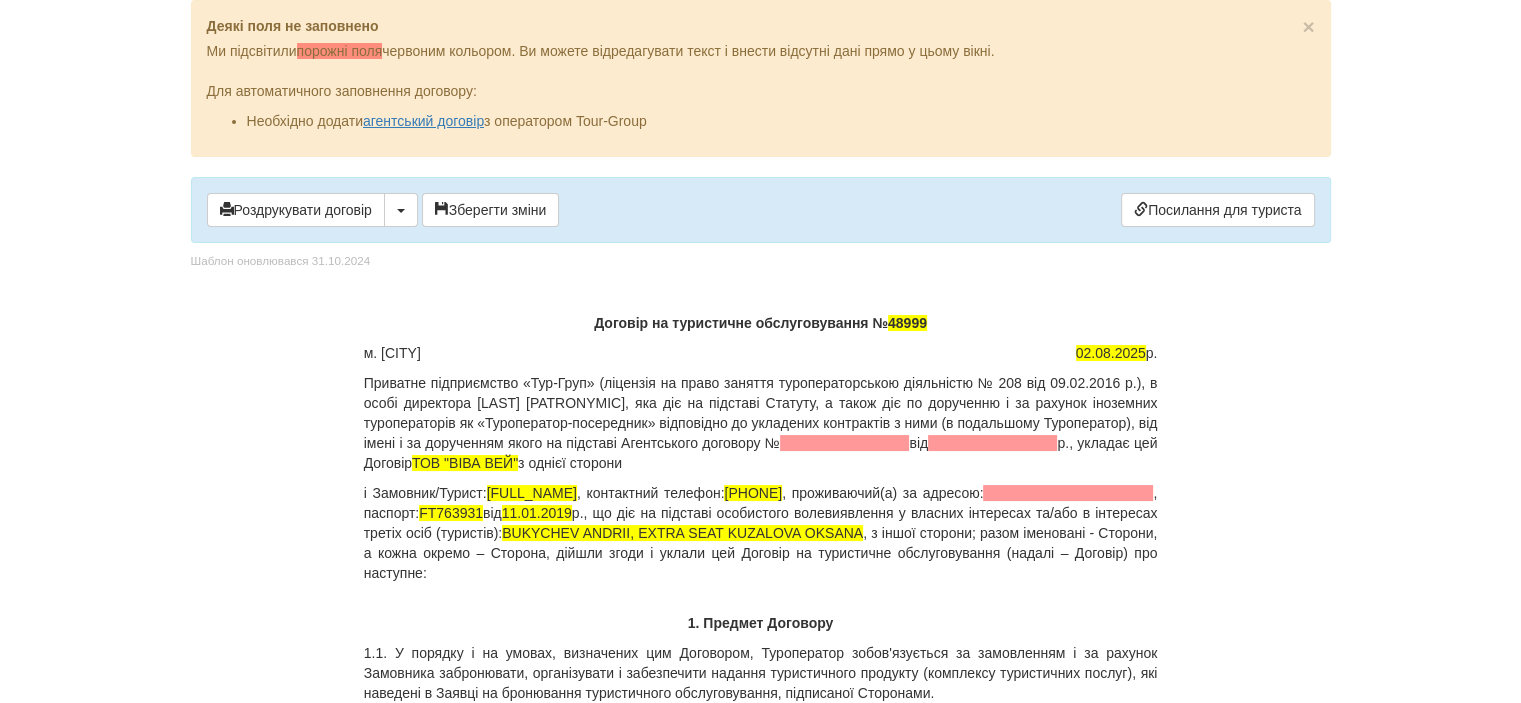 click on "ТОВ "ВІВА ВЕЙ"" at bounding box center (465, 463) 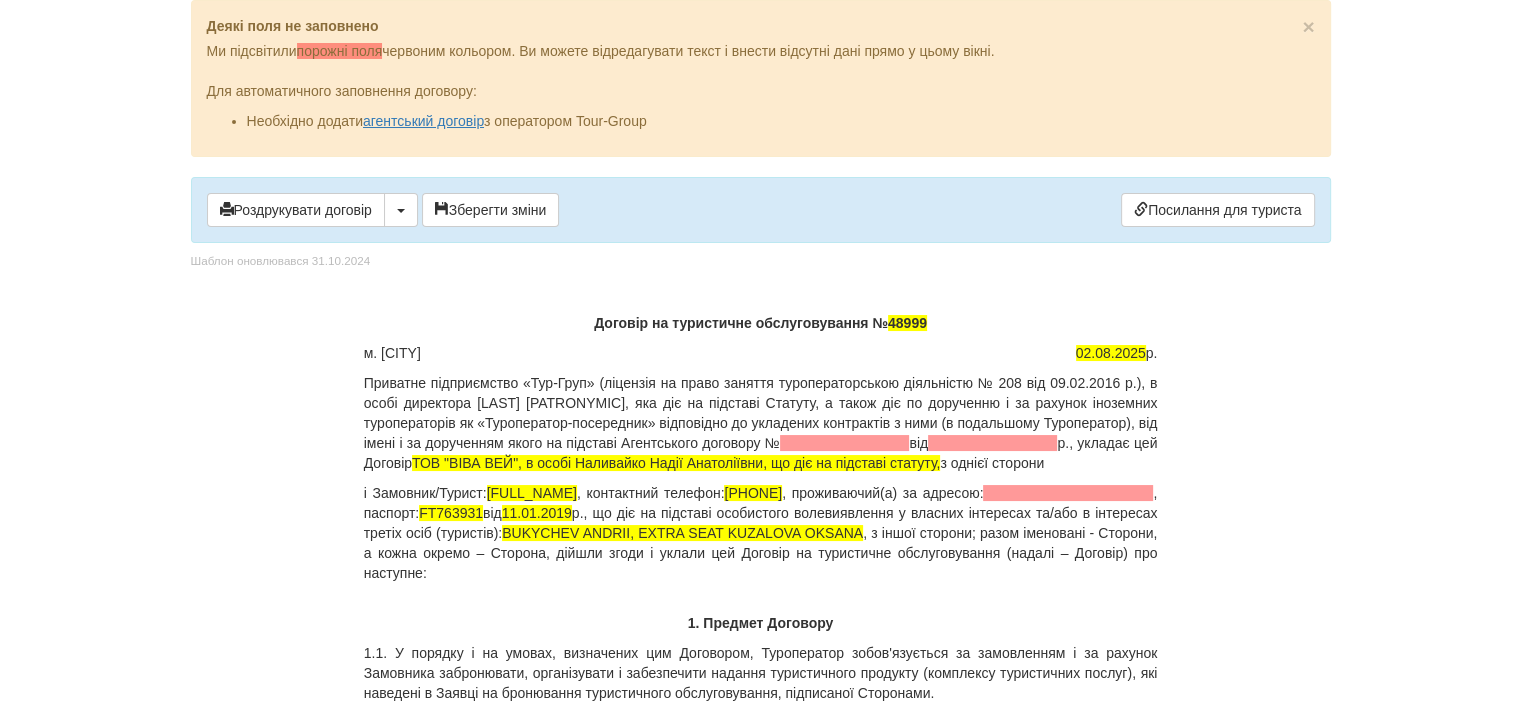 click on "і Замовник/Турист:  KUZALOVA OKSANA , контактний телефон:  +380 95 579 8109 , проживаючий(а) за адресою:                                 , паспорт:  FT763931  від  11.01.2019  р.,
що діє  на підставі особистого волевиявлення у власних інтересах та/або в інтересах третіх осіб (туристів):  BUKYCHEV ANDRII, EXTRA SEAT KUZALOVA OKSANA , з іншої сторони;
разом іменовані - Сторони, а кожна окремо – Сторона, дійшли згоди і уклали цей Договір на туристичне обслуговування (надалі – Договір) про наступне:" at bounding box center [761, 533] 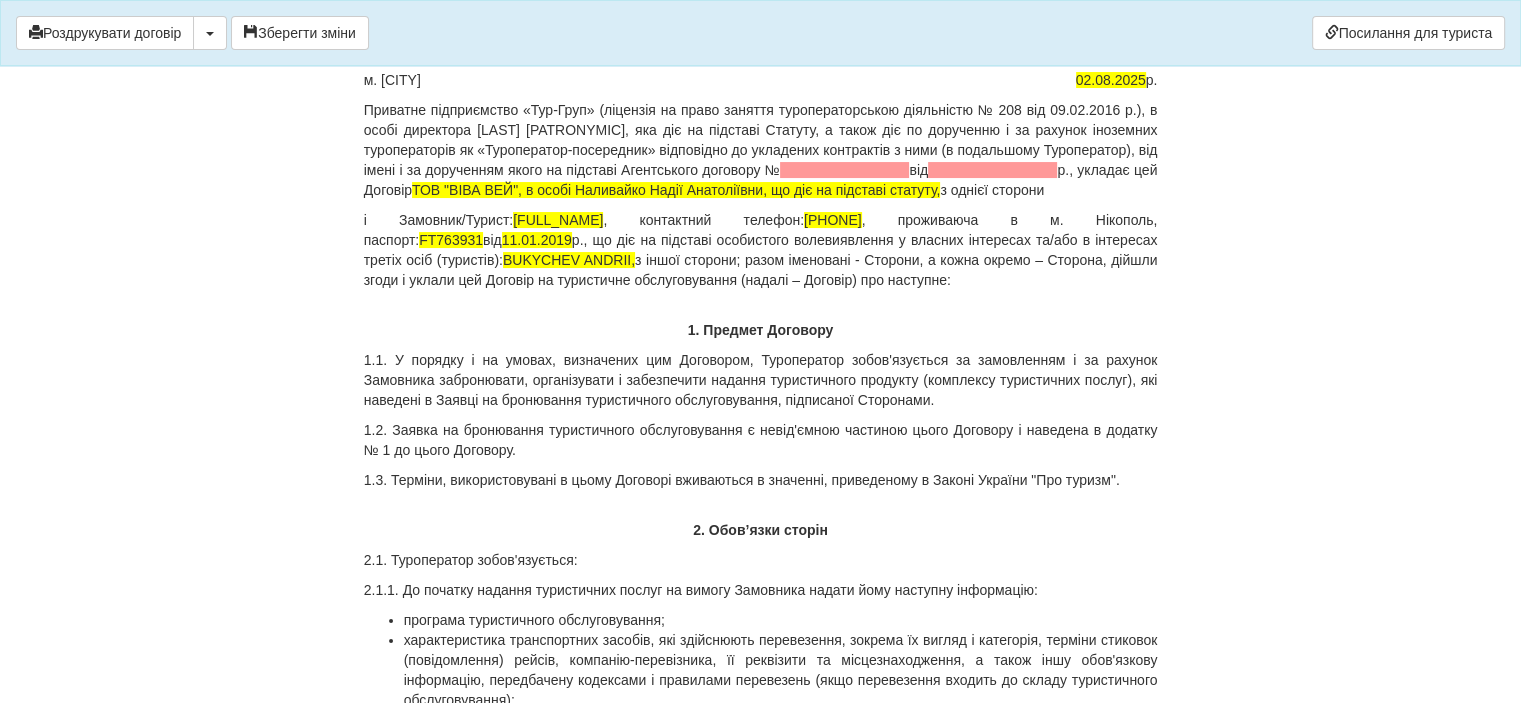 scroll, scrollTop: 200, scrollLeft: 0, axis: vertical 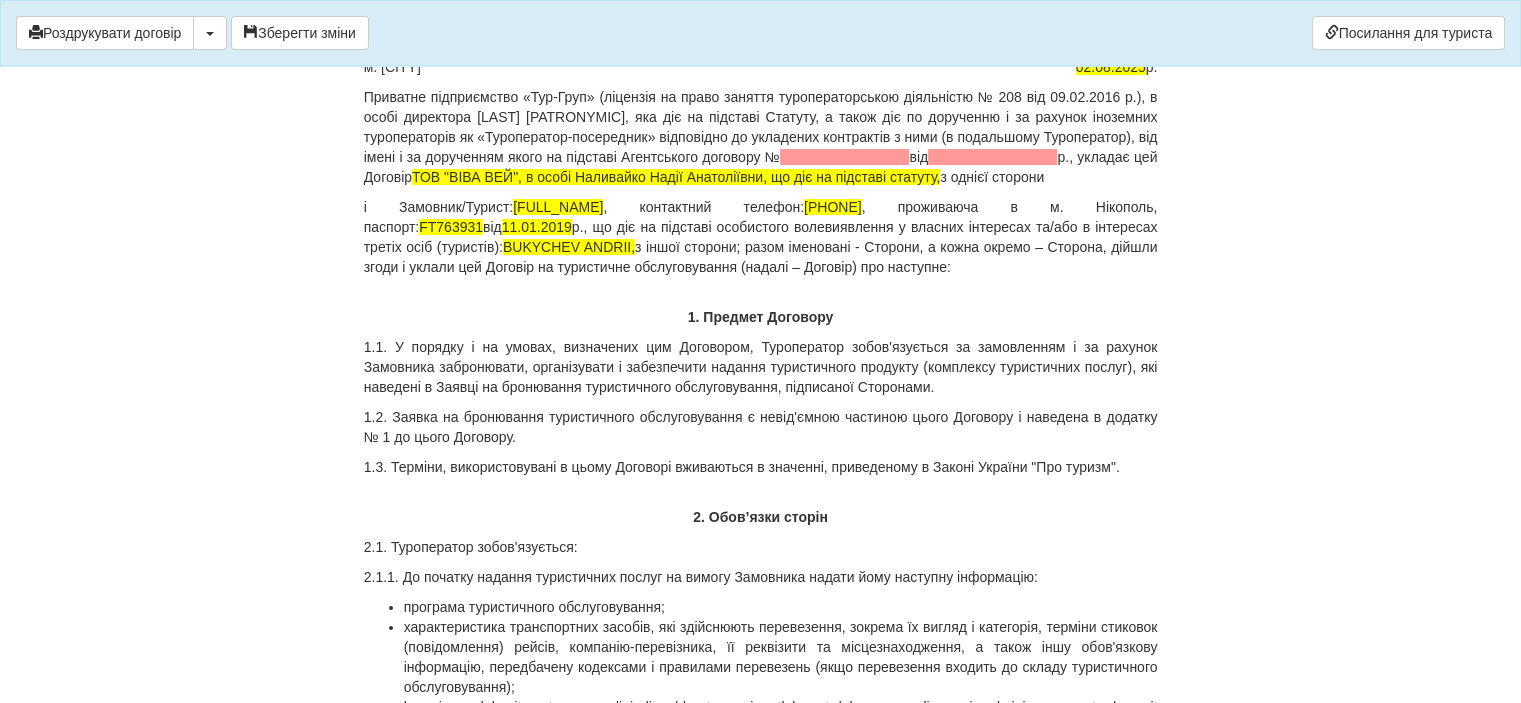 drag, startPoint x: 880, startPoint y: 151, endPoint x: 1157, endPoint y: 157, distance: 277.06497 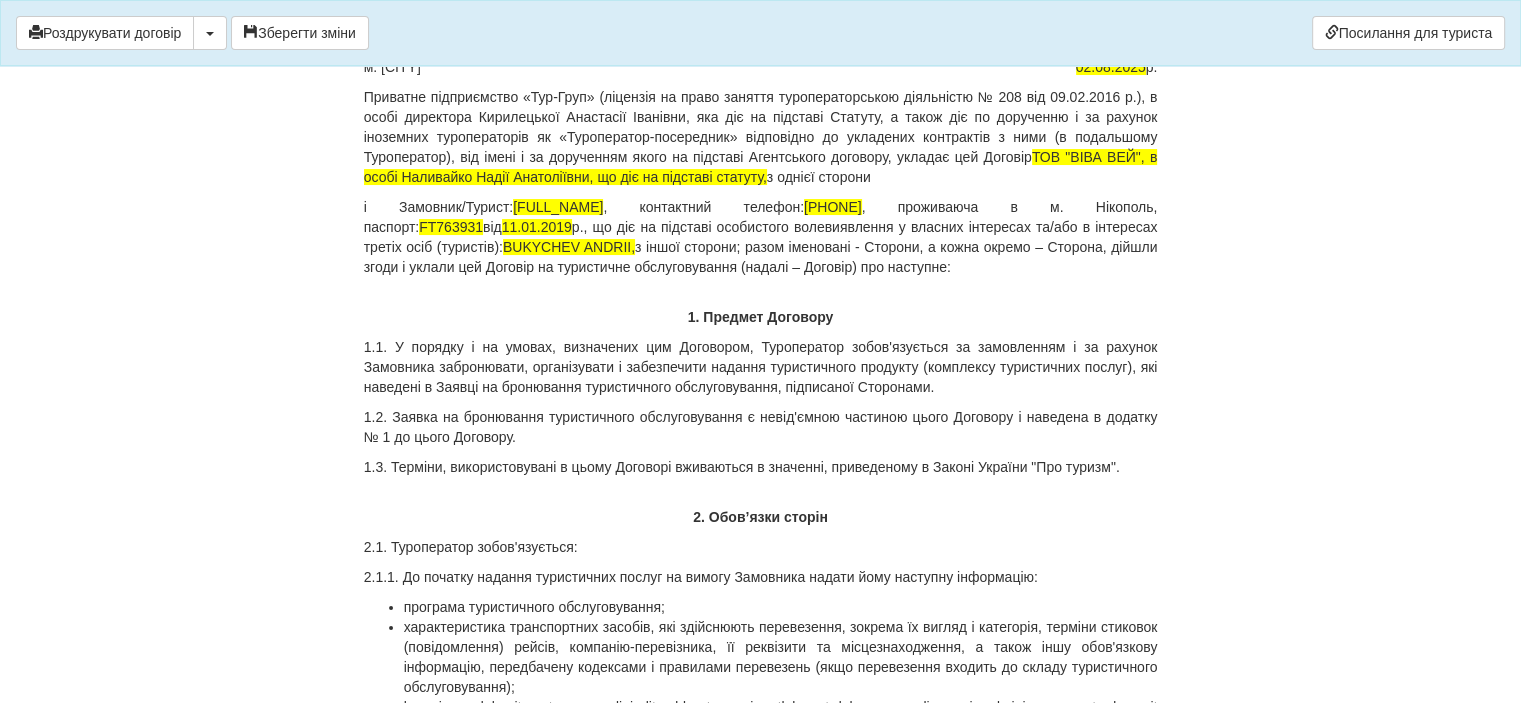 click on "Приватне підприємство «Тур-Груп» (ліцензія на право заняття туроператорською діяльністю № 208 від 09.02.2016 р.), в особі директора Кирилецької Анастасії Іванівни, яка діє на підставі Статуту, а також діє по дорученню і за рахунок іноземних туроператорів як «Туроператор-посередник» відповідно до укладених контрактів з ними (в подальшому  Туроператор),
від імені і за дорученням якого на підставі Агентського договору , укладає цей Договір  ТОВ "ВІВА ВЕЙ", в особі Наливайко Надії Анатоліївни, що діє на підставі статуту,  з однієї сторони" at bounding box center [761, 137] 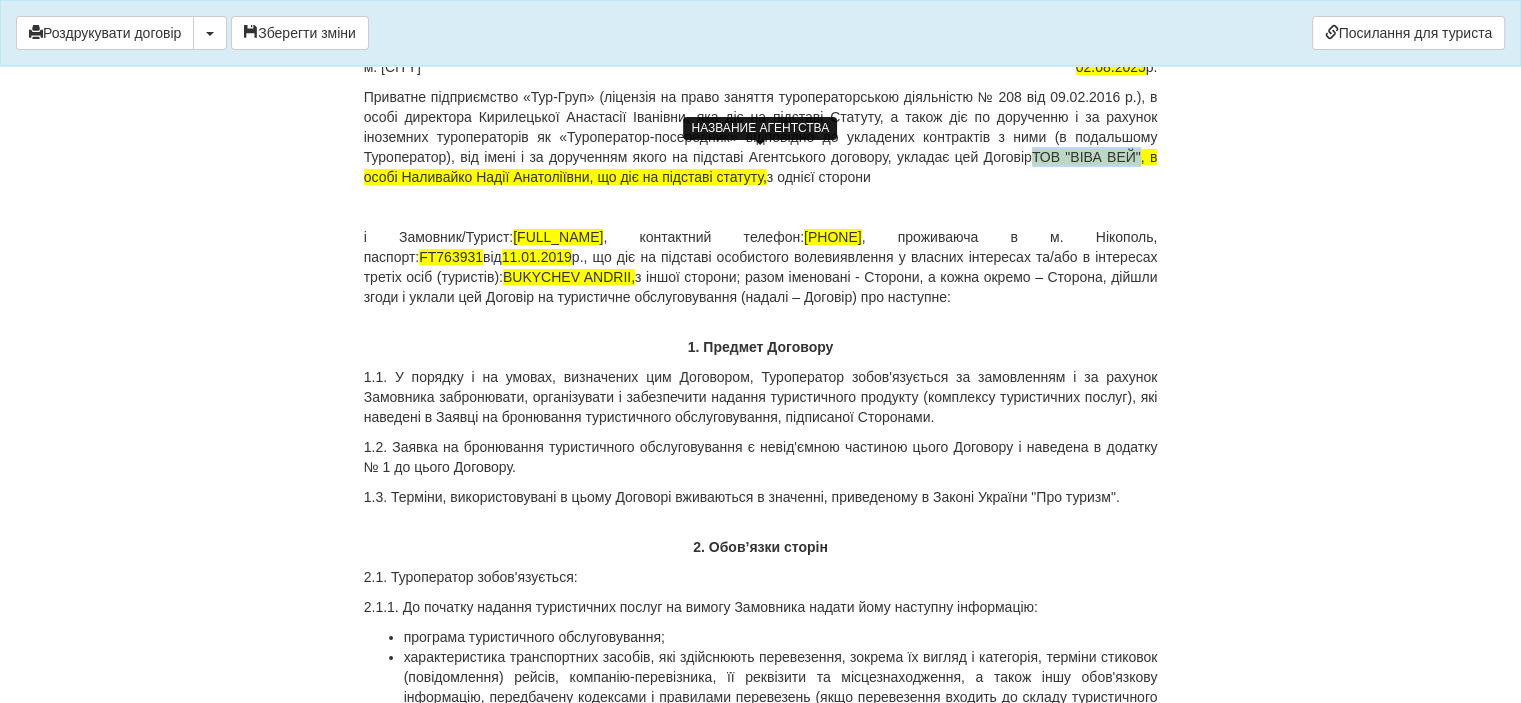 drag, startPoint x: 1031, startPoint y: 154, endPoint x: 1140, endPoint y: 157, distance: 109.041275 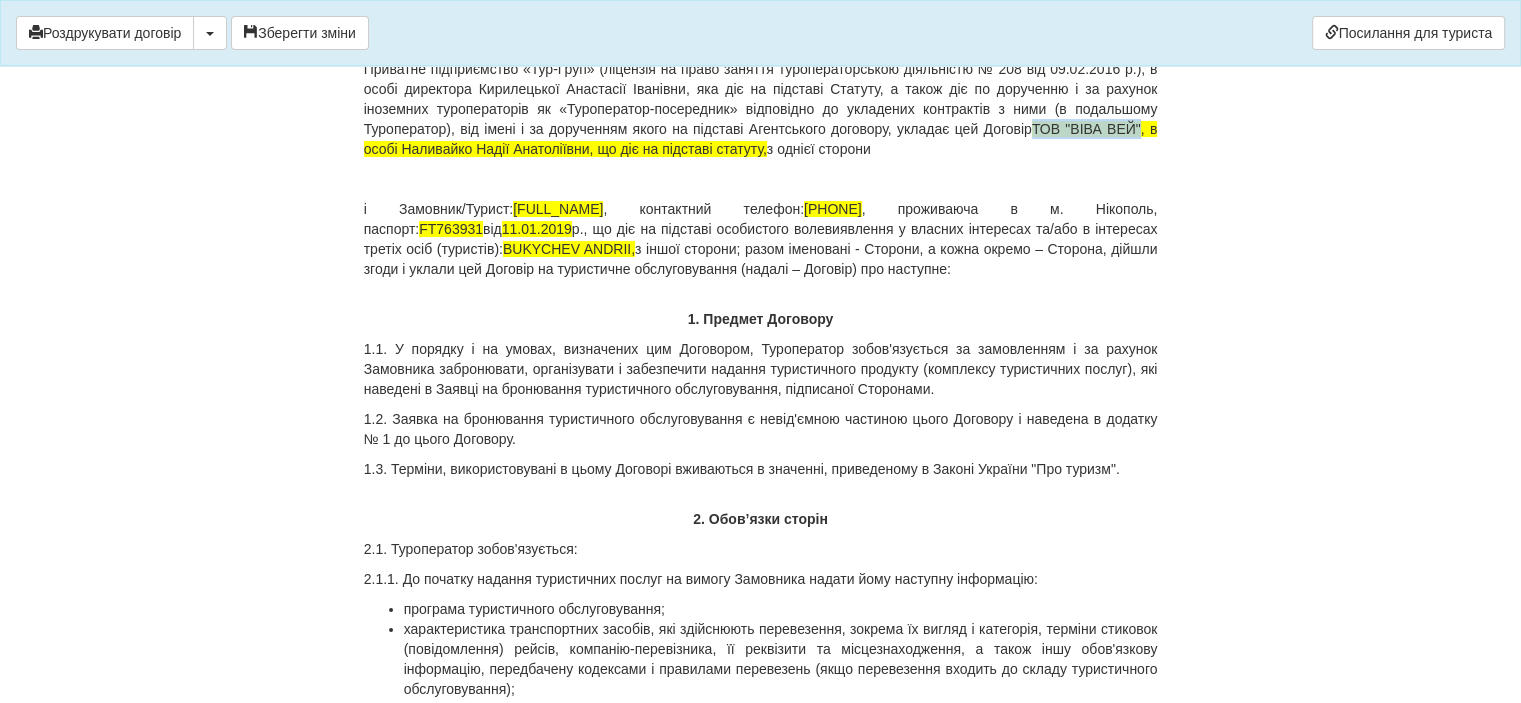 scroll, scrollTop: 400, scrollLeft: 0, axis: vertical 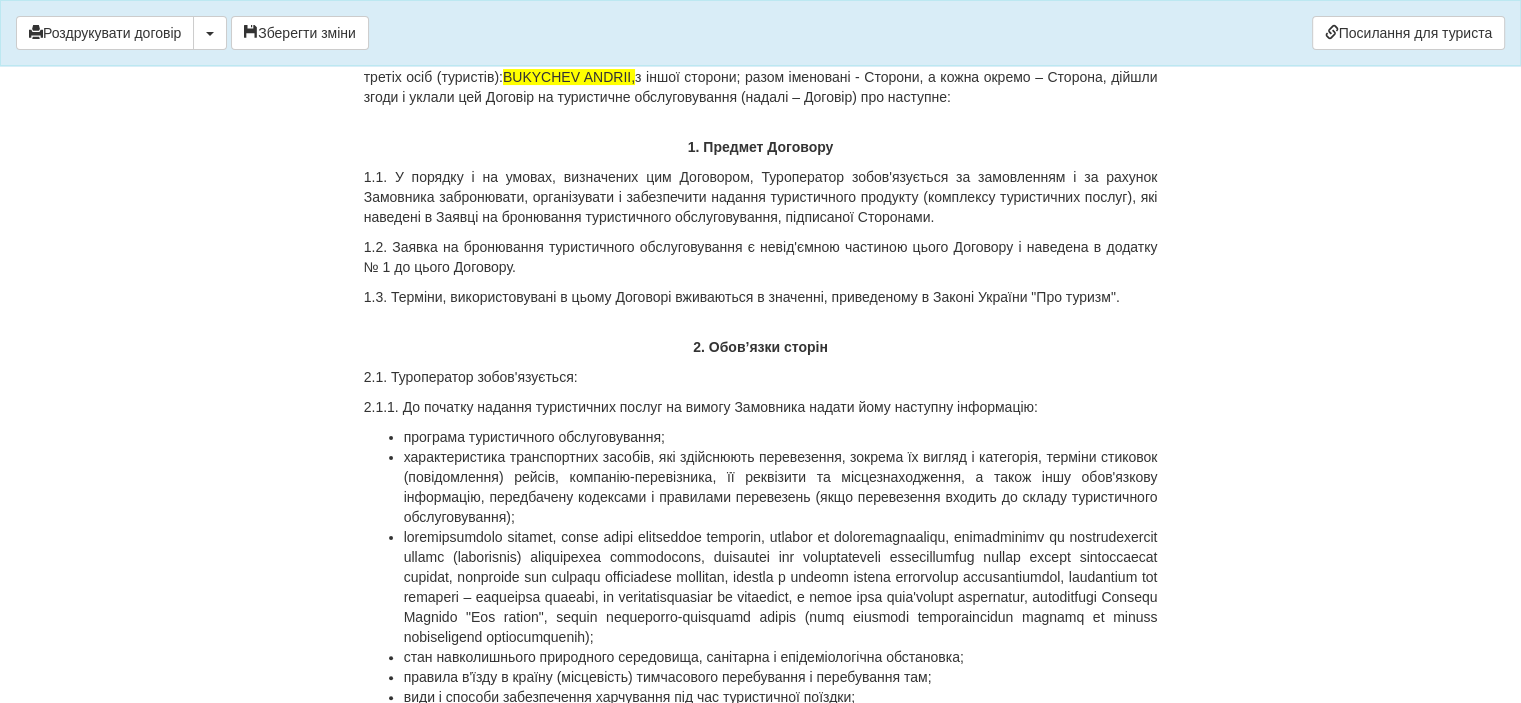 click on "Договір на туристичне обслуговування №  48999
м. Нікополь
02.08.2025  р.
Приватне підприємство «Тур-Груп» (ліцензія на право заняття туроператорською діяльністю № 208 від 09.02.2016 р.), в особі директора Кирилецької Анастасії Іванівни, яка діє на підставі Статуту, а також діє по дорученню і за рахунок іноземних туроператорів як «Туроператор-посередник» відповідно до укладених контрактів з ними (в подальшому  Туроператор),
від імені і за дорученням якого на підставі Агентського договору , укладає цей Договір   з однієї сторони
FT763931" at bounding box center [761, 7994] 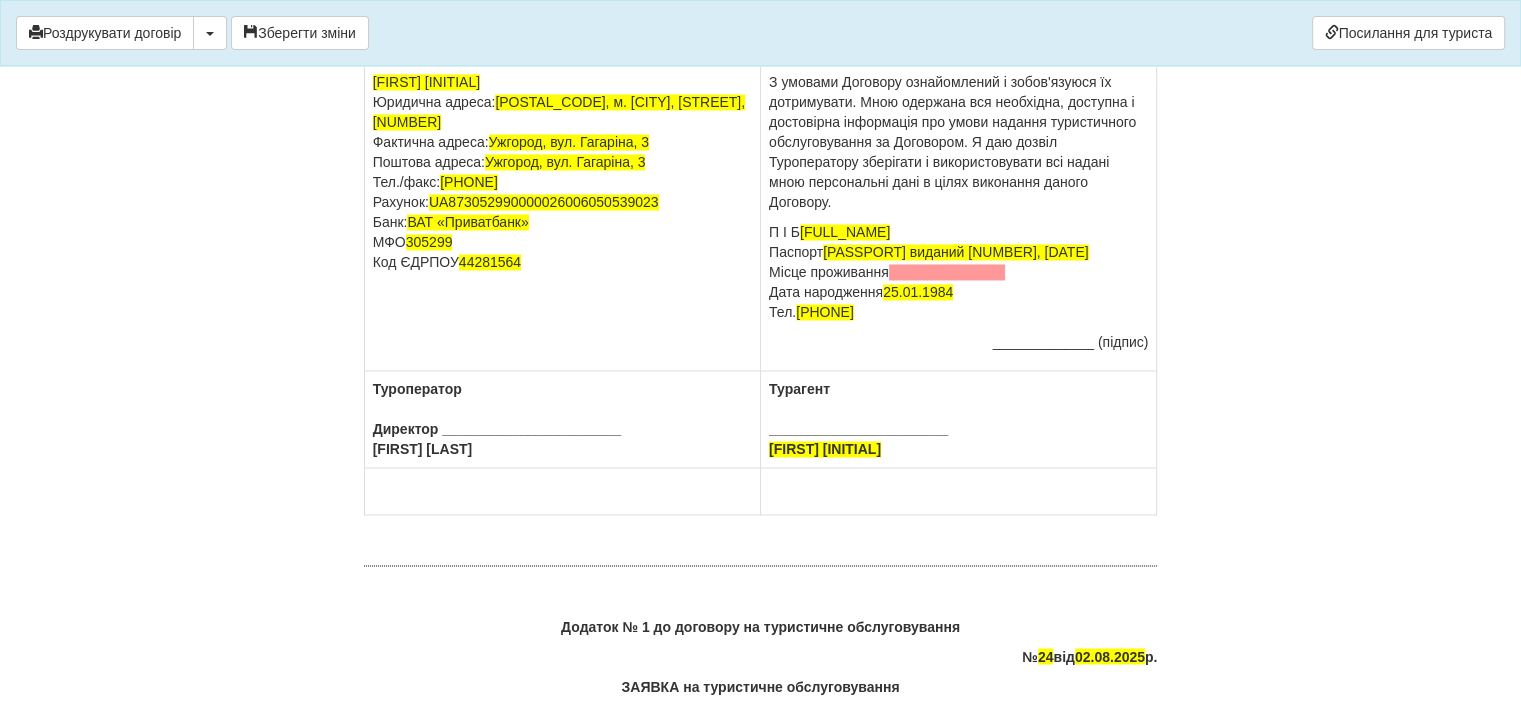 scroll, scrollTop: 10800, scrollLeft: 0, axis: vertical 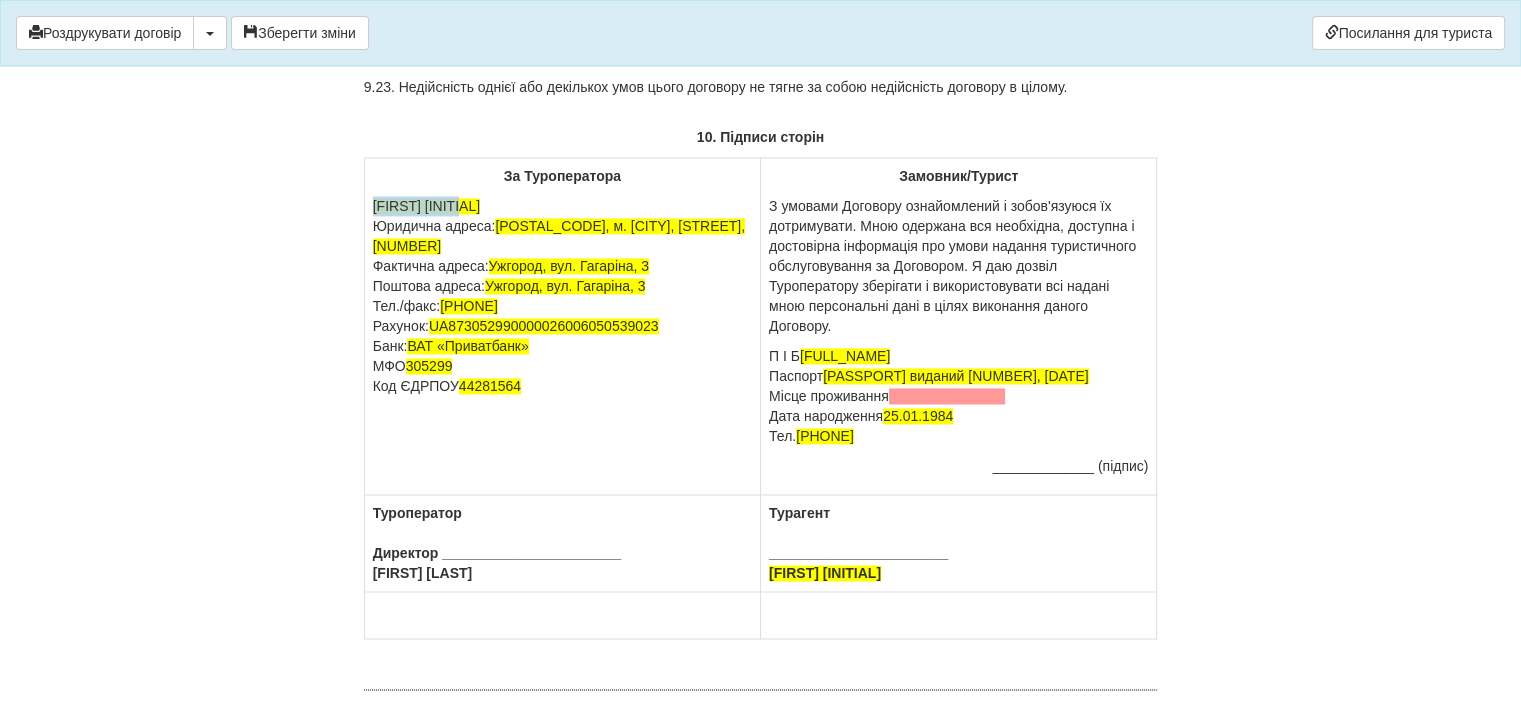 drag, startPoint x: 476, startPoint y: 299, endPoint x: 367, endPoint y: 311, distance: 109.65856 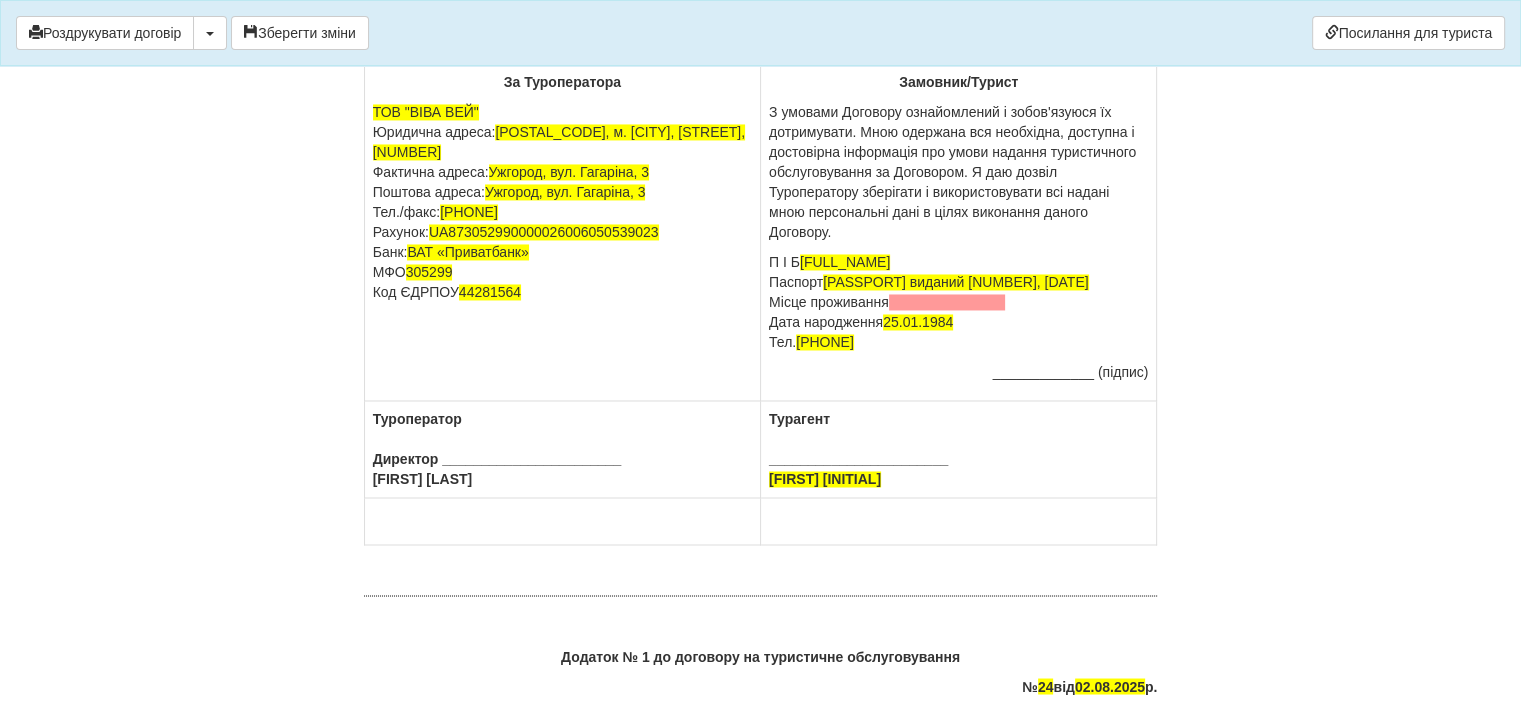 scroll, scrollTop: 10800, scrollLeft: 0, axis: vertical 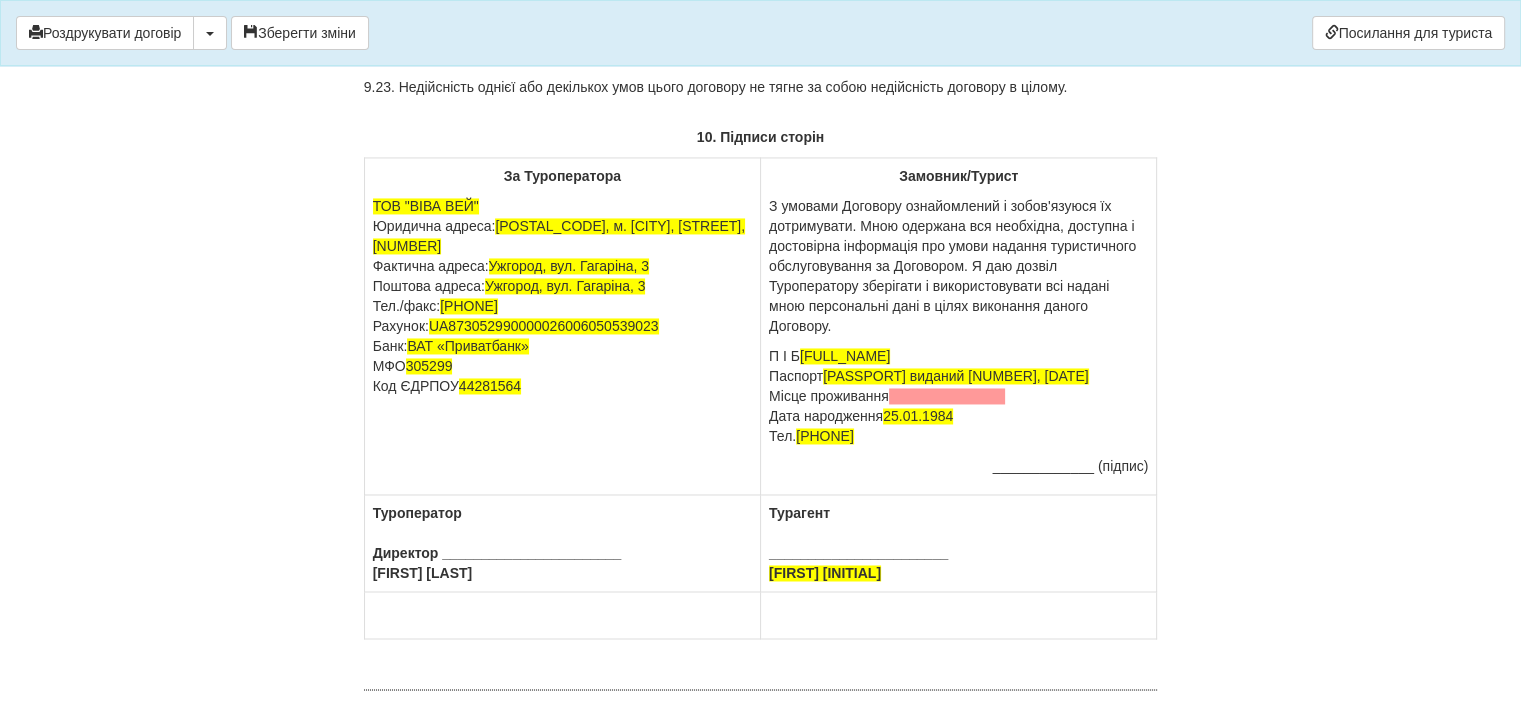 drag, startPoint x: 772, startPoint y: 302, endPoint x: 891, endPoint y: 431, distance: 175.50499 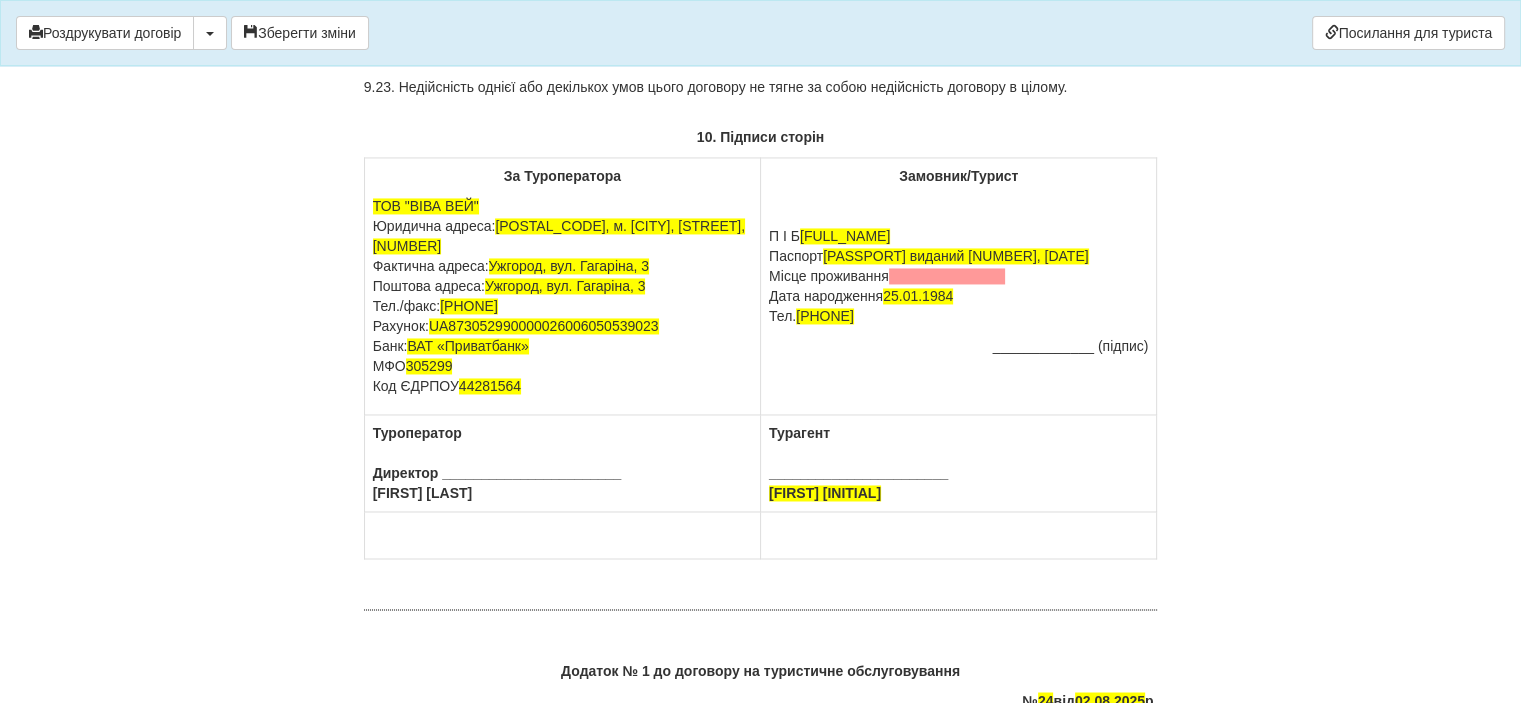 drag, startPoint x: 800, startPoint y: 334, endPoint x: 764, endPoint y: 336, distance: 36.05551 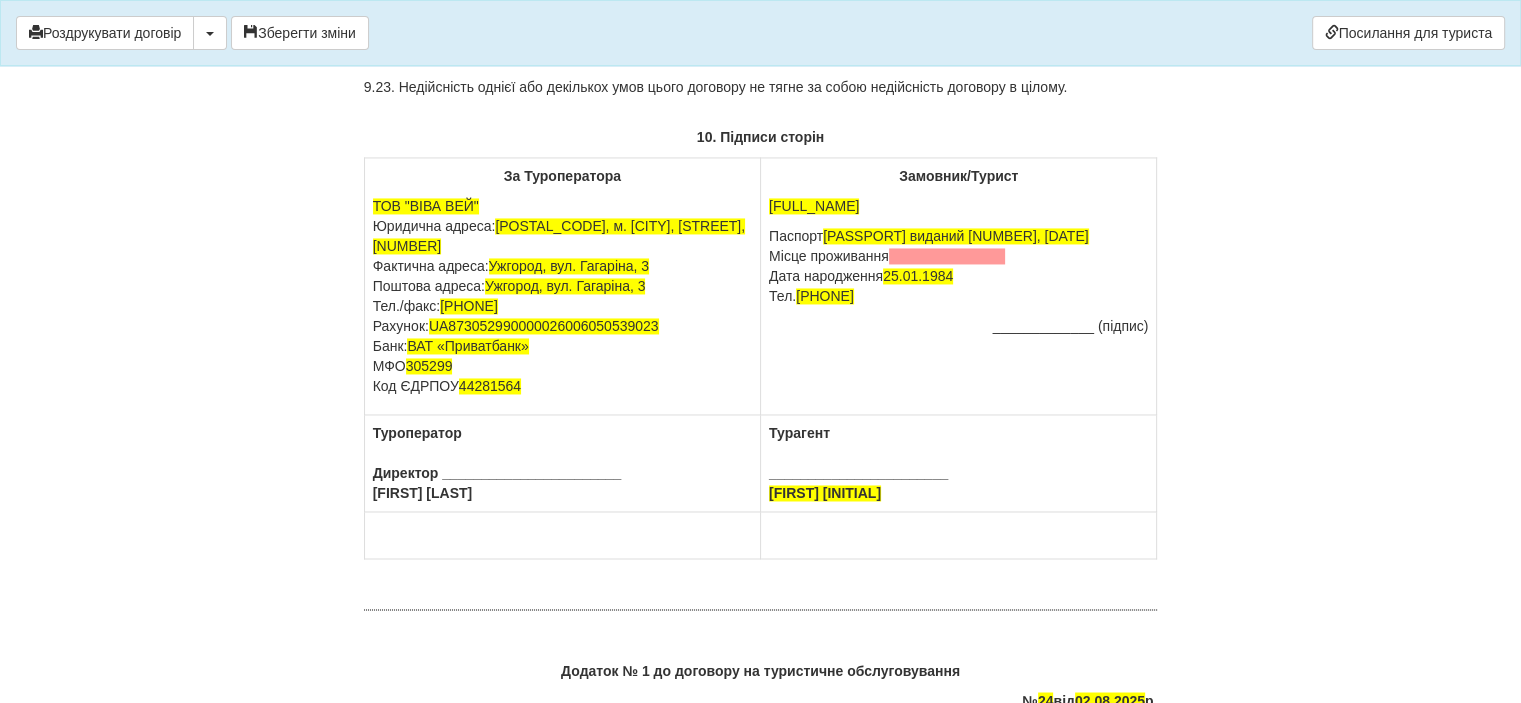 drag, startPoint x: 768, startPoint y: 359, endPoint x: 1024, endPoint y: 358, distance: 256.00195 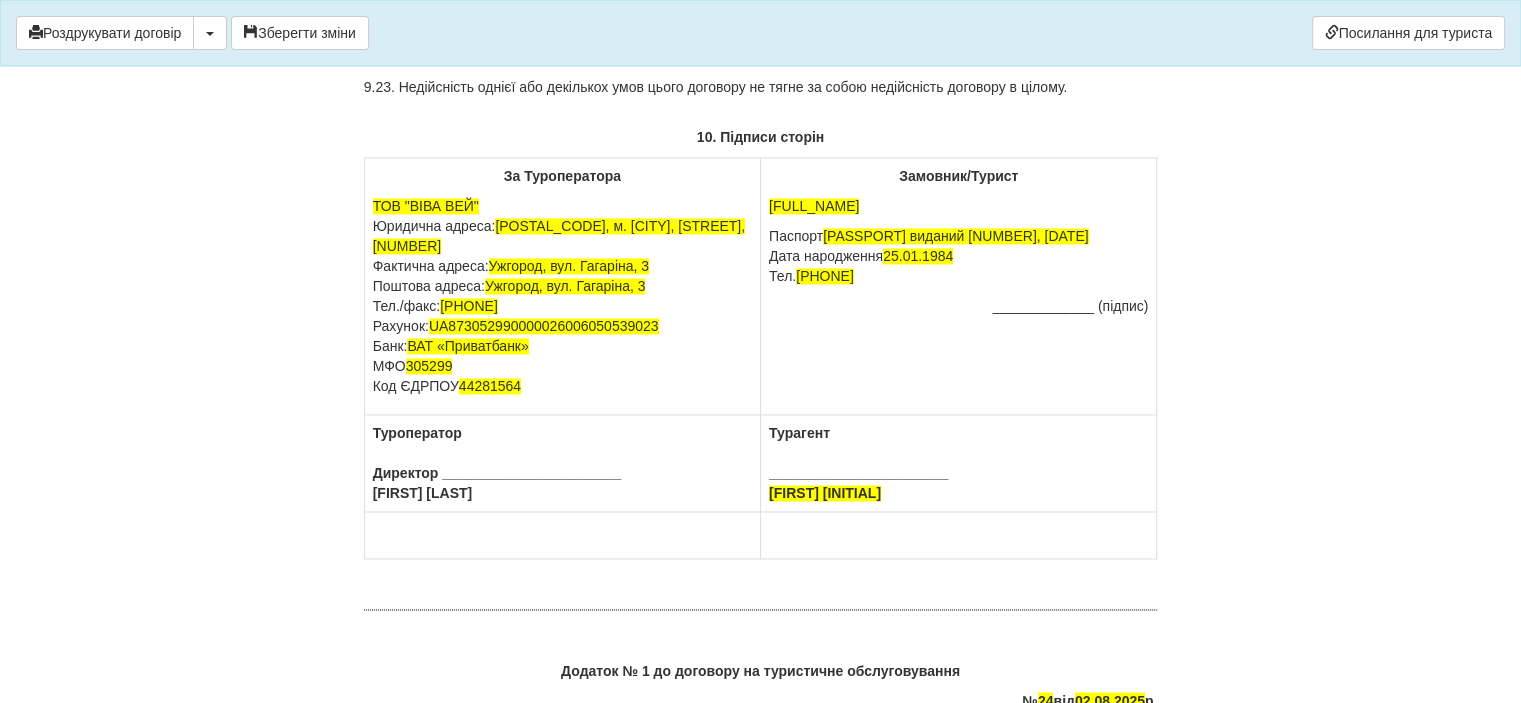 click on "Договір на туристичне обслуговування №  48999
м. Нікополь
02.08.2025  р.
Приватне підприємство «Тур-Груп» (ліцензія на право заняття туроператорською діяльністю № 208 від 09.02.2016 р.), в особі директора Кирилецької Анастасії Іванівни, яка діє на підставі Статуту, а також діє по дорученню і за рахунок іноземних туроператорів як «Туроператор-посередник» відповідно до укладених контрактів з ними (в подальшому  Туроператор),
від імені і за дорученням якого на підставі Агентського договору , укладає цей Договір   з однієї сторони
FT763931" at bounding box center [761, -2446] 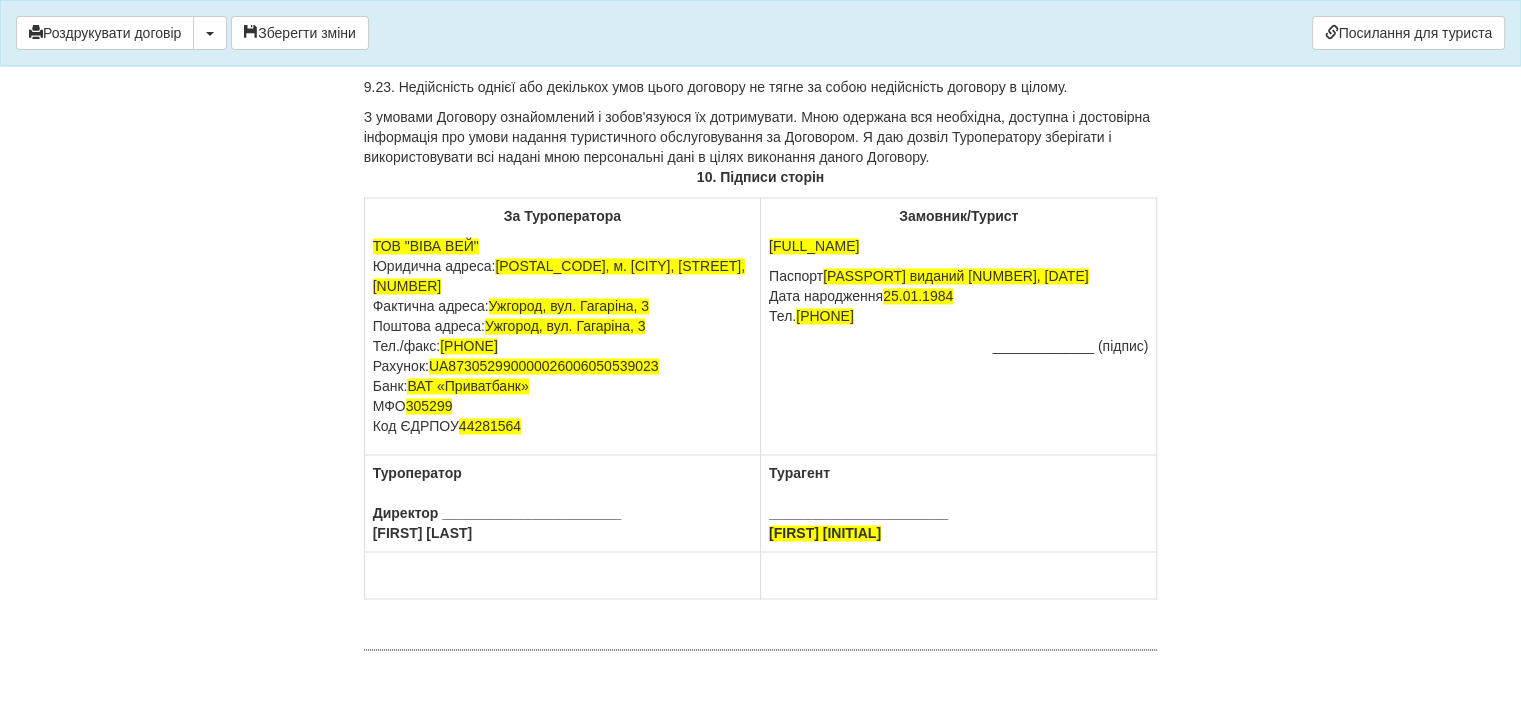 drag, startPoint x: 372, startPoint y: 215, endPoint x: 631, endPoint y: 391, distance: 313.14053 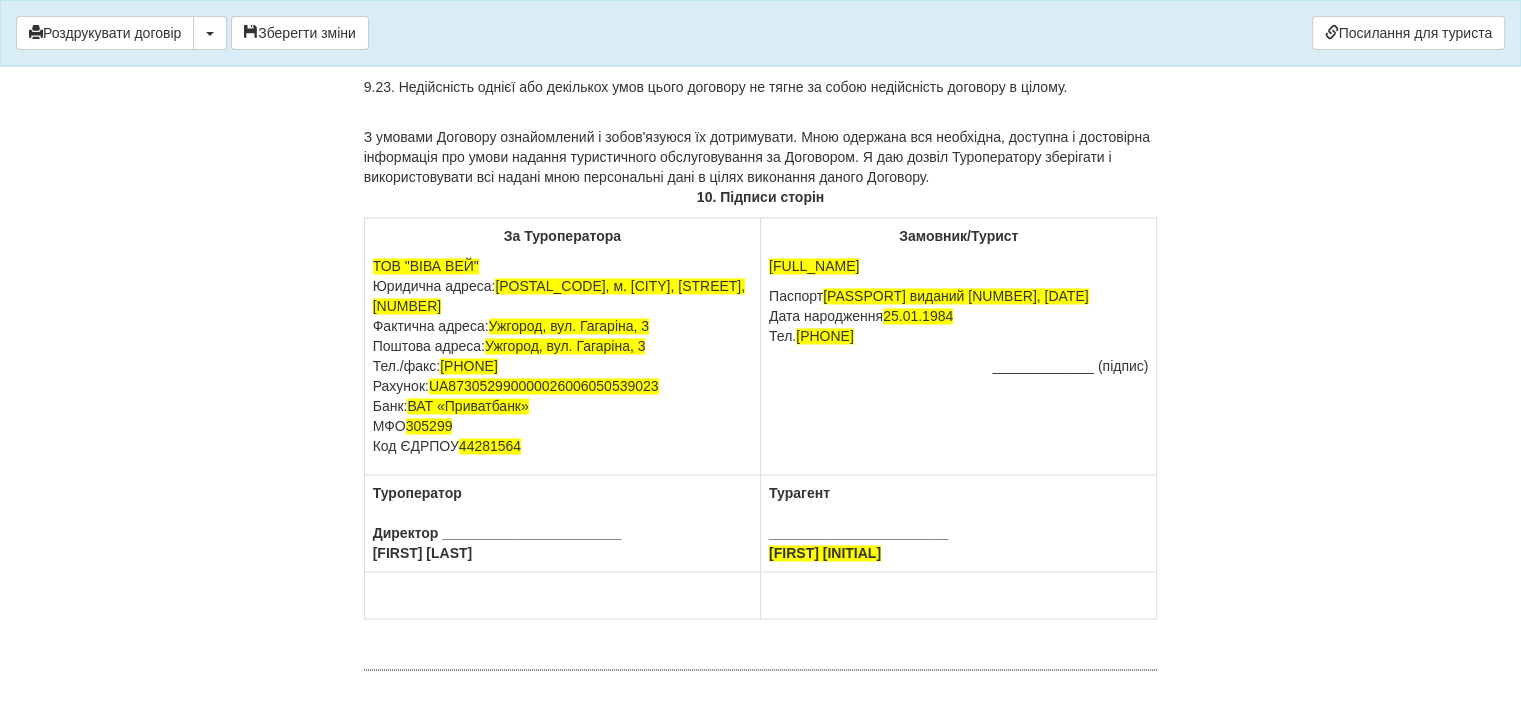 click on "Договір на туристичне обслуговування №  48999
м. Нікополь
02.08.2025  р.
Приватне підприємство «Тур-Груп» (ліцензія на право заняття туроператорською діяльністю № 208 від 09.02.2016 р.), в особі директора Кирилецької Анастасії Іванівни, яка діє на підставі Статуту, а також діє по дорученню і за рахунок іноземних туроператорів як «Туроператор-посередник» відповідно до укладених контрактів з ними (в подальшому  Туроператор),
від імені і за дорученням якого на підставі Агентського договору , укладає цей Договір   з однієї сторони
FT763931" at bounding box center (761, -2416) 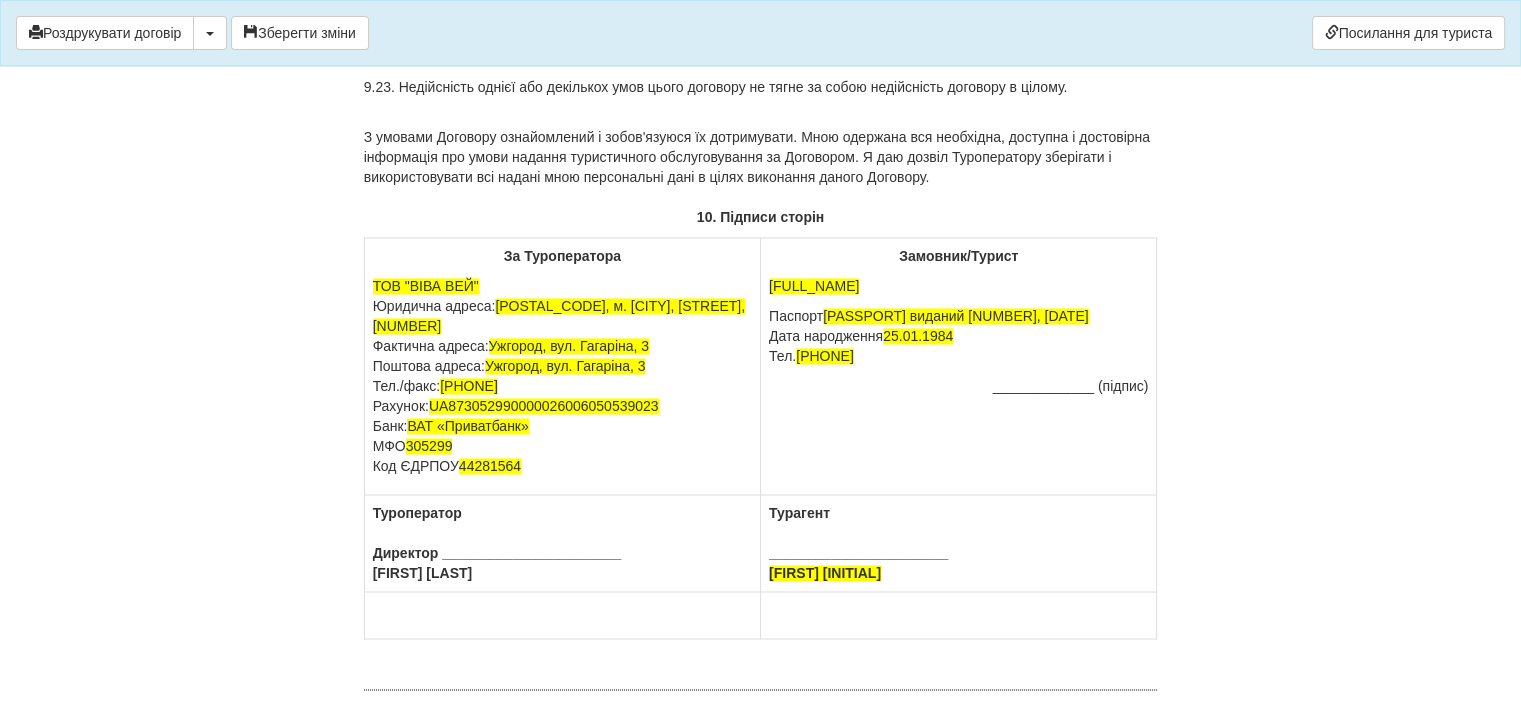 drag, startPoint x: 902, startPoint y: 384, endPoint x: 772, endPoint y: 381, distance: 130.0346 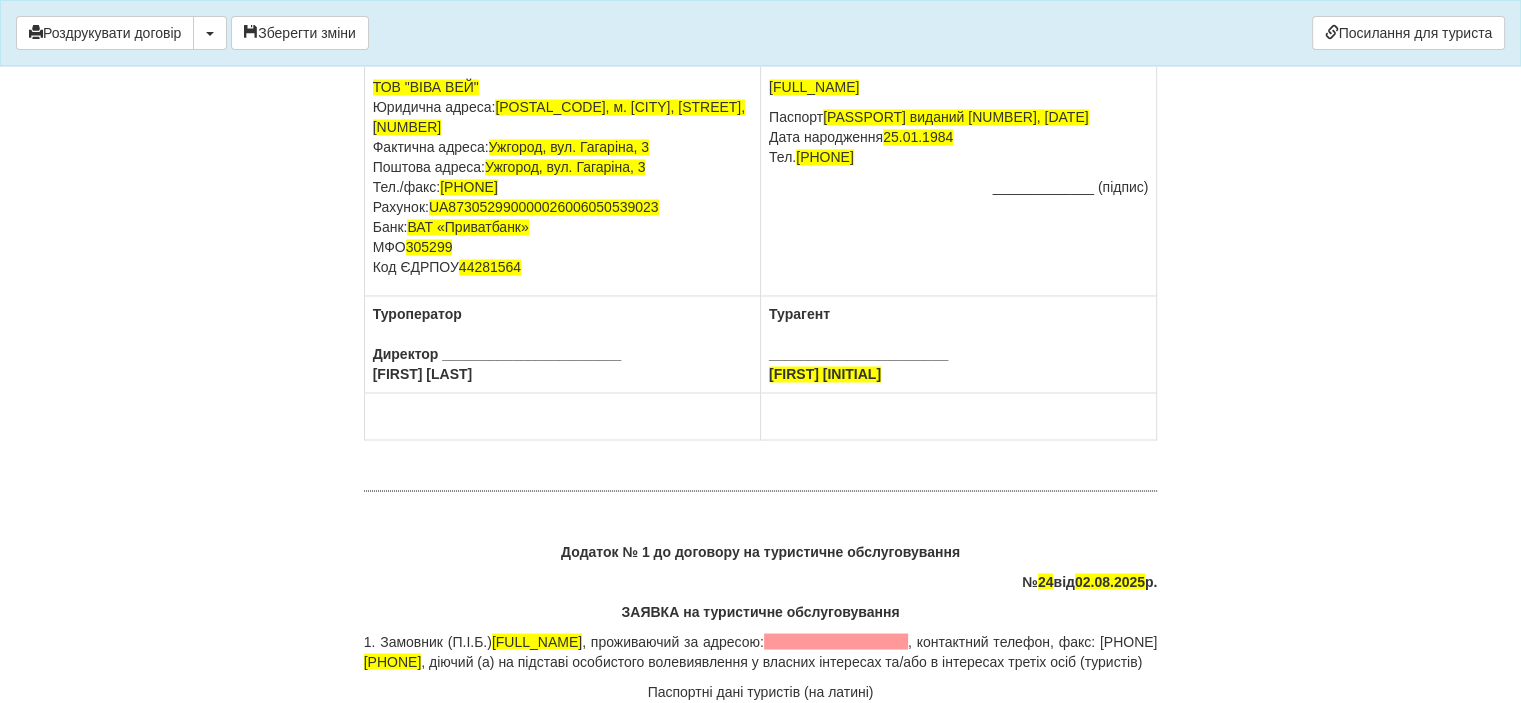 scroll, scrollTop: 11000, scrollLeft: 0, axis: vertical 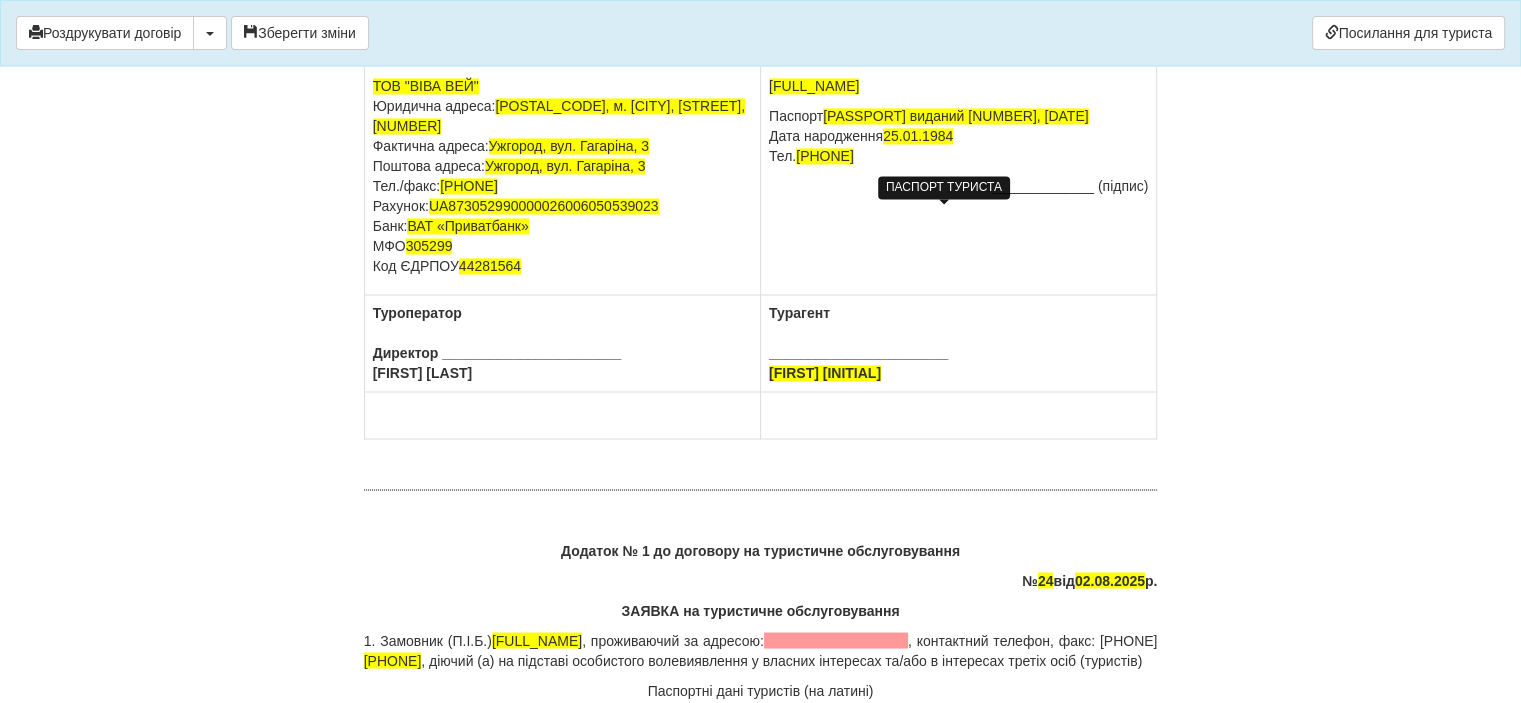 click on "FT763931 виданий 1234, 11.01.2019" at bounding box center (955, 116) 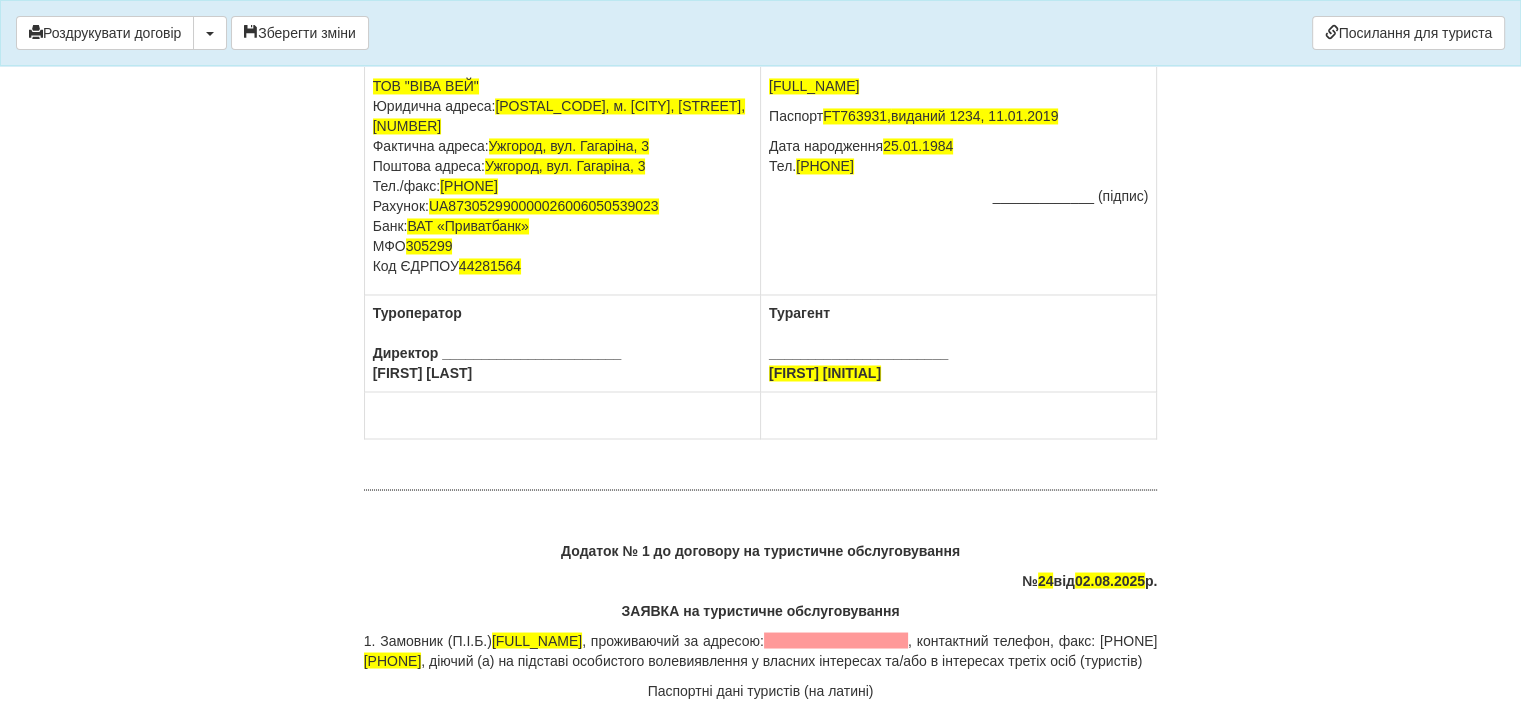click on "Дата народження  25.01.1984
Тел.  +380 95 579 8109" at bounding box center [958, 156] 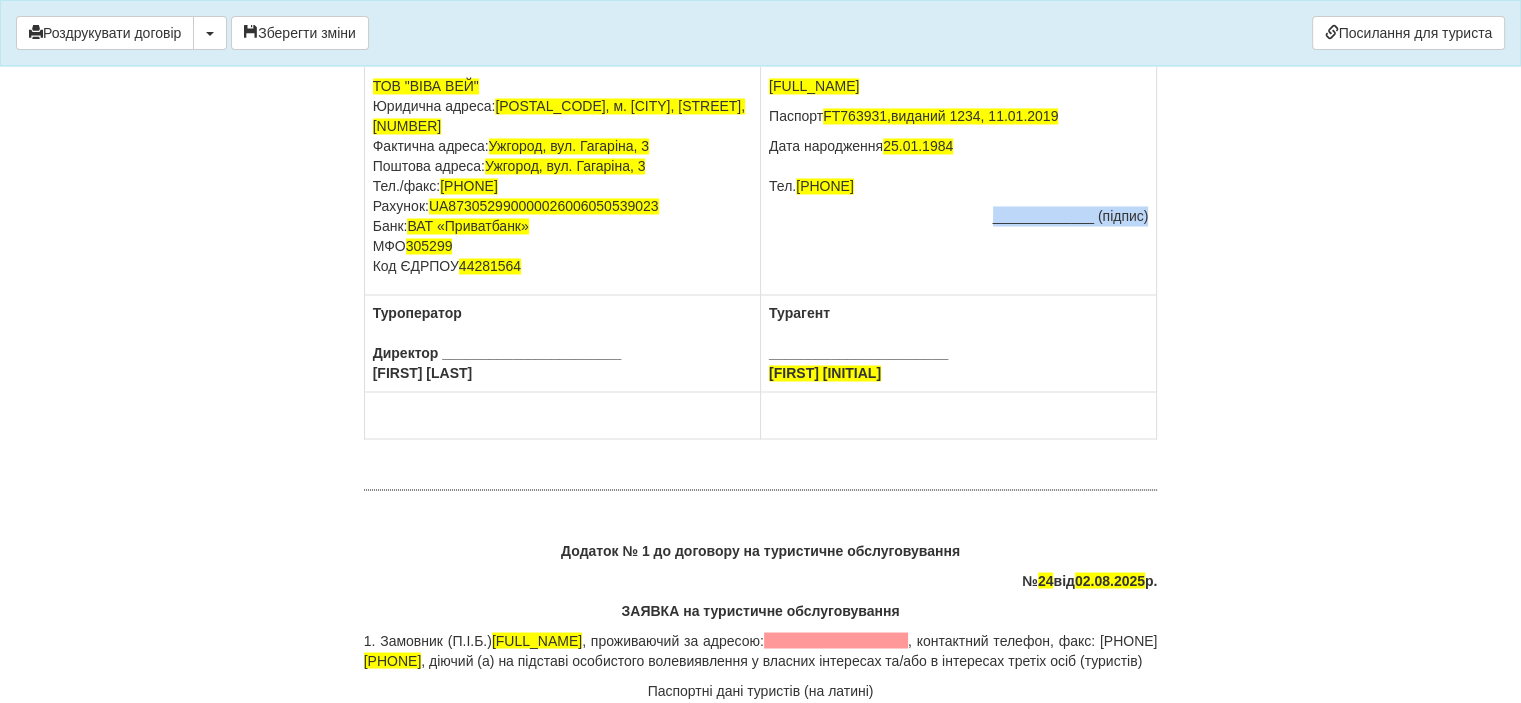 drag, startPoint x: 996, startPoint y: 314, endPoint x: 1148, endPoint y: 338, distance: 153.88307 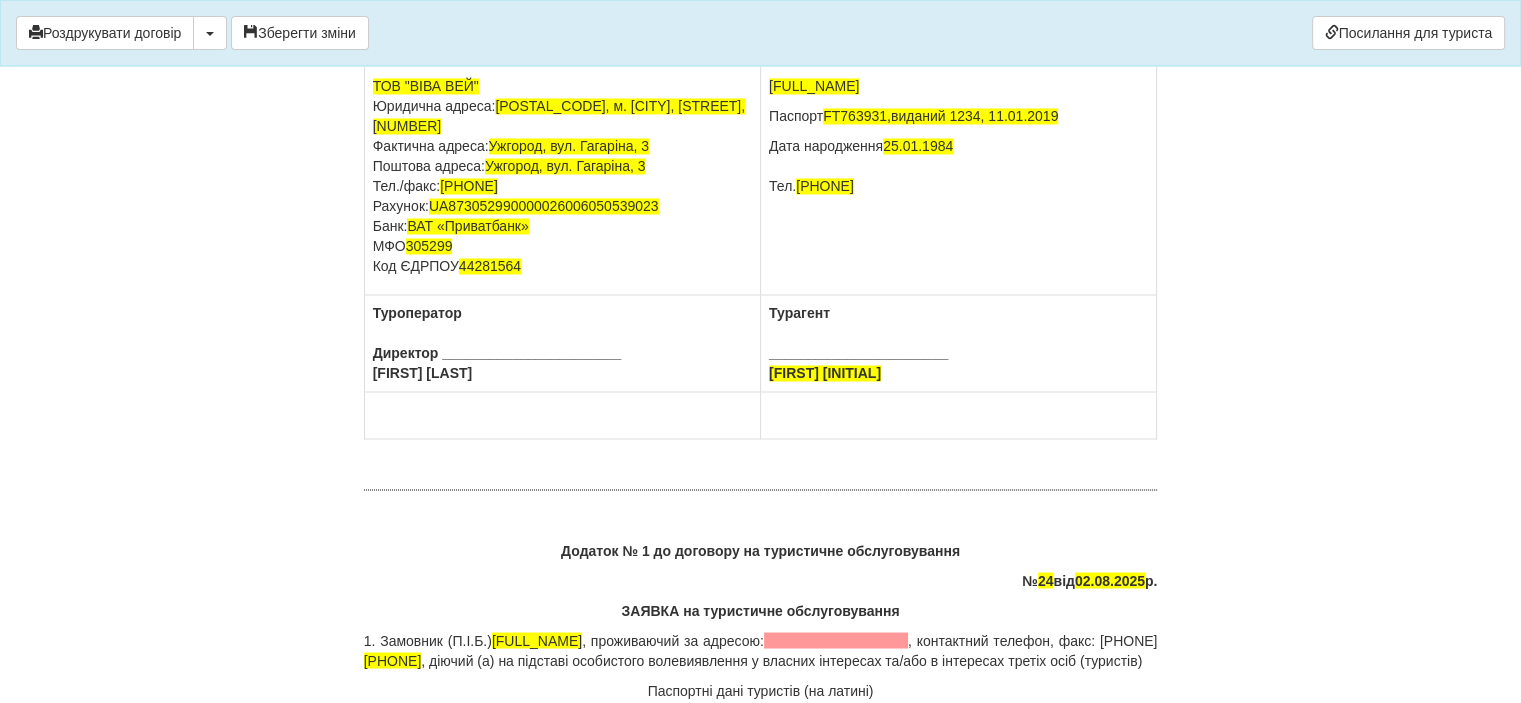 drag, startPoint x: 480, startPoint y: 387, endPoint x: 376, endPoint y: 389, distance: 104.019226 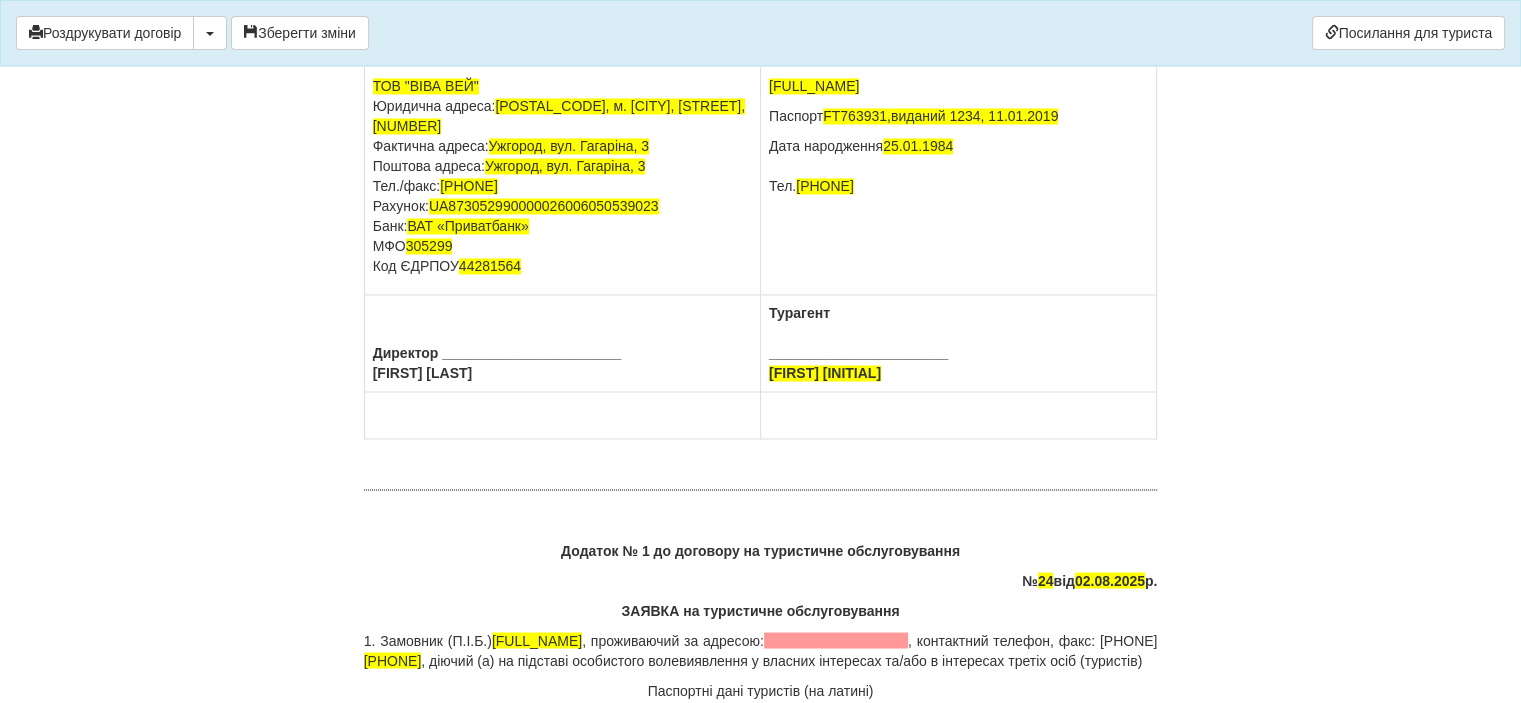 click on "Директор _______________________
Кирилецька Анастасія Іванівна" at bounding box center [562, 343] 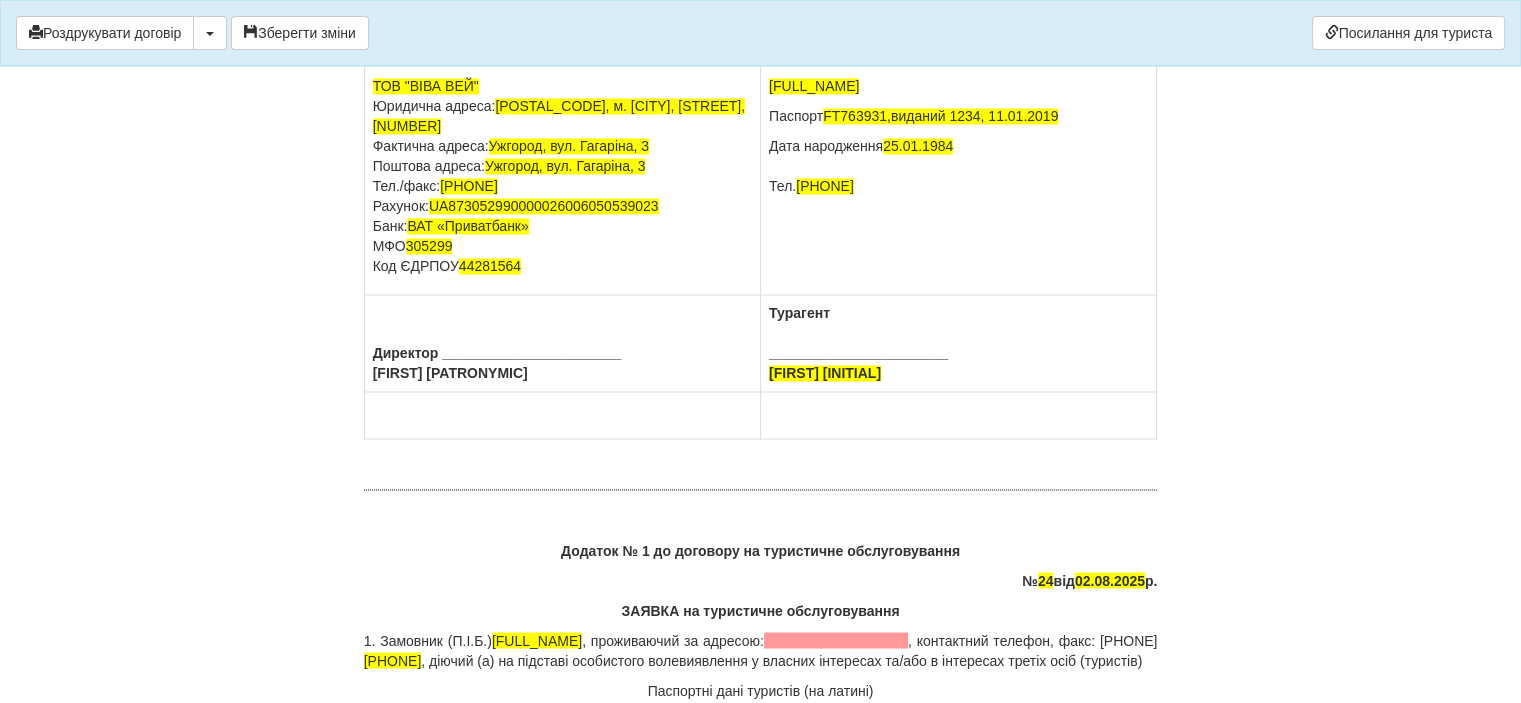 click on "Турагент
_______________________
Наливайко Н.А." at bounding box center [959, 343] 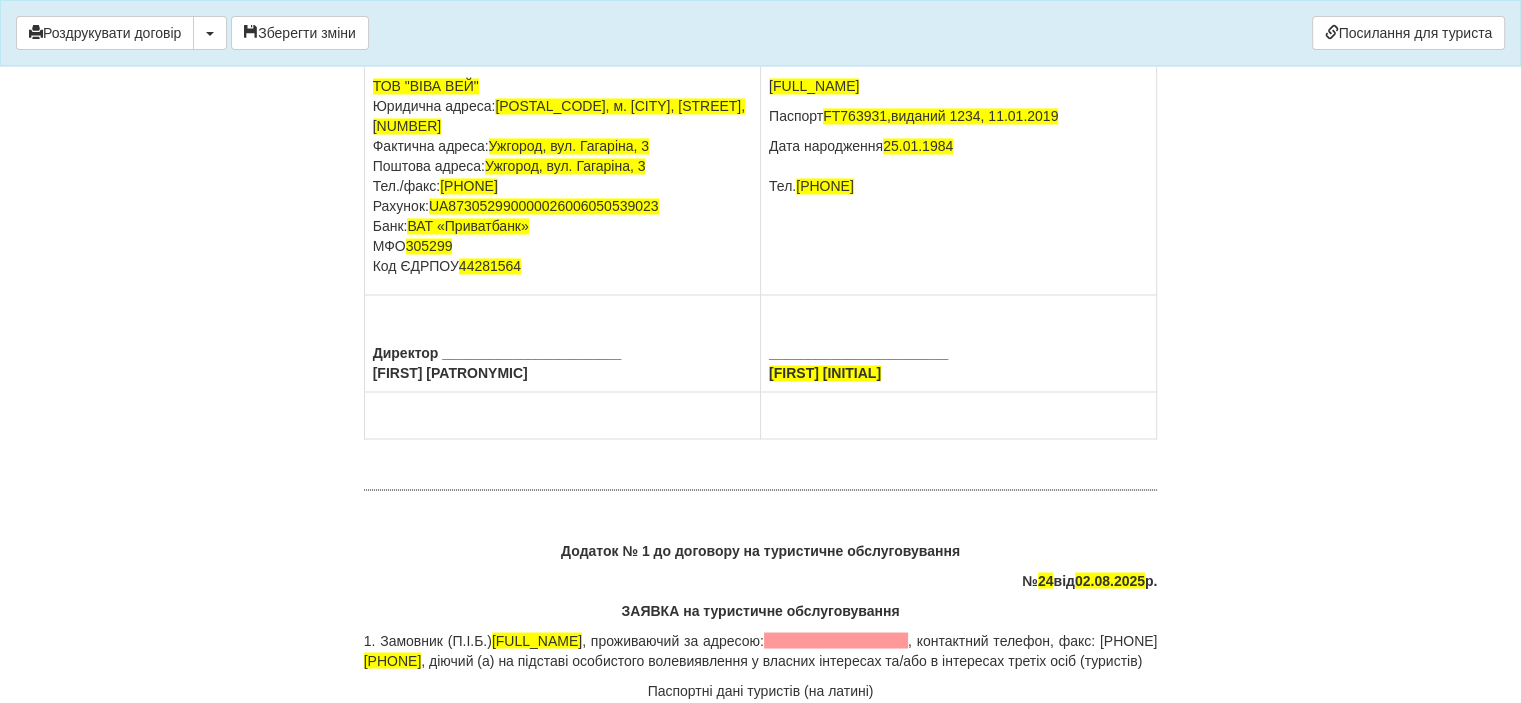 drag, startPoint x: 906, startPoint y: 182, endPoint x: 766, endPoint y: 183, distance: 140.00357 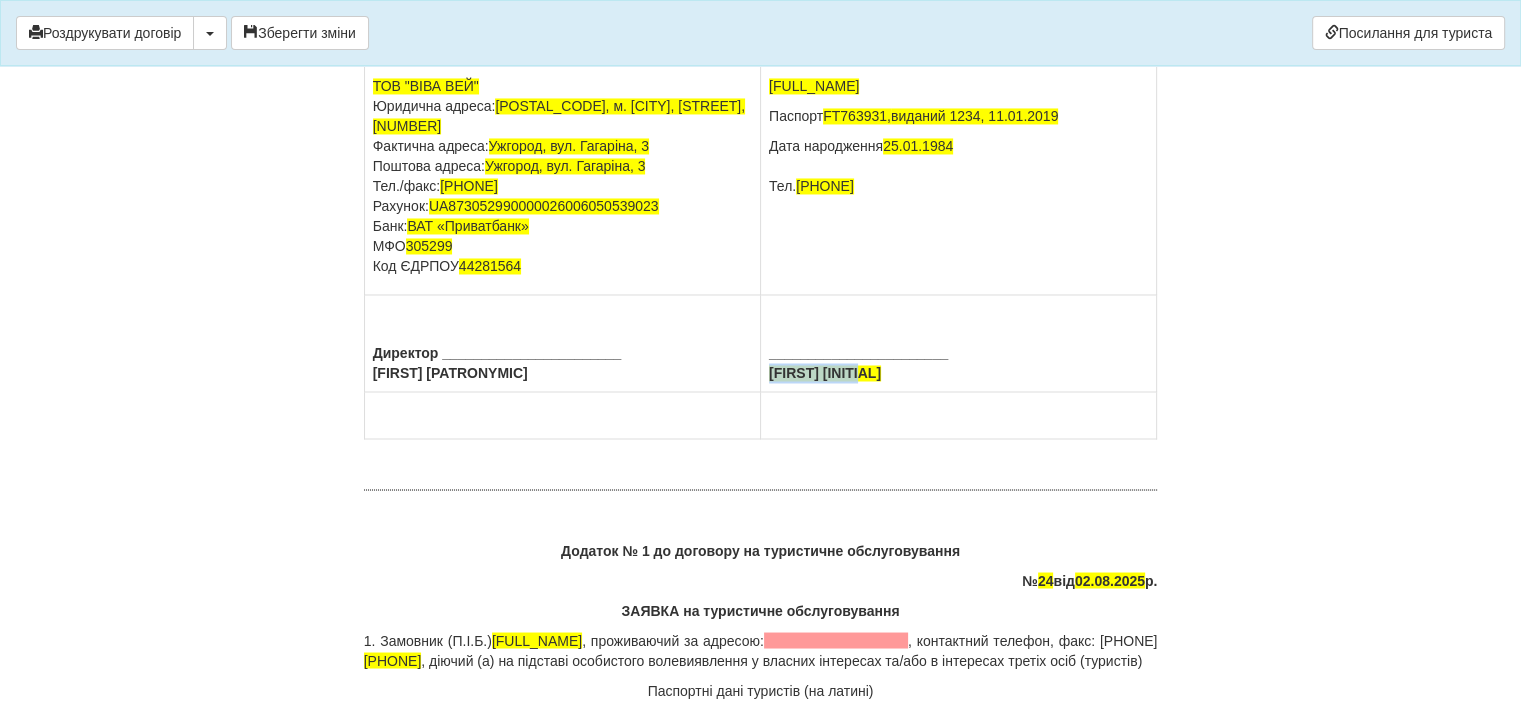 drag, startPoint x: 878, startPoint y: 453, endPoint x: 766, endPoint y: 451, distance: 112.01785 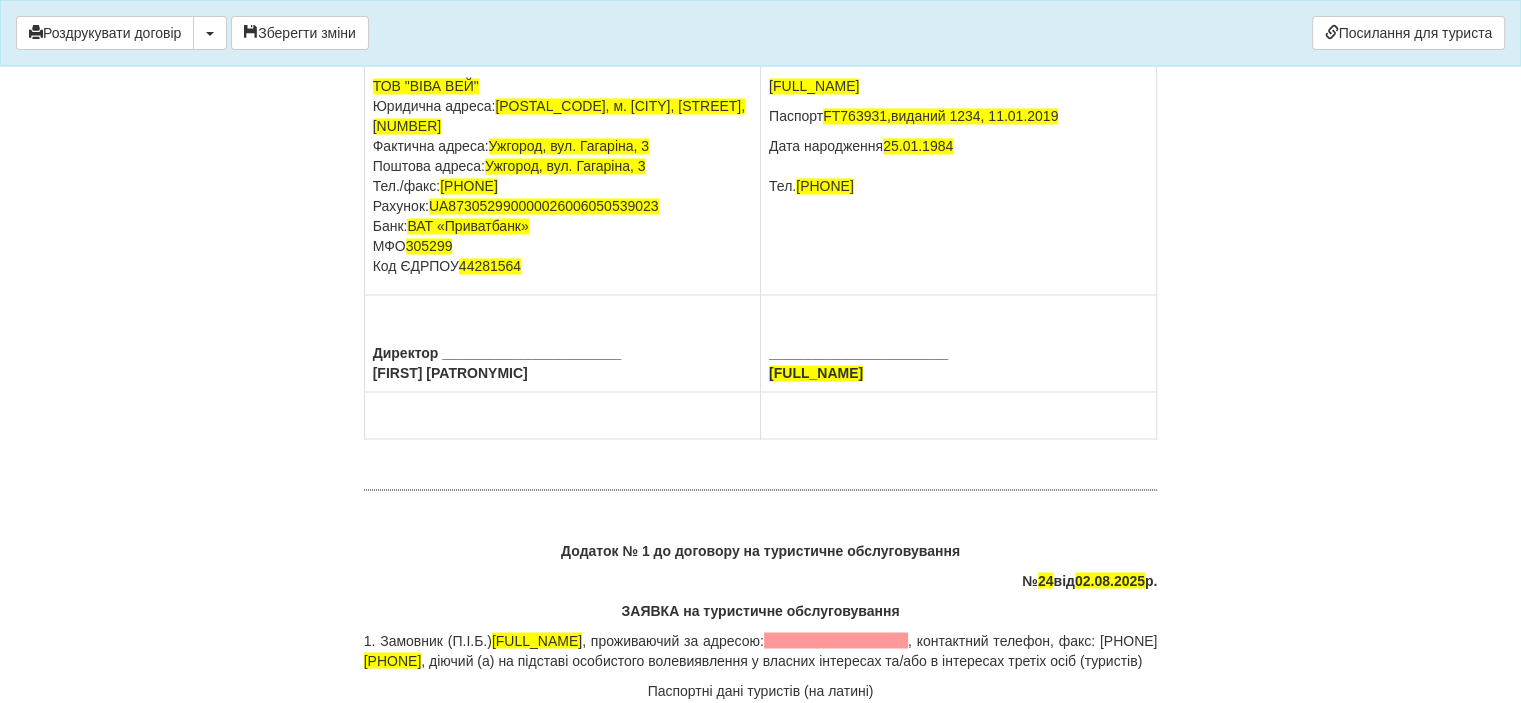 click on "_______________________
KUZALOVA OKSANA" at bounding box center (959, 343) 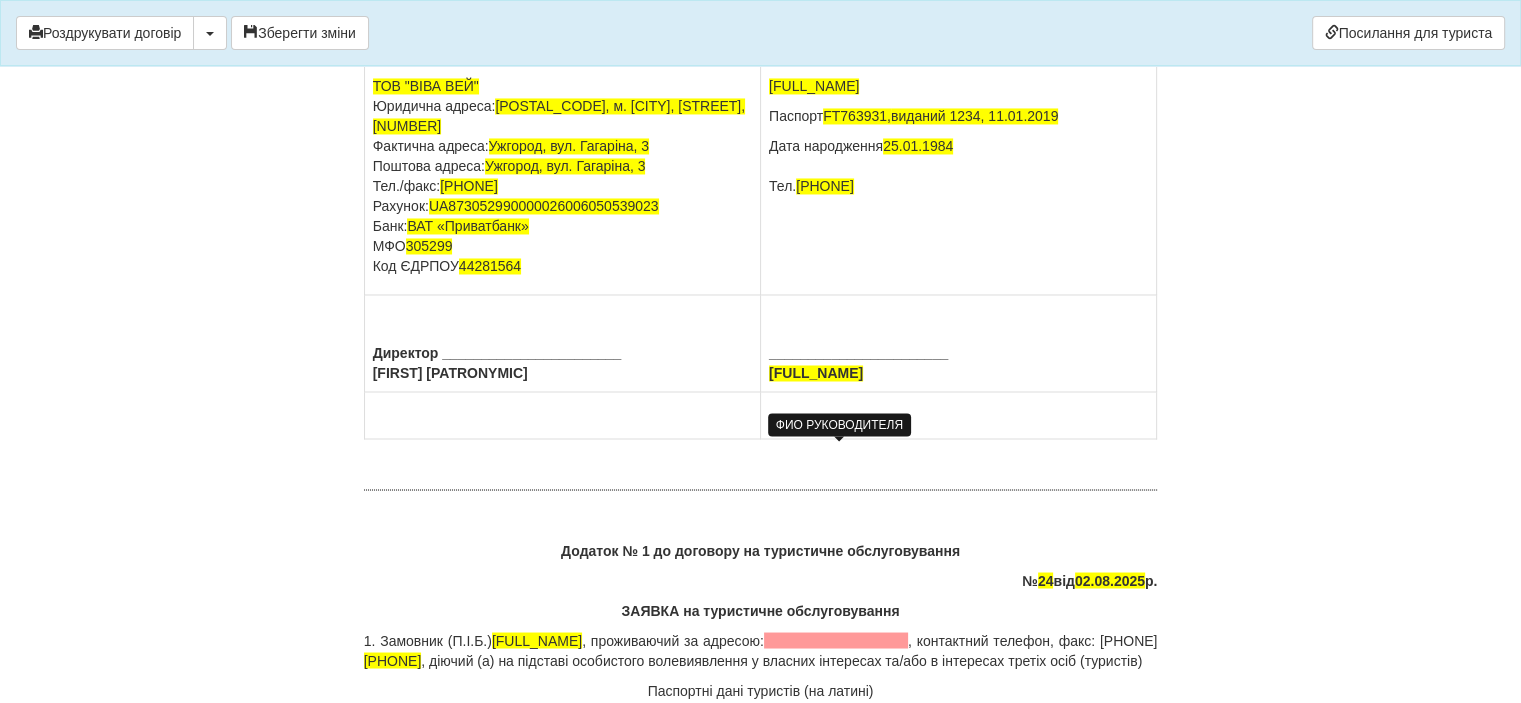 drag, startPoint x: 778, startPoint y: 448, endPoint x: 836, endPoint y: 512, distance: 86.37129 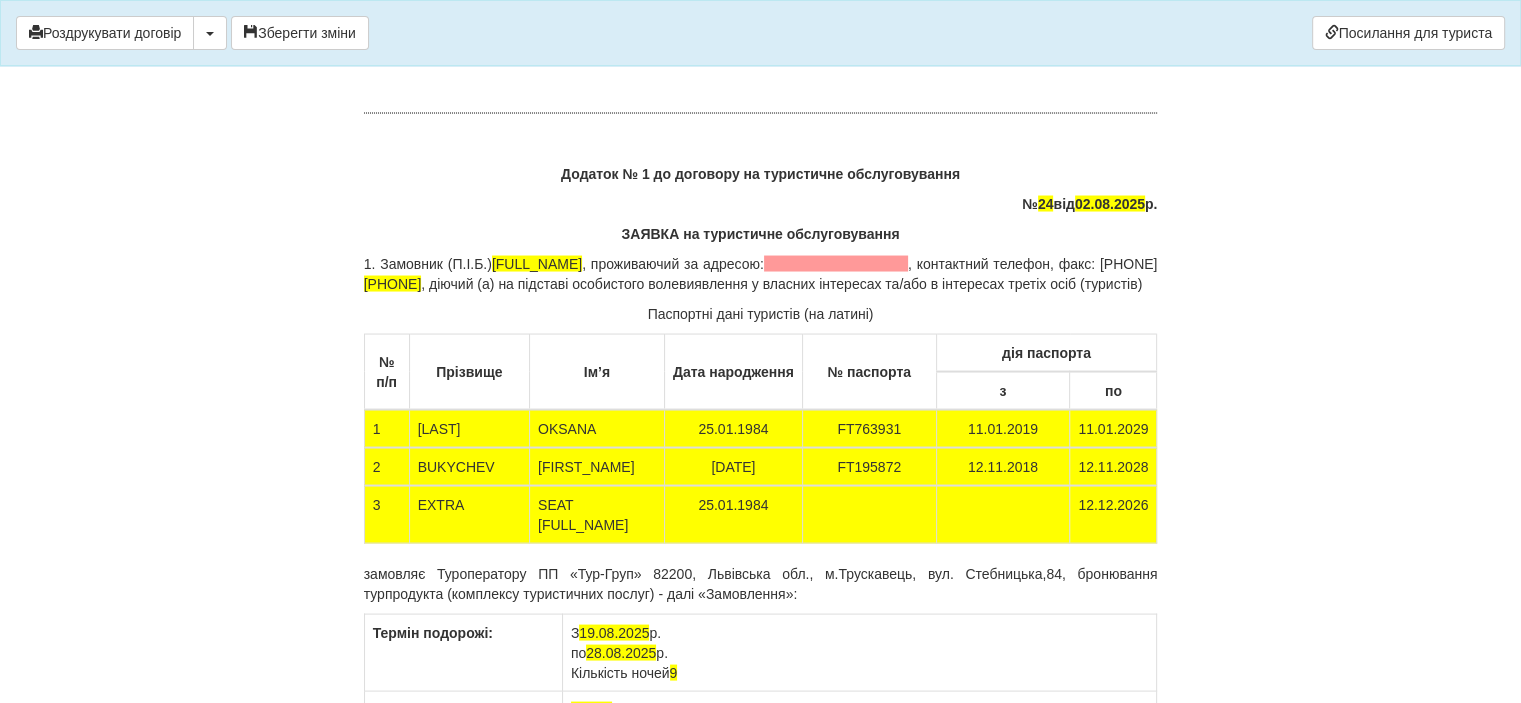 scroll, scrollTop: 11400, scrollLeft: 0, axis: vertical 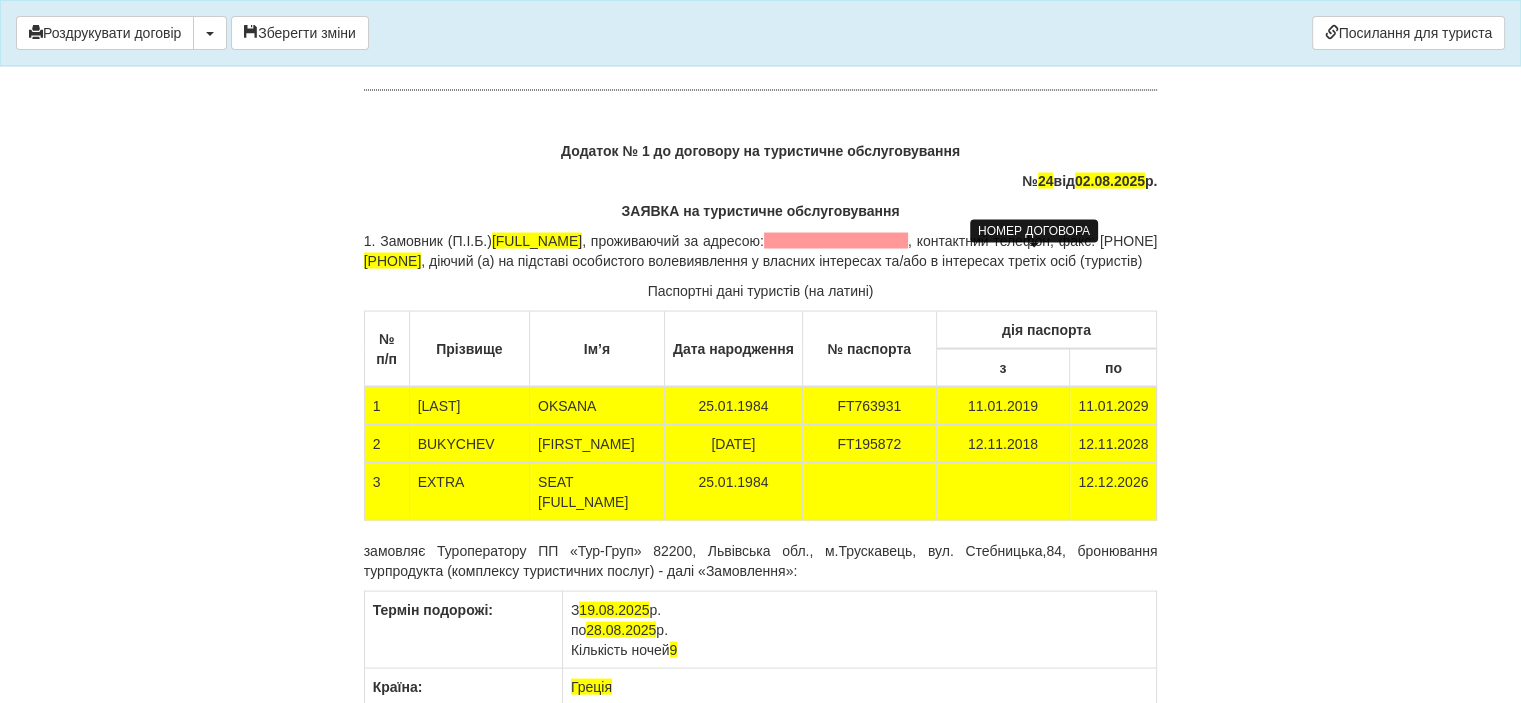 click on "24" at bounding box center (1046, 180) 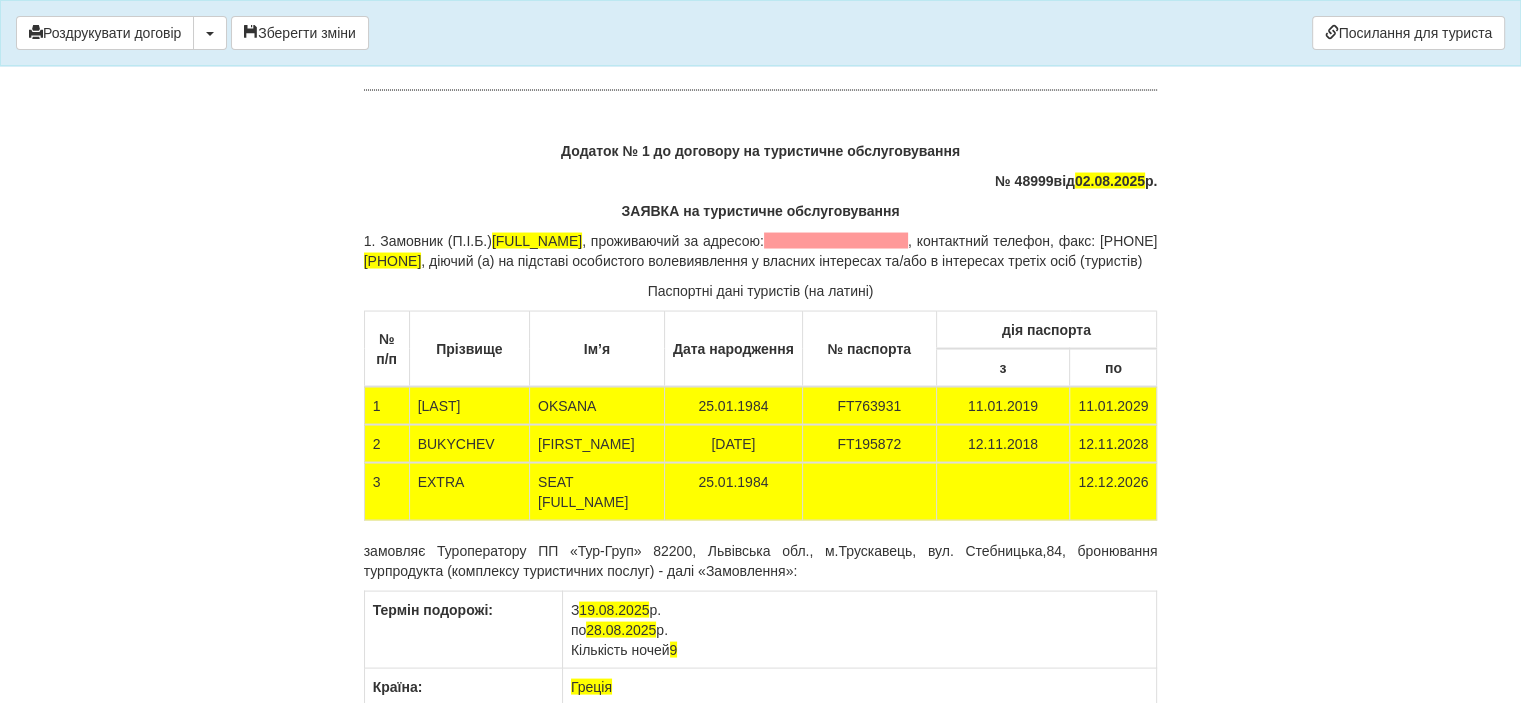 drag, startPoint x: 497, startPoint y: 319, endPoint x: 458, endPoint y: 328, distance: 40.024994 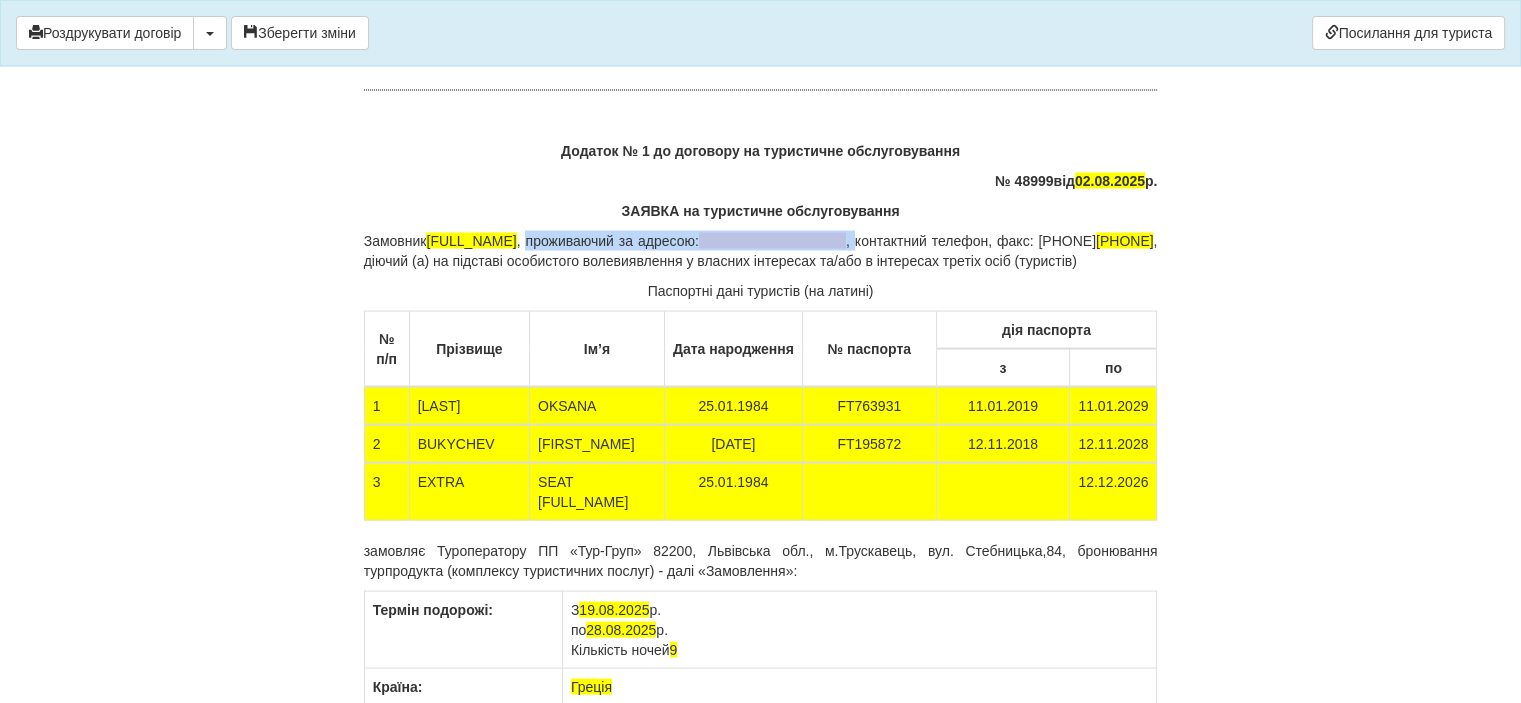 drag, startPoint x: 895, startPoint y: 319, endPoint x: 579, endPoint y: 317, distance: 316.00632 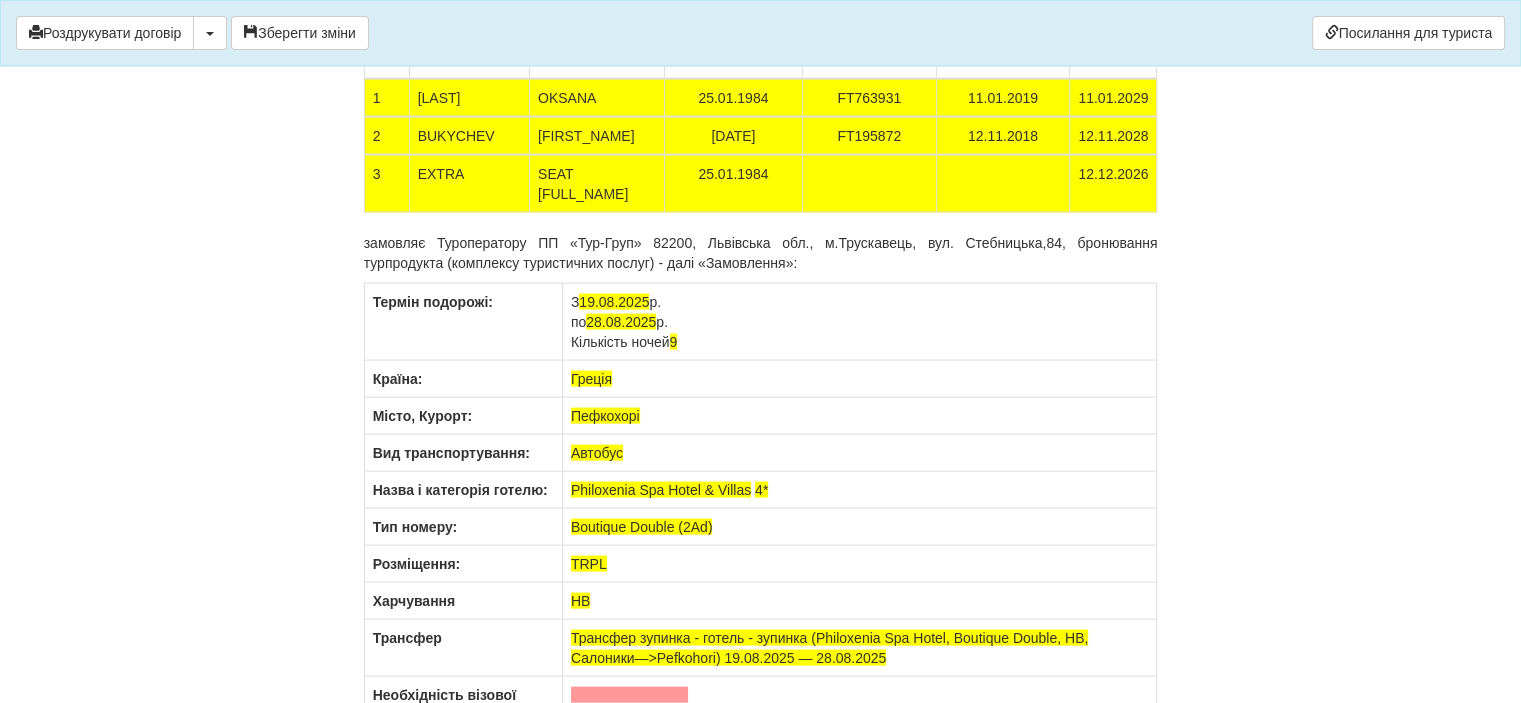 scroll, scrollTop: 11600, scrollLeft: 0, axis: vertical 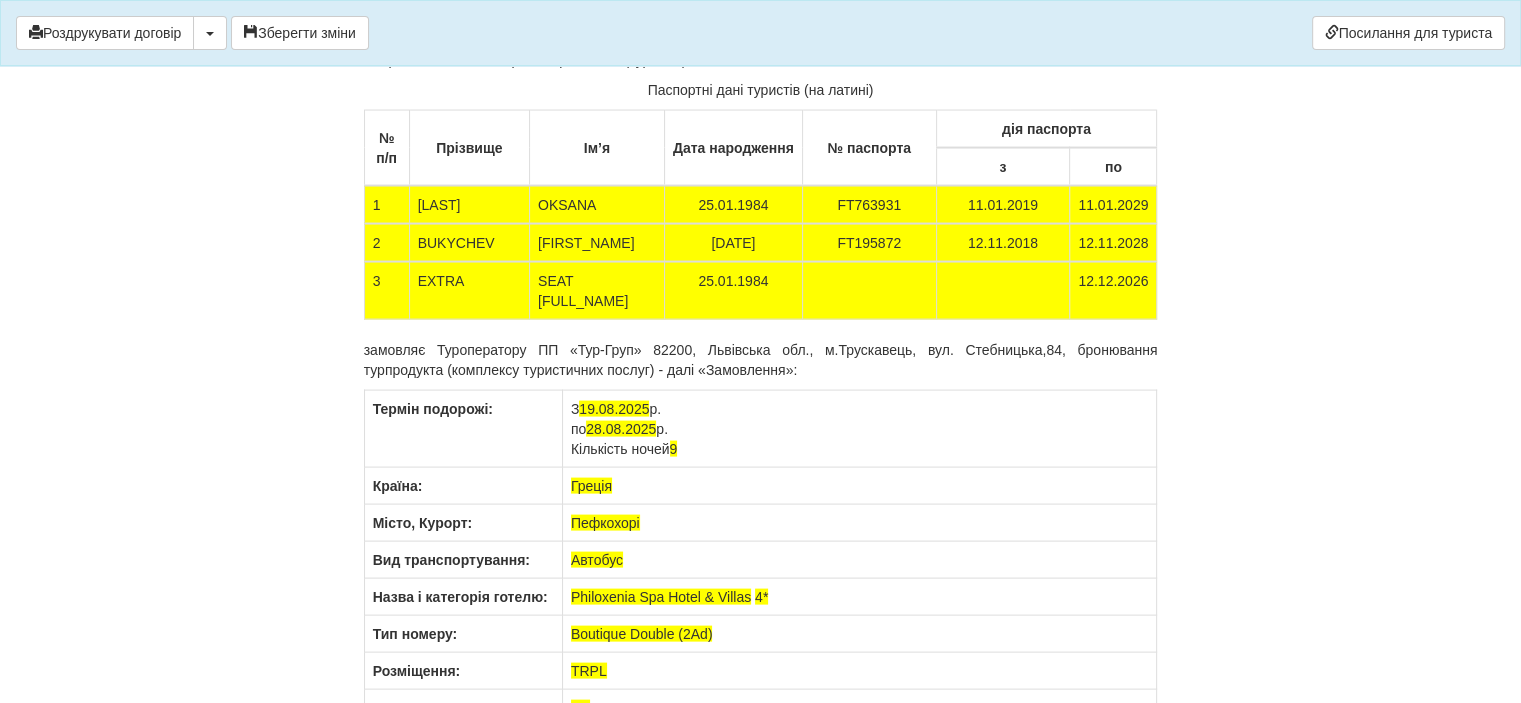 drag, startPoint x: 1080, startPoint y: 443, endPoint x: 1088, endPoint y: 469, distance: 27.202942 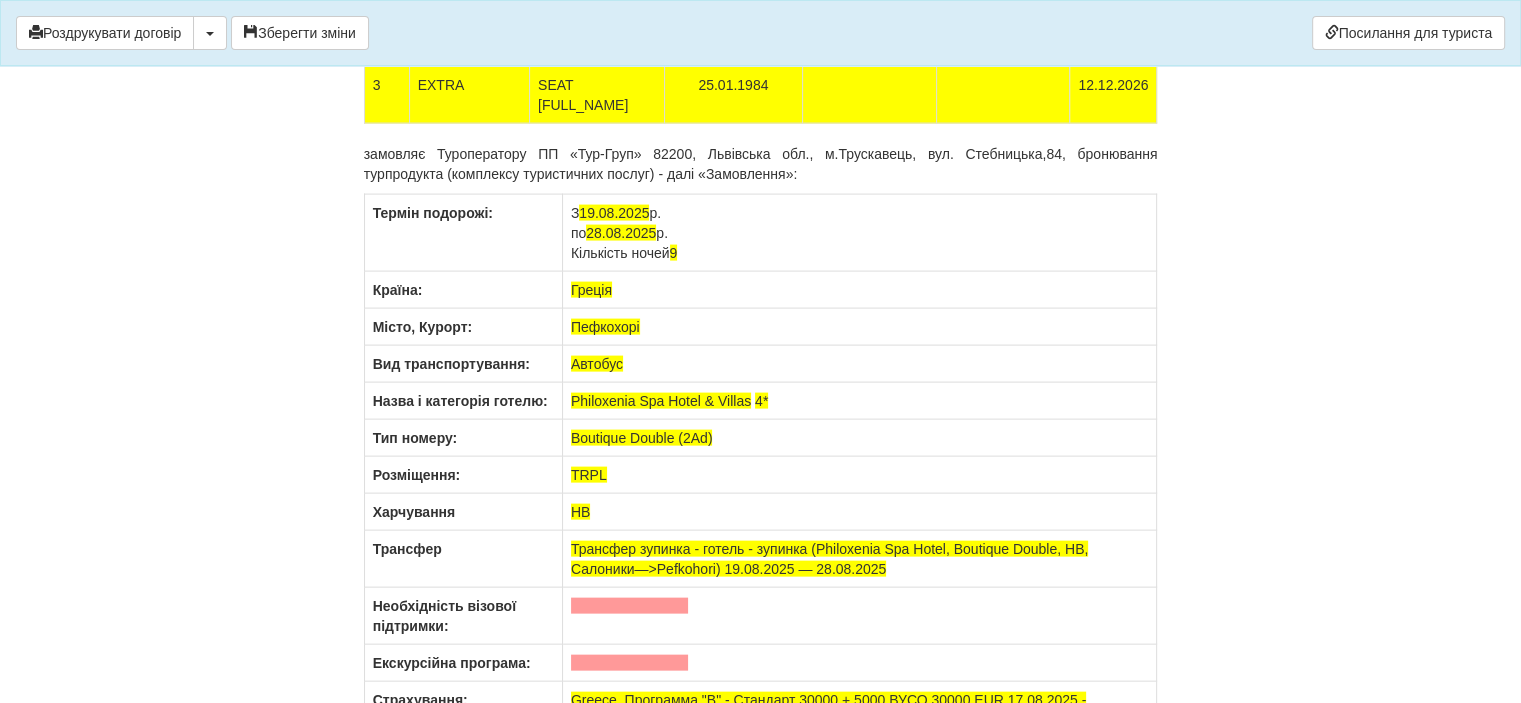 scroll, scrollTop: 11800, scrollLeft: 0, axis: vertical 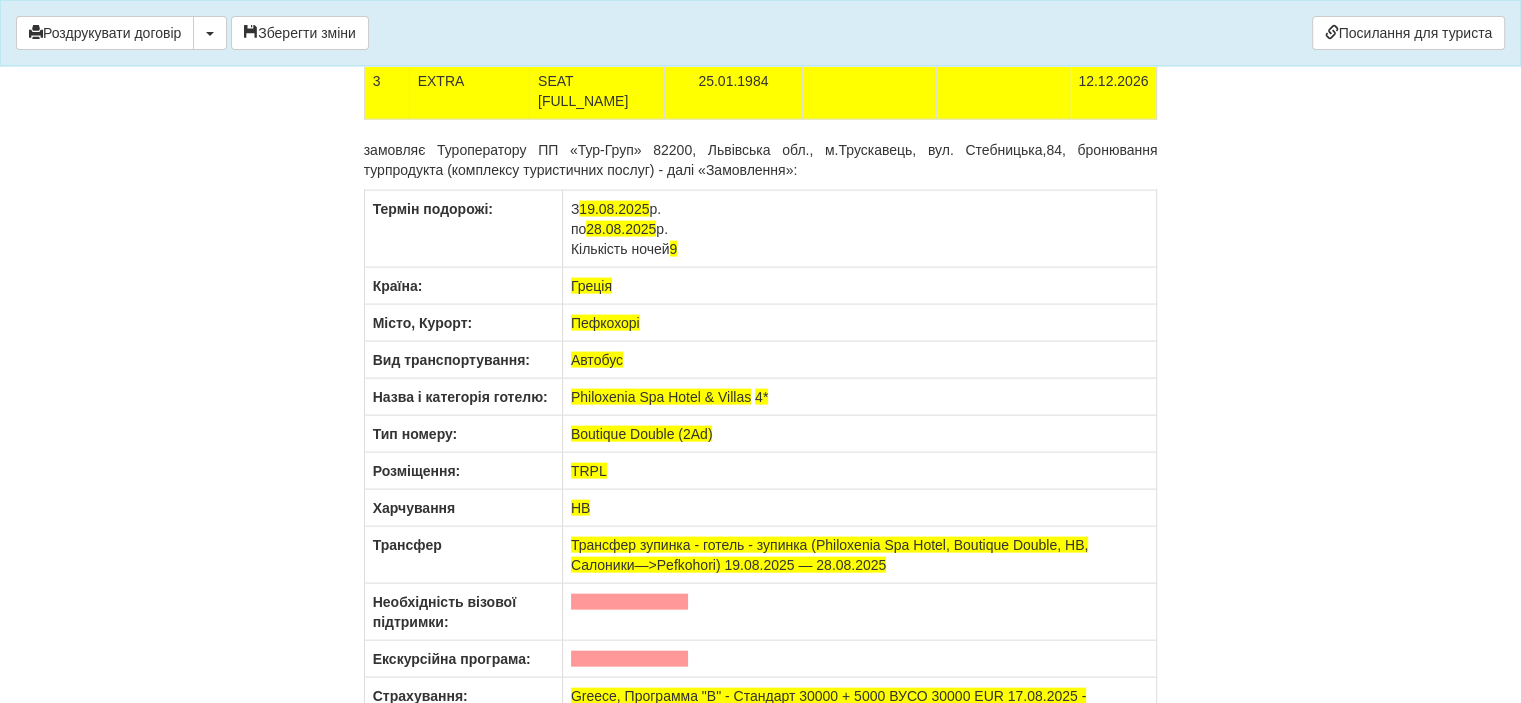 click on "З   19.08.2025  р.
по  28.08.2025  р.
Кількість ночей  9" at bounding box center [859, 229] 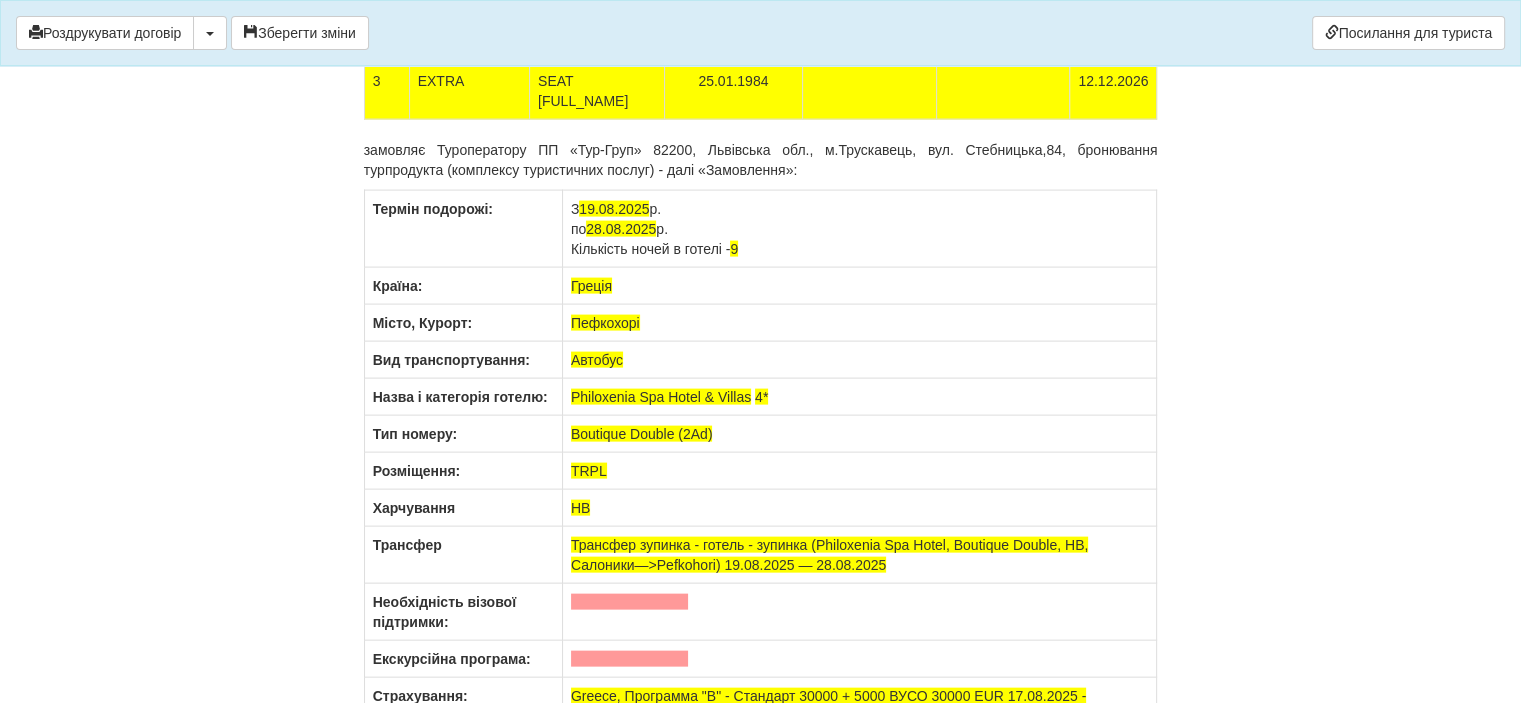 click on "Автобус" at bounding box center (859, 360) 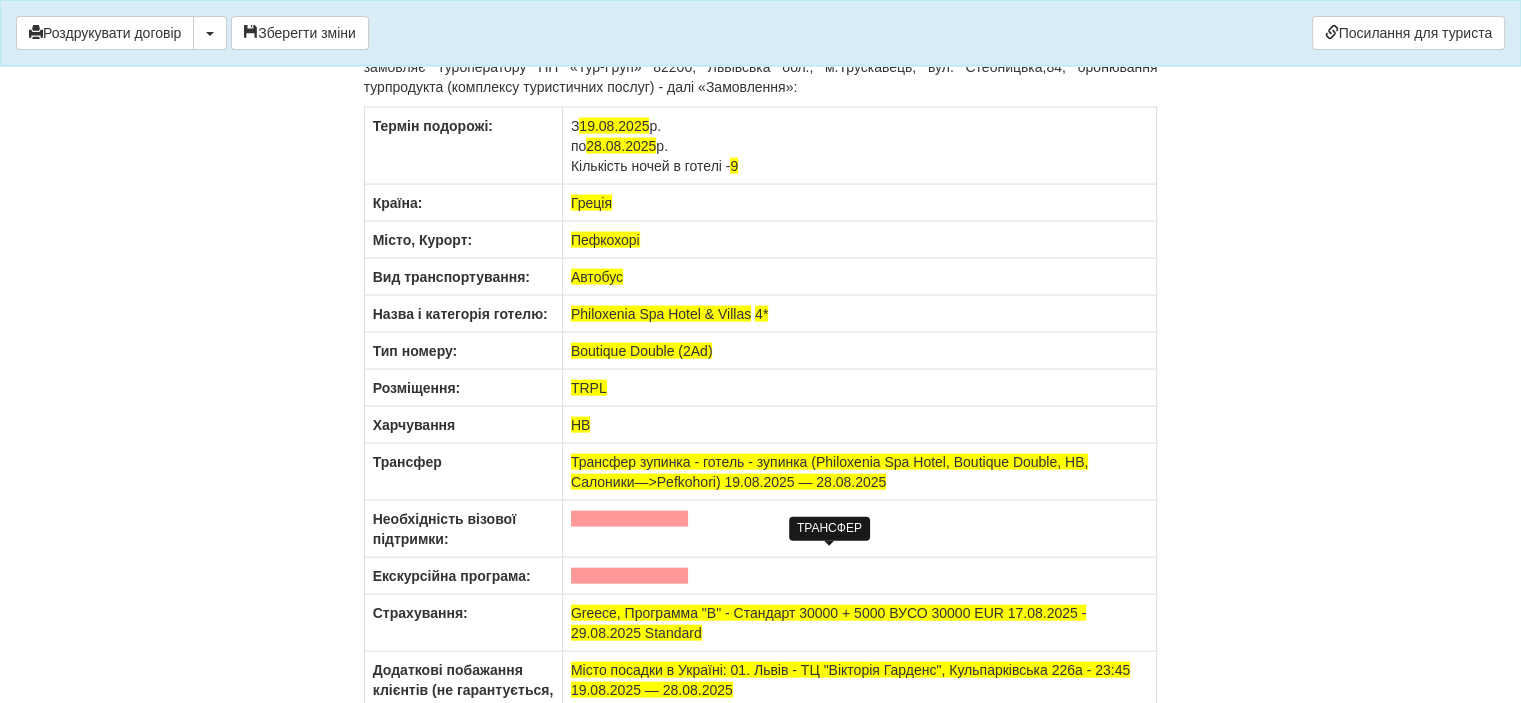 scroll, scrollTop: 12000, scrollLeft: 0, axis: vertical 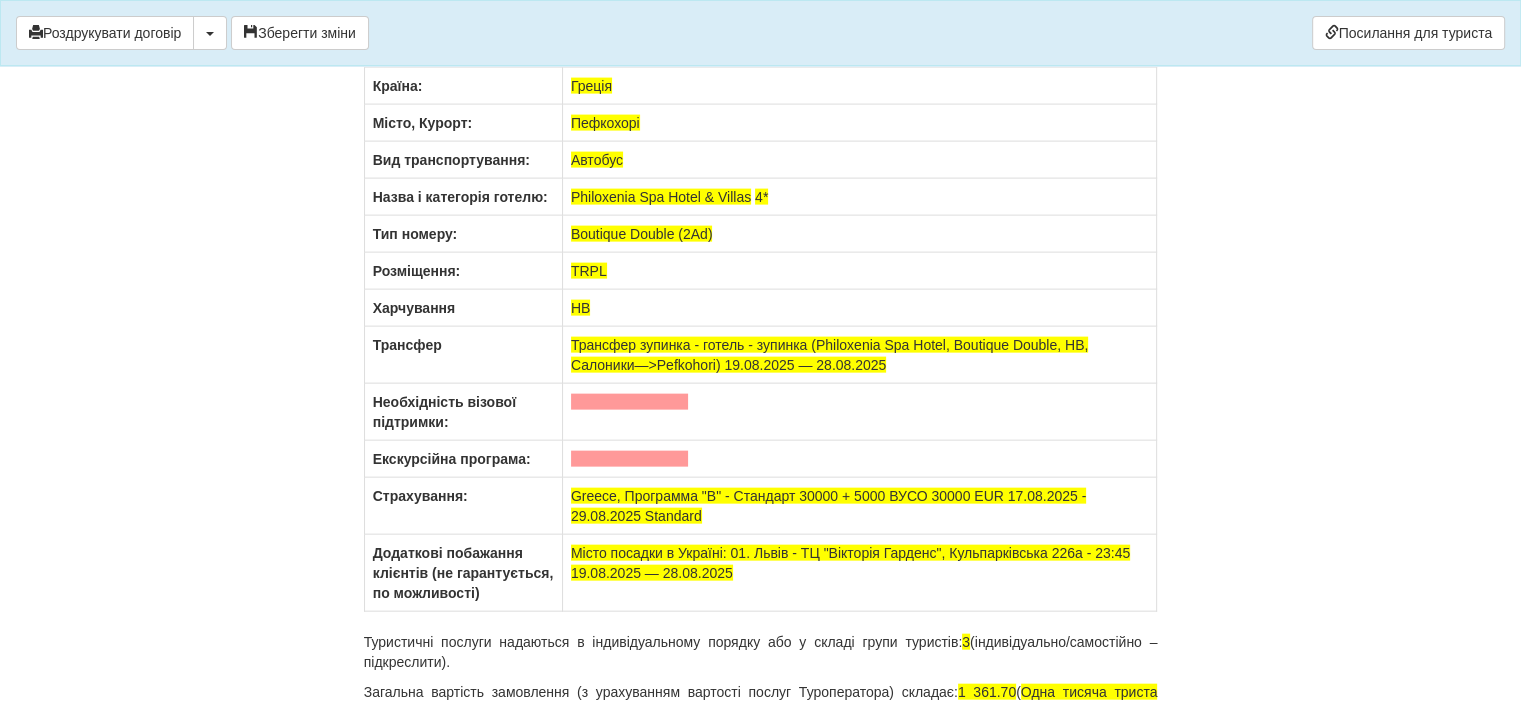 click on "HB" at bounding box center (859, 308) 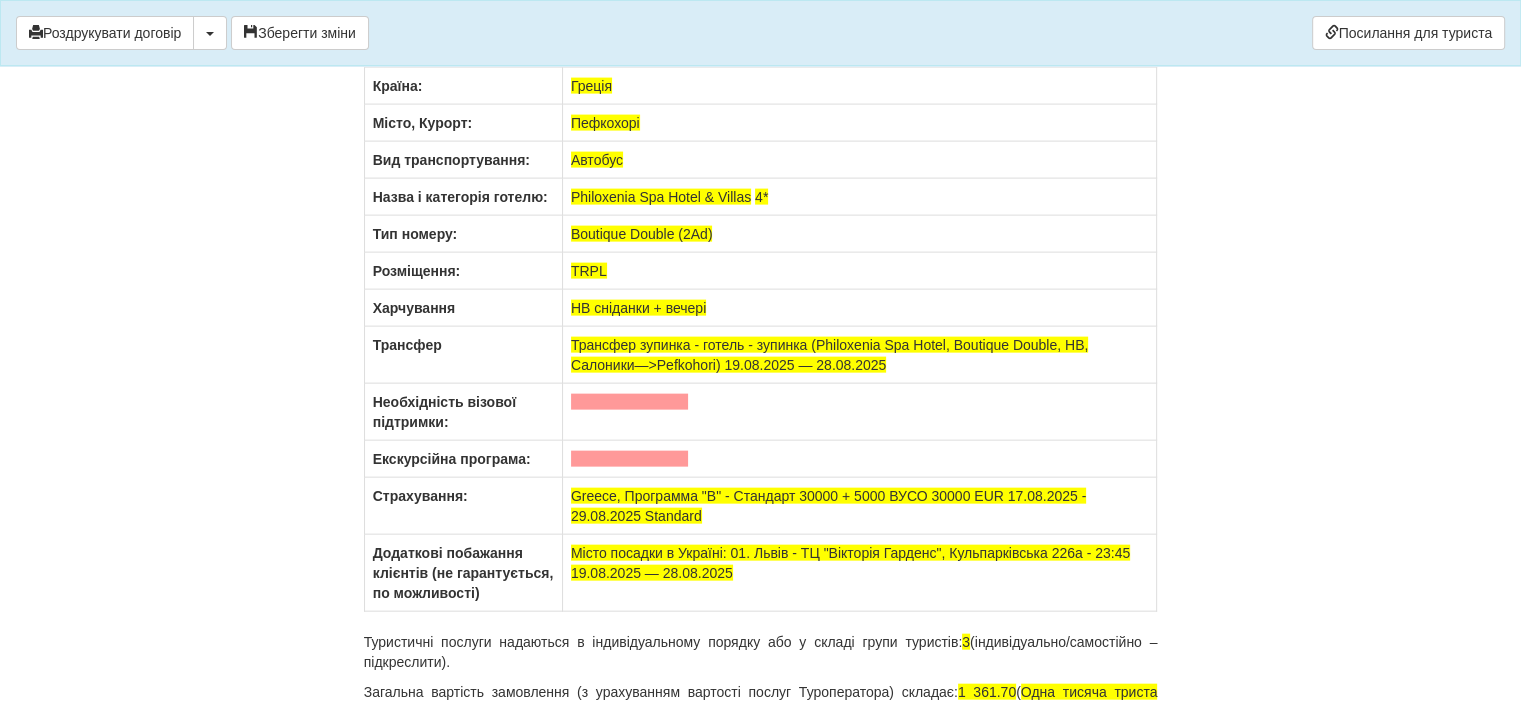 click on "Трансфер зупинка - готель - зупинка (Philoxenia Spa Hotel, Boutique Double, HB, Салоники—>Pefkohori)    19.08.2025 — 28.08.2025" at bounding box center (859, 355) 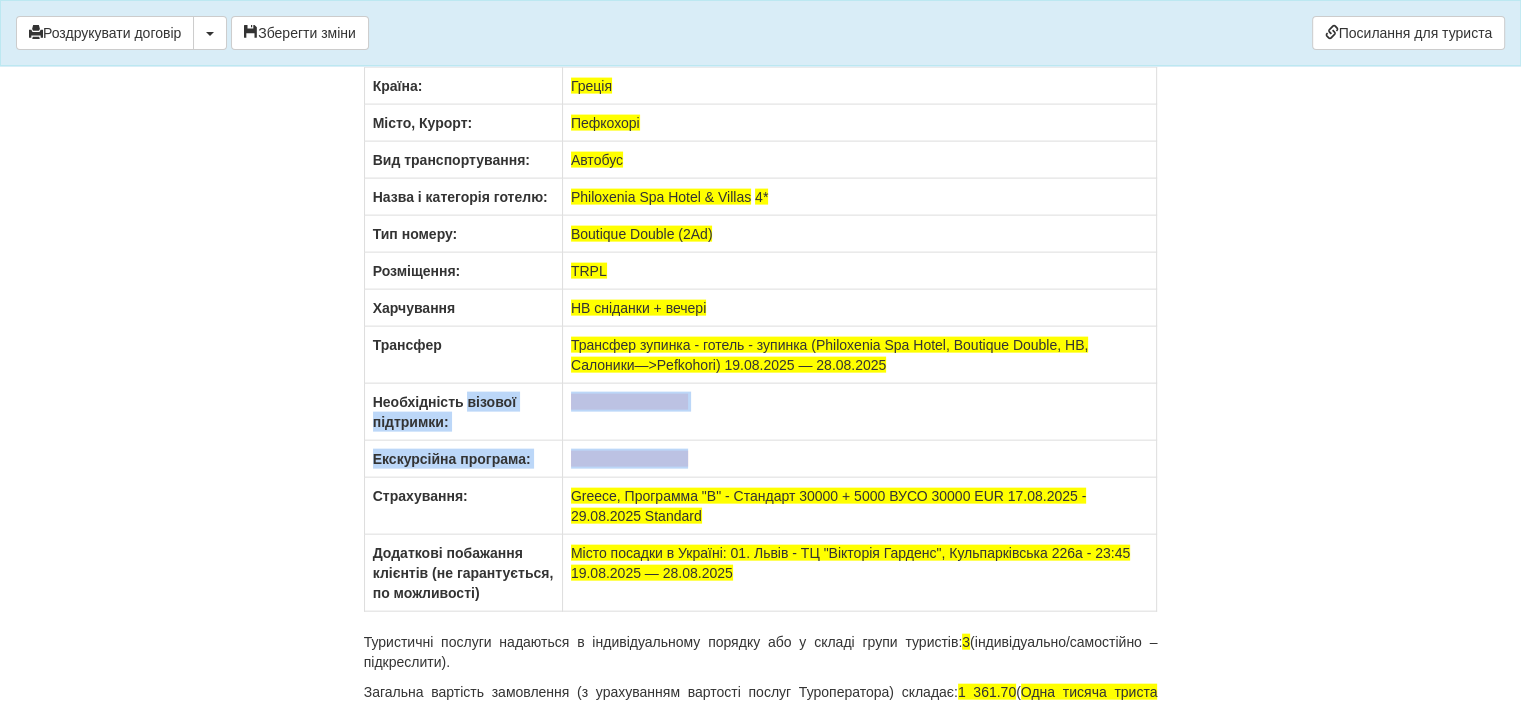 drag, startPoint x: 376, startPoint y: 497, endPoint x: 719, endPoint y: 545, distance: 346.34232 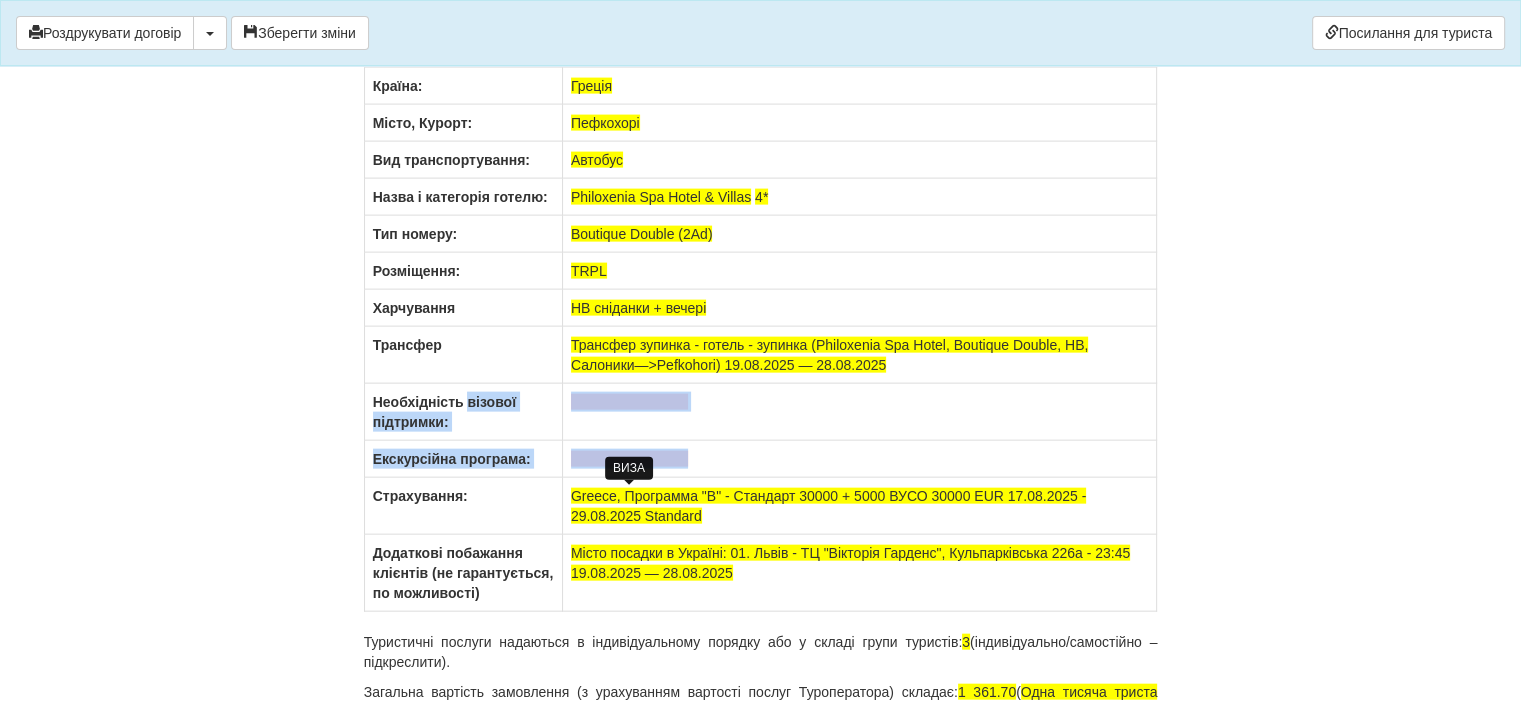 drag, startPoint x: 604, startPoint y: 502, endPoint x: 602, endPoint y: 523, distance: 21.095022 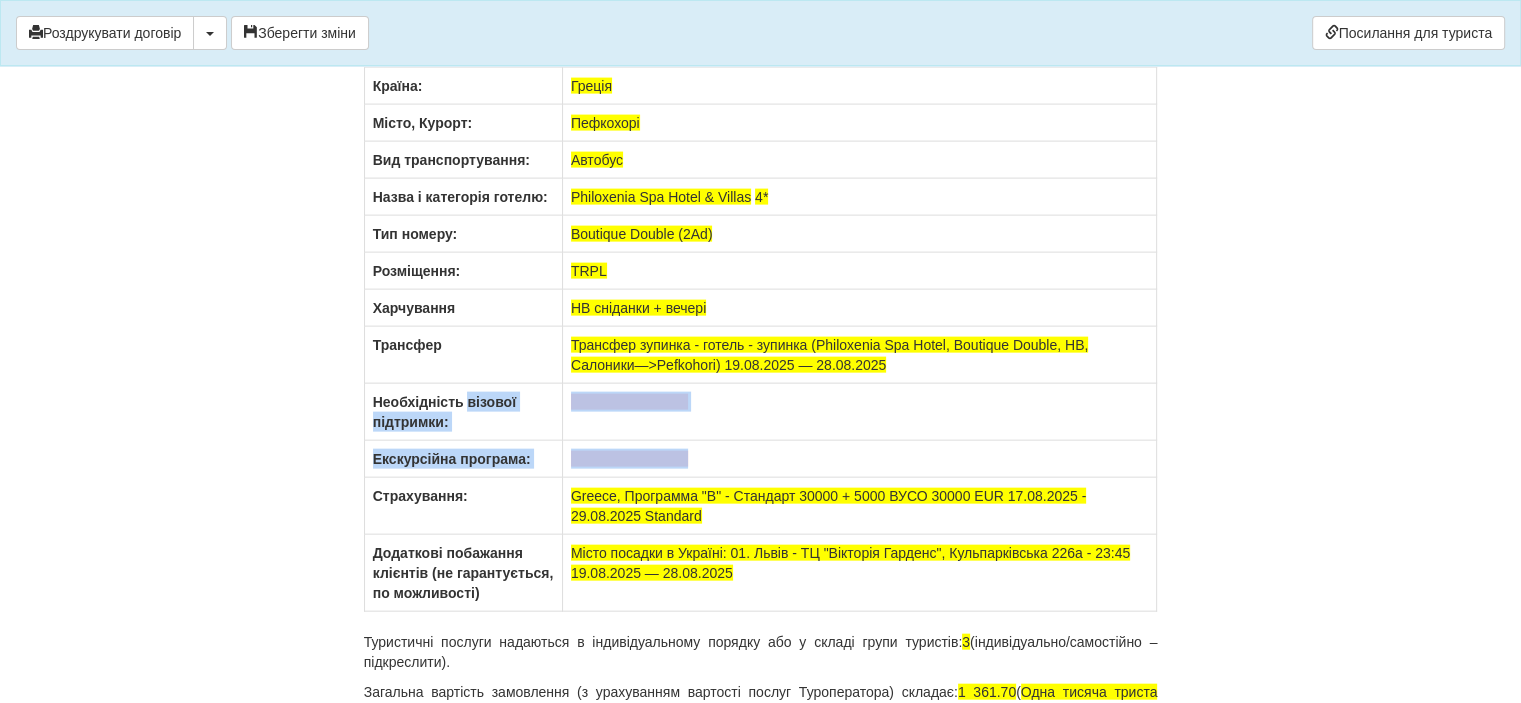 click at bounding box center [859, 412] 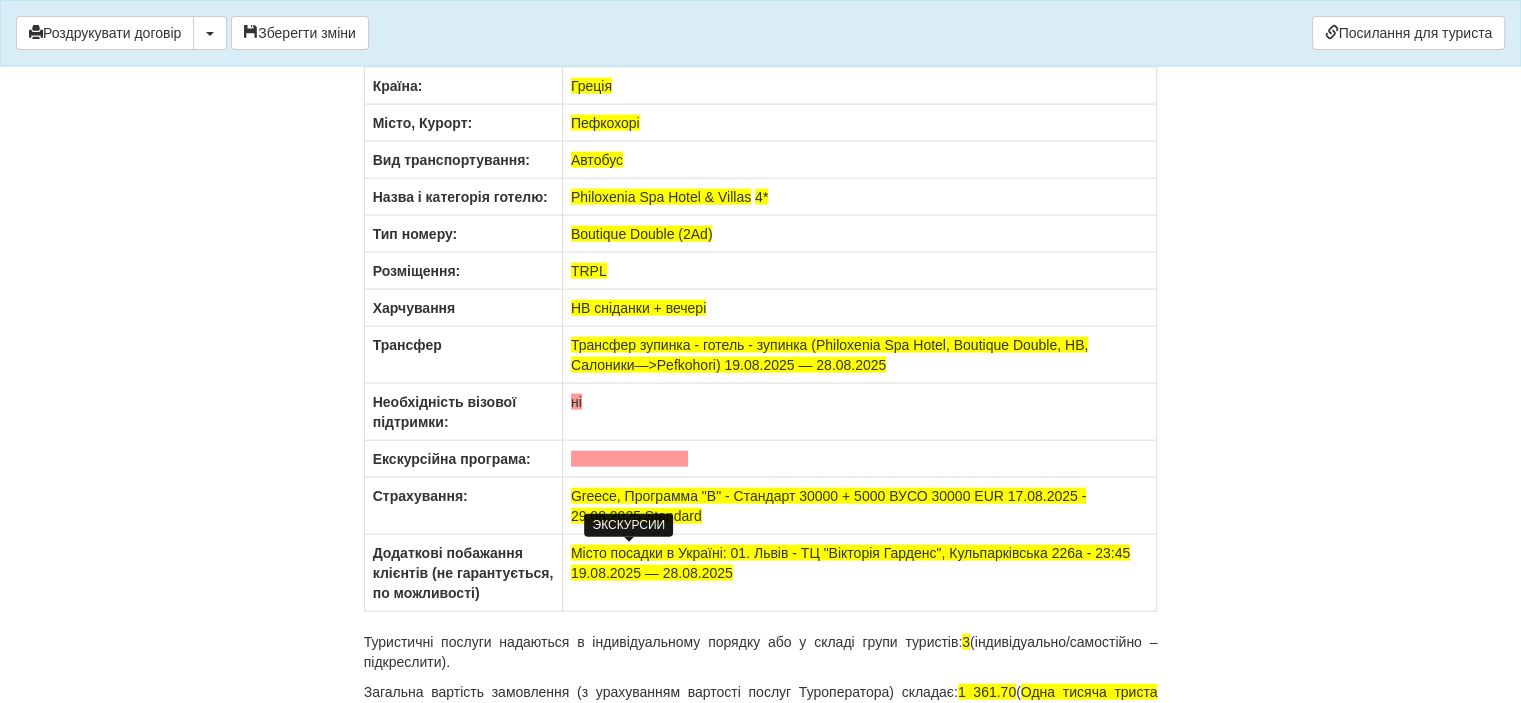 click at bounding box center [629, 459] 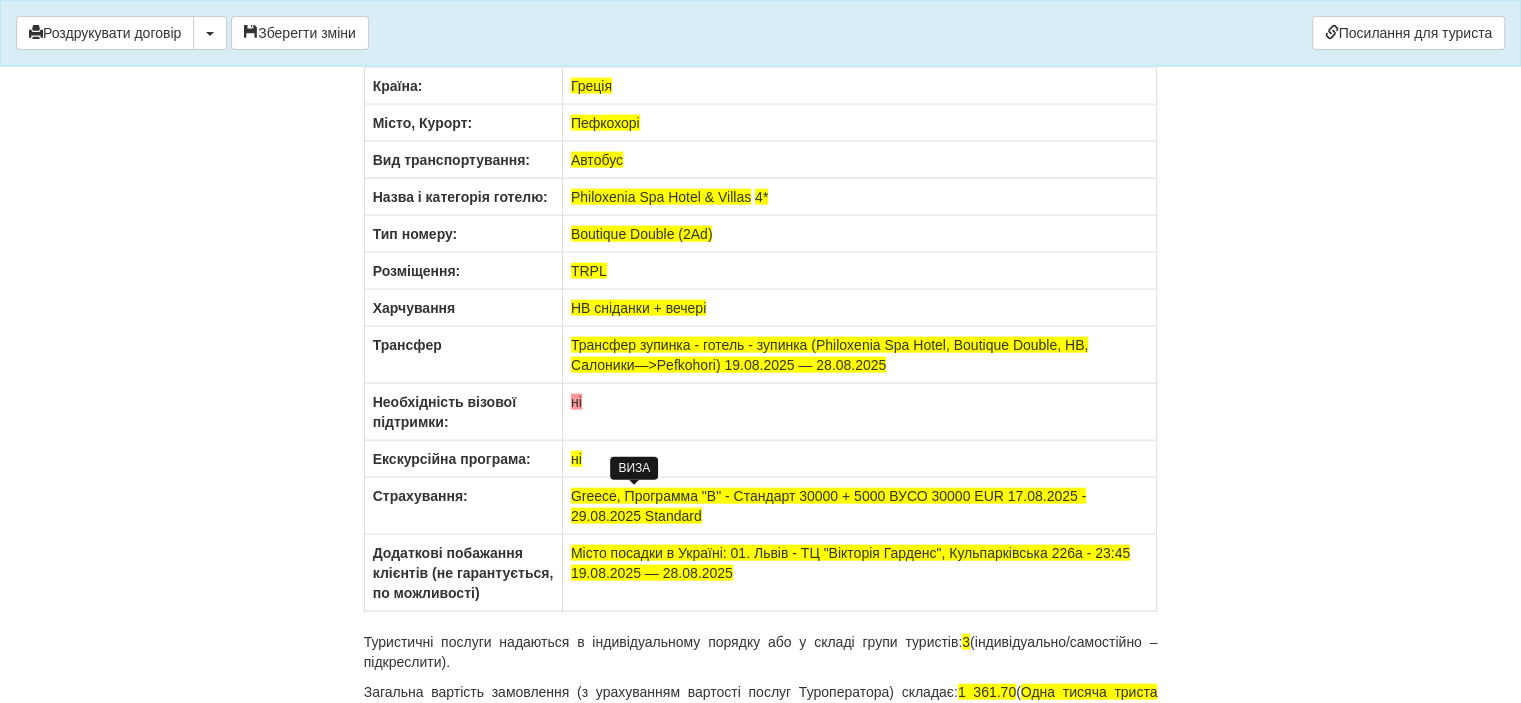 click on "ні" at bounding box center (576, 402) 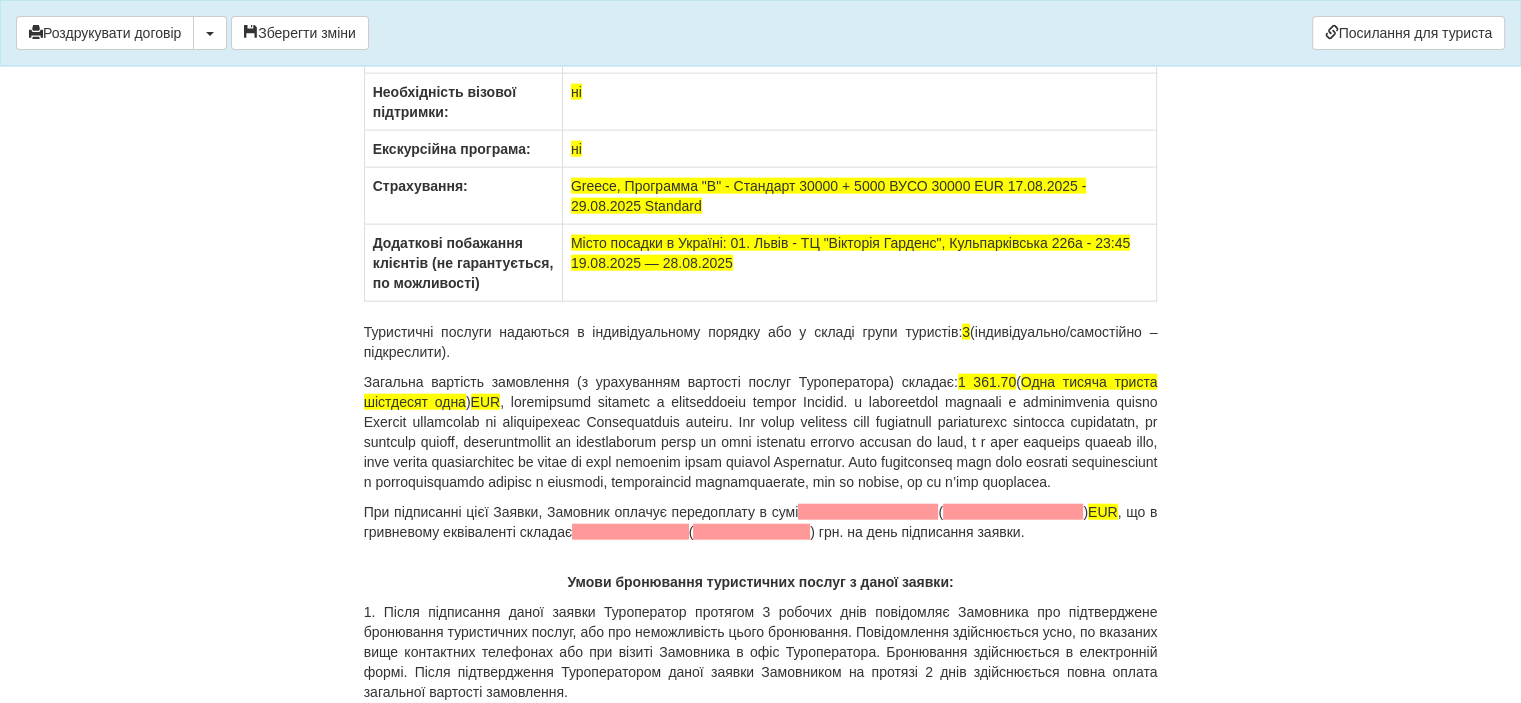 scroll, scrollTop: 12400, scrollLeft: 0, axis: vertical 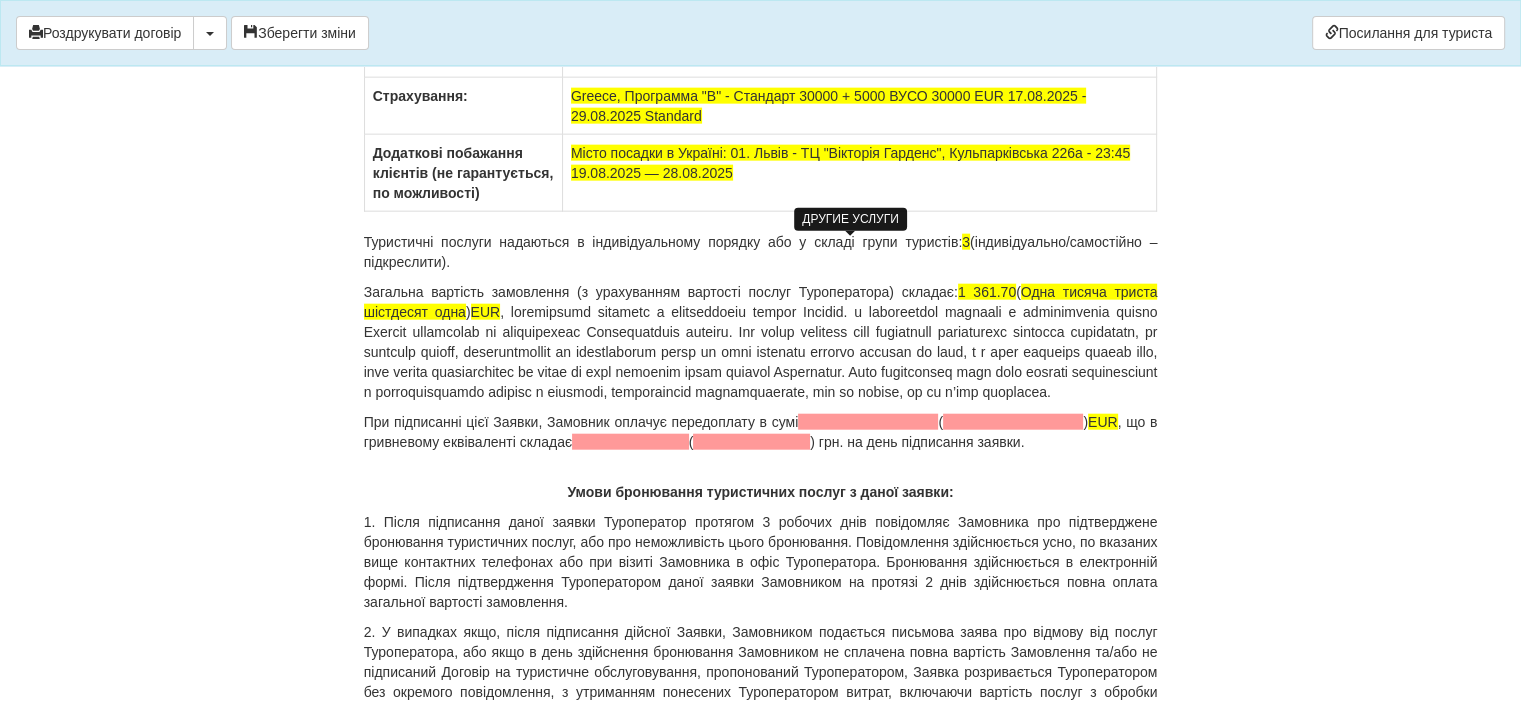 click on "Місто посадки в Україні: 01. Львів - ТЦ "Вікторія Гарденс", Кульпарківська 226а - 23:45    19.08.2025 — 28.08.2025" at bounding box center [850, 163] 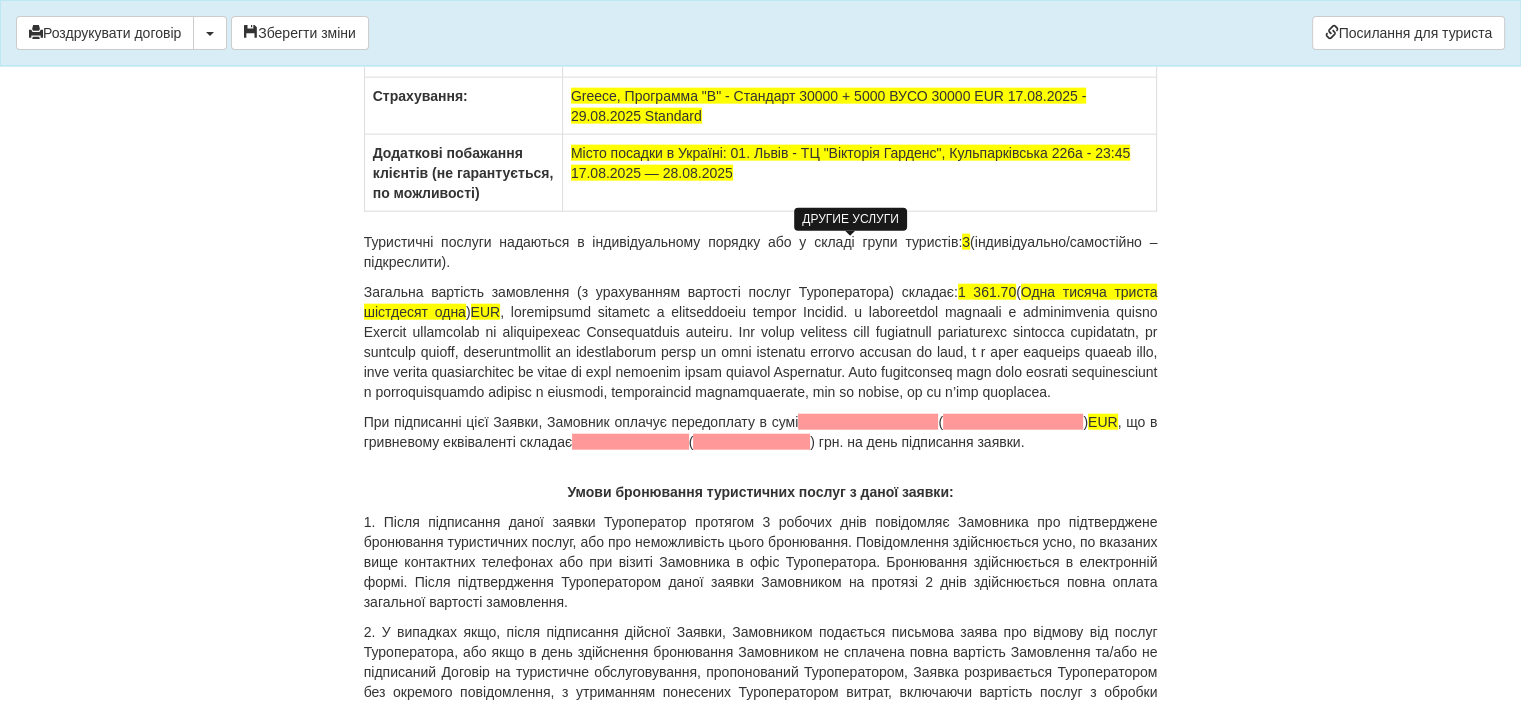 click on "Місто посадки в Україні: 01. Львів - ТЦ "Вікторія Гарденс", Кульпарківська 226а - 23:45    17.08.2025 — 28.08.2025" at bounding box center [850, 163] 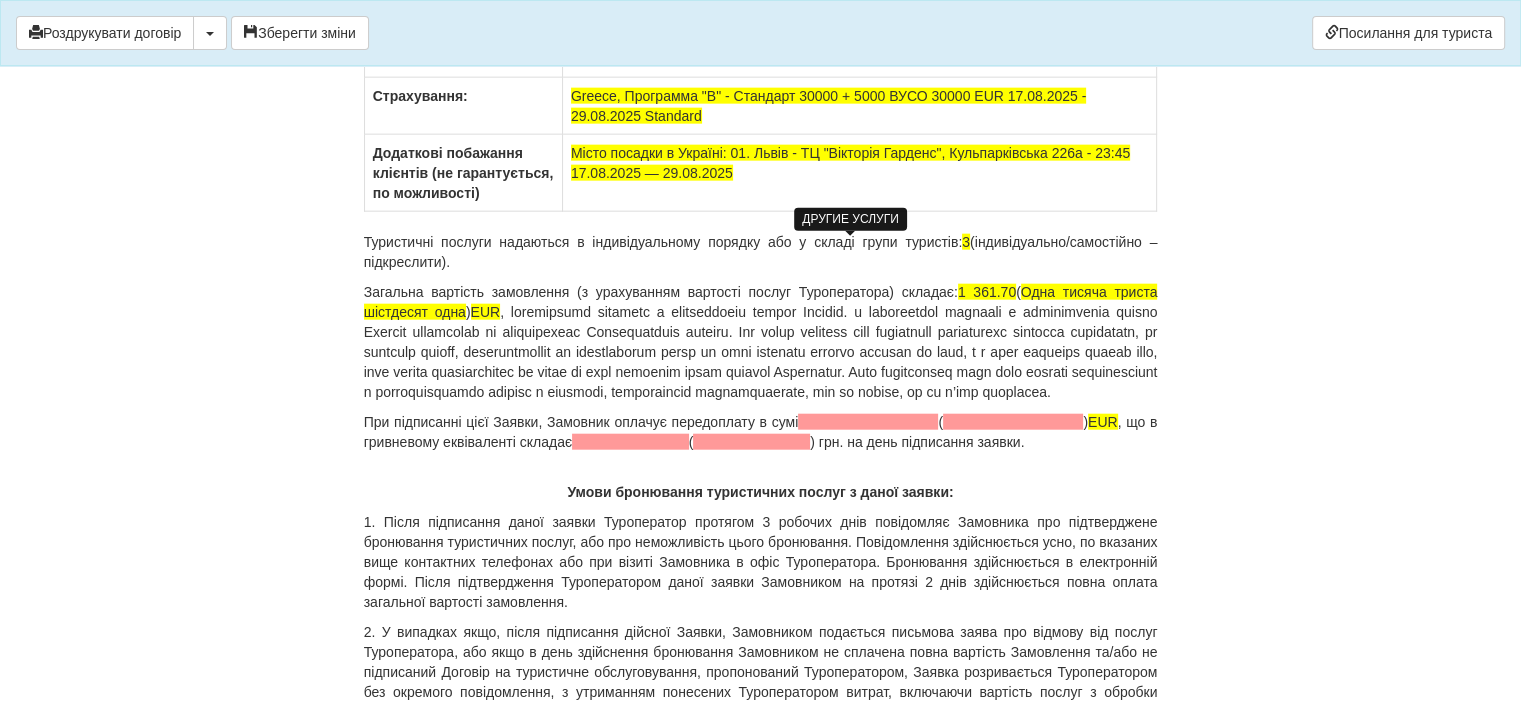 click on "Місто посадки в Україні: 01. Львів - ТЦ "Вікторія Гарденс", Кульпарківська 226а - 23:45    17.08.2025 — 29.08.2025" at bounding box center [850, 163] 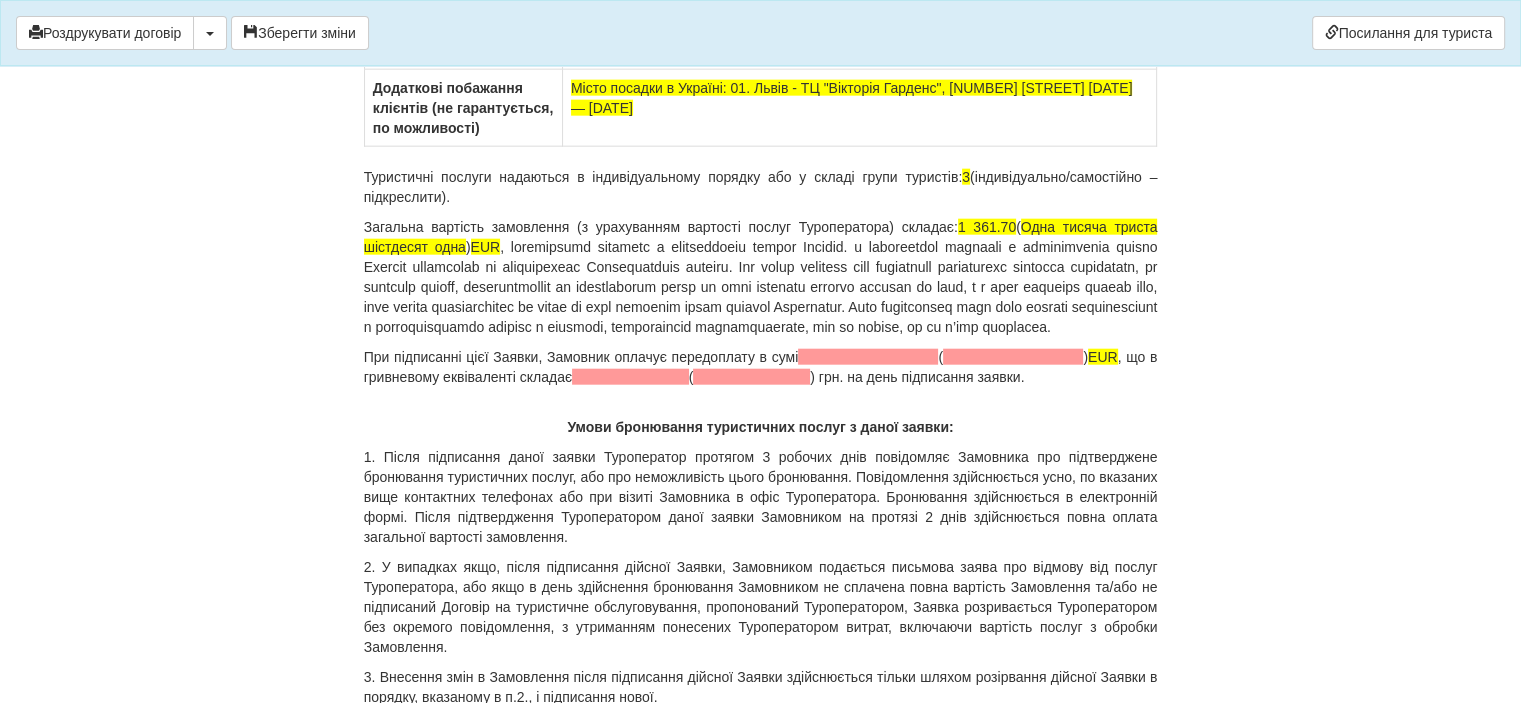 scroll, scrollTop: 12500, scrollLeft: 0, axis: vertical 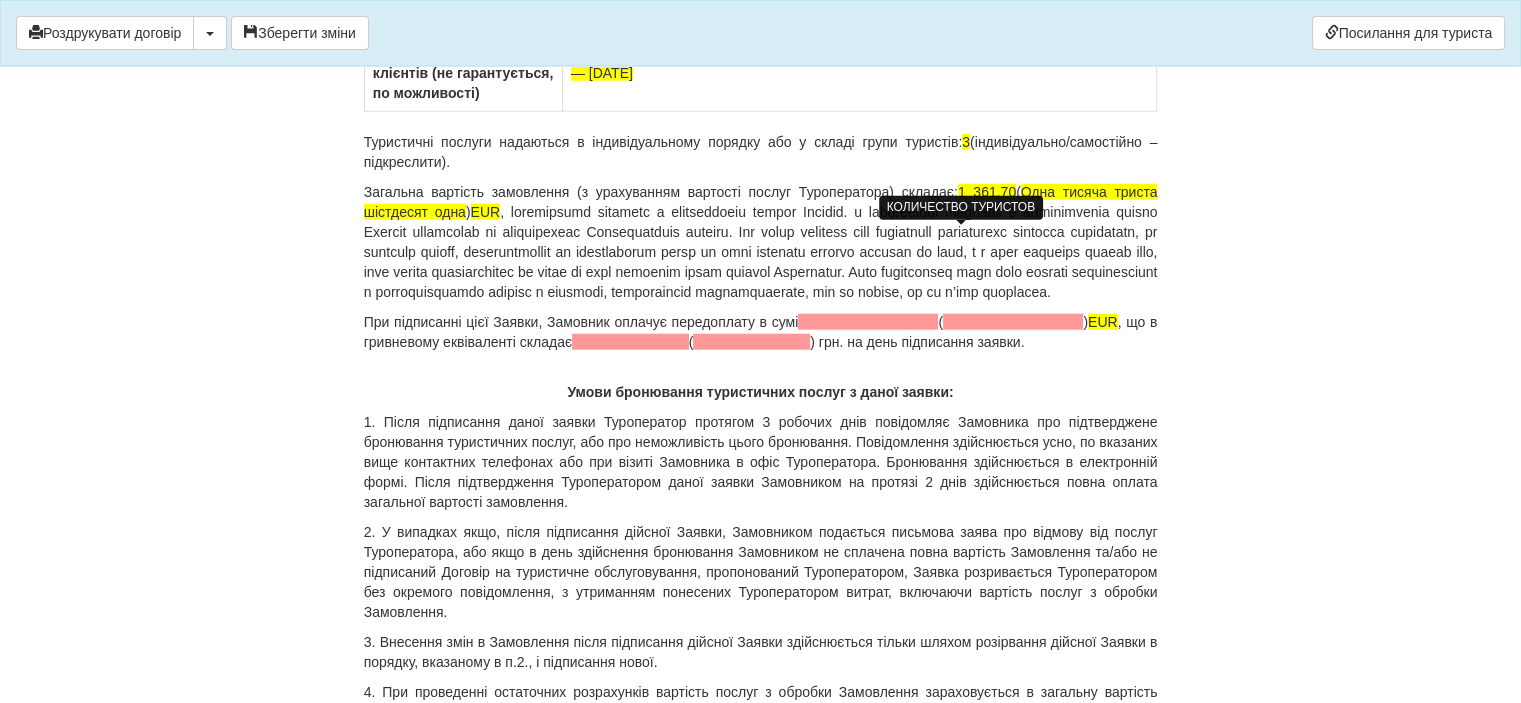 click on "3" at bounding box center (966, 142) 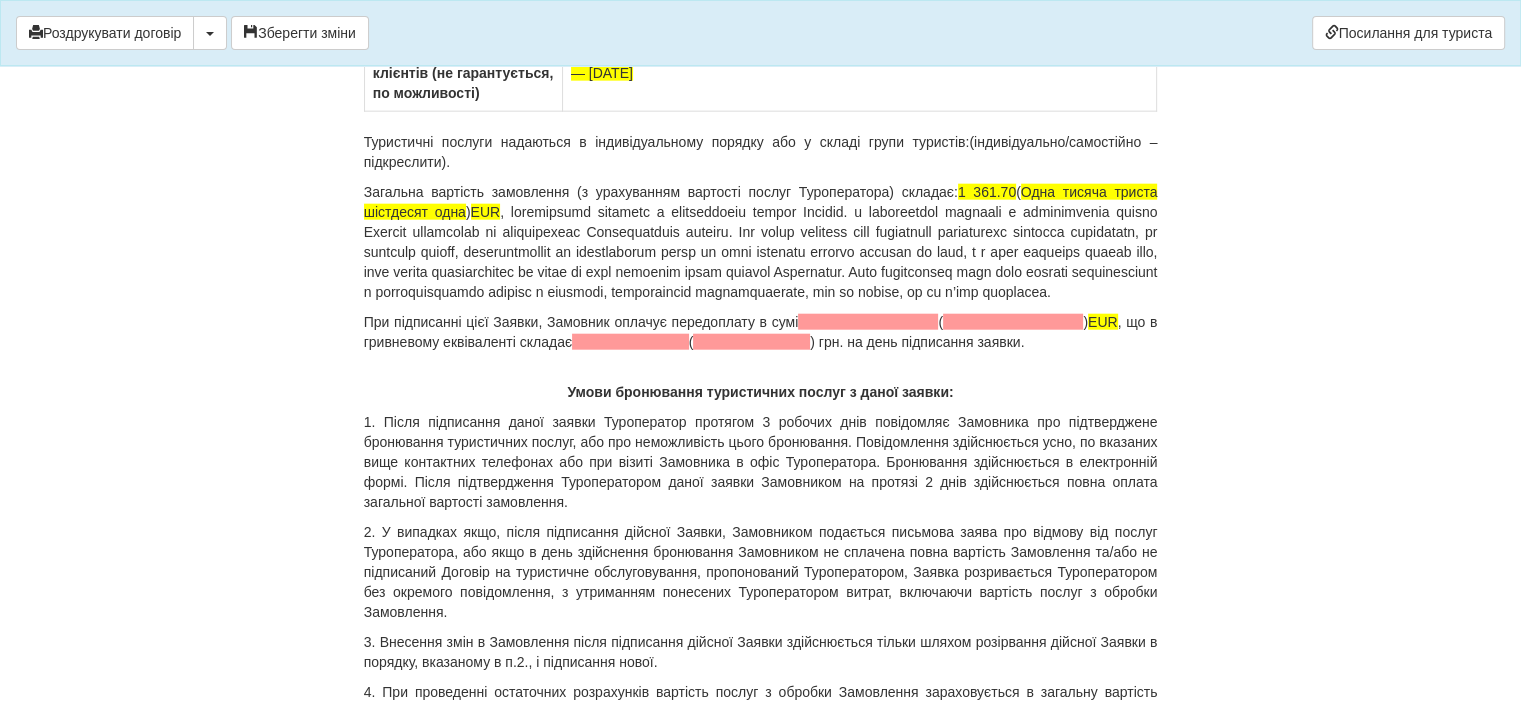 click on "Загальна вартість замовлення  (з урахуванням вартості послуг Туроператора) складає:  1 361.70  ( Одна тисяча триста шістдесят одна )  EUR" at bounding box center [761, 242] 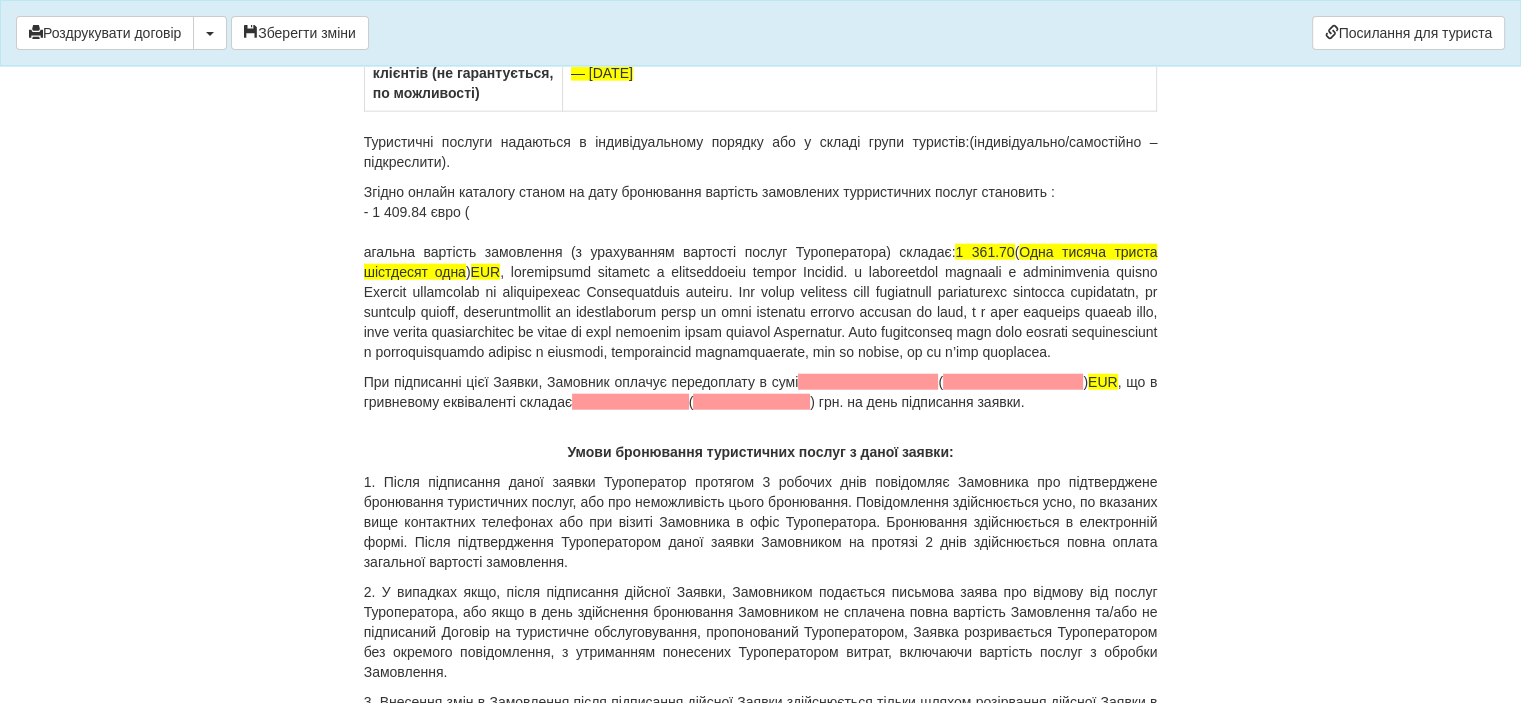 click on "Згідно онлайн каталогу станом на дату бронювання вартість замовлених турристичних послуг становить :  - 1 409.84 євро ( агальна вартість замовлення  (з урахуванням вартості послуг Туроператора) складає:  1 361.70  ( Одна тисяча триста шістдесят одна )  EUR" at bounding box center (761, 272) 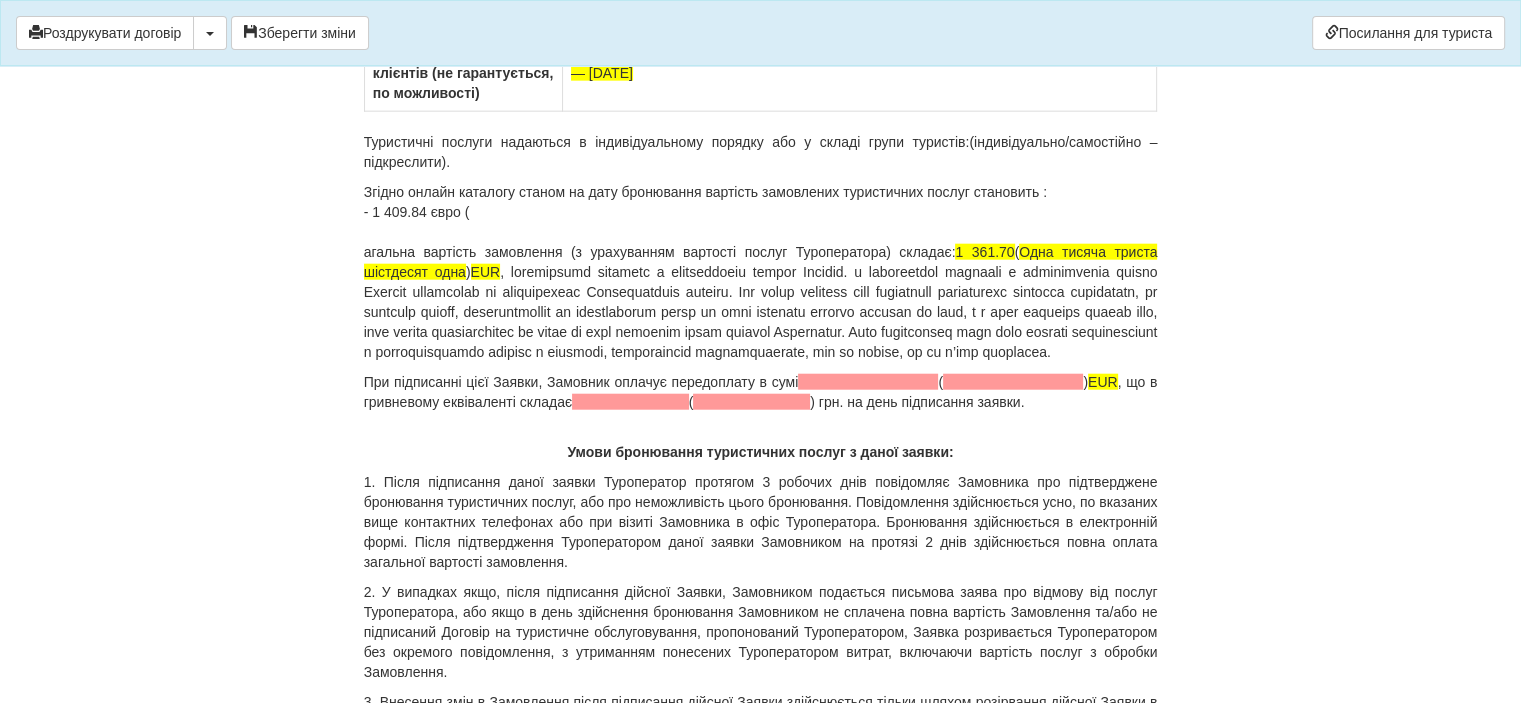 click on "Згідно онлайн каталогу станом на дату бронювання вартість замовлених туристичних послуг становить :  - 1 409.84 євро ( агальна вартість замовлення  (з урахуванням вартості послуг Туроператора) складає:  1 361.70  ( Одна тисяча триста шістдесят одна )  EUR" at bounding box center (761, 272) 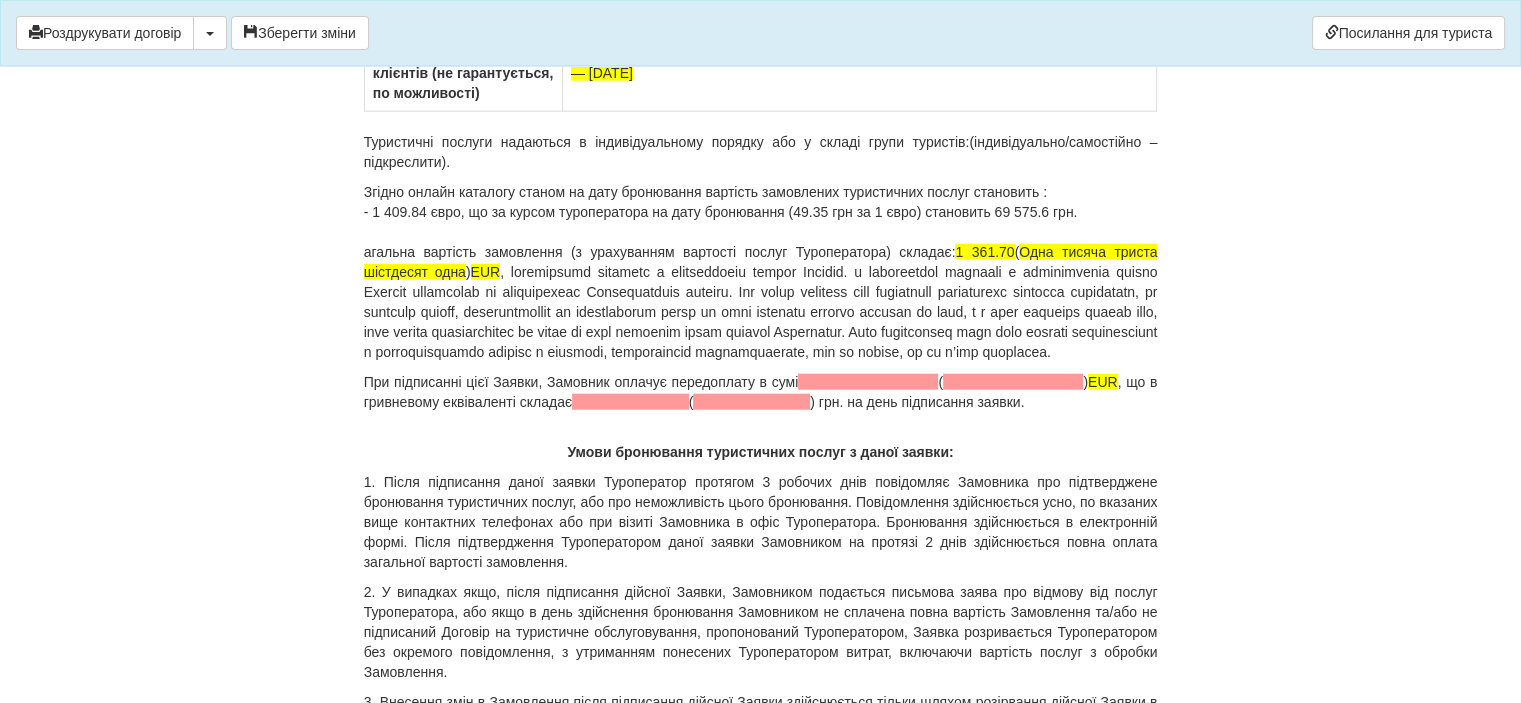 click on "Згідно онлайн каталогу станом на дату бронювання вартість замовлених туристичних послуг становить :  - 1 409.84 євро, що за курсом туроператора на дату бронювання (49.35 грн за 1 євро) становить 69 575.6 грн.  агальна вартість замовлення  (з урахуванням вартості послуг Туроператора) складає:  1 361.70  ( Одна тисяча триста шістдесят одна )  EUR" at bounding box center [761, 272] 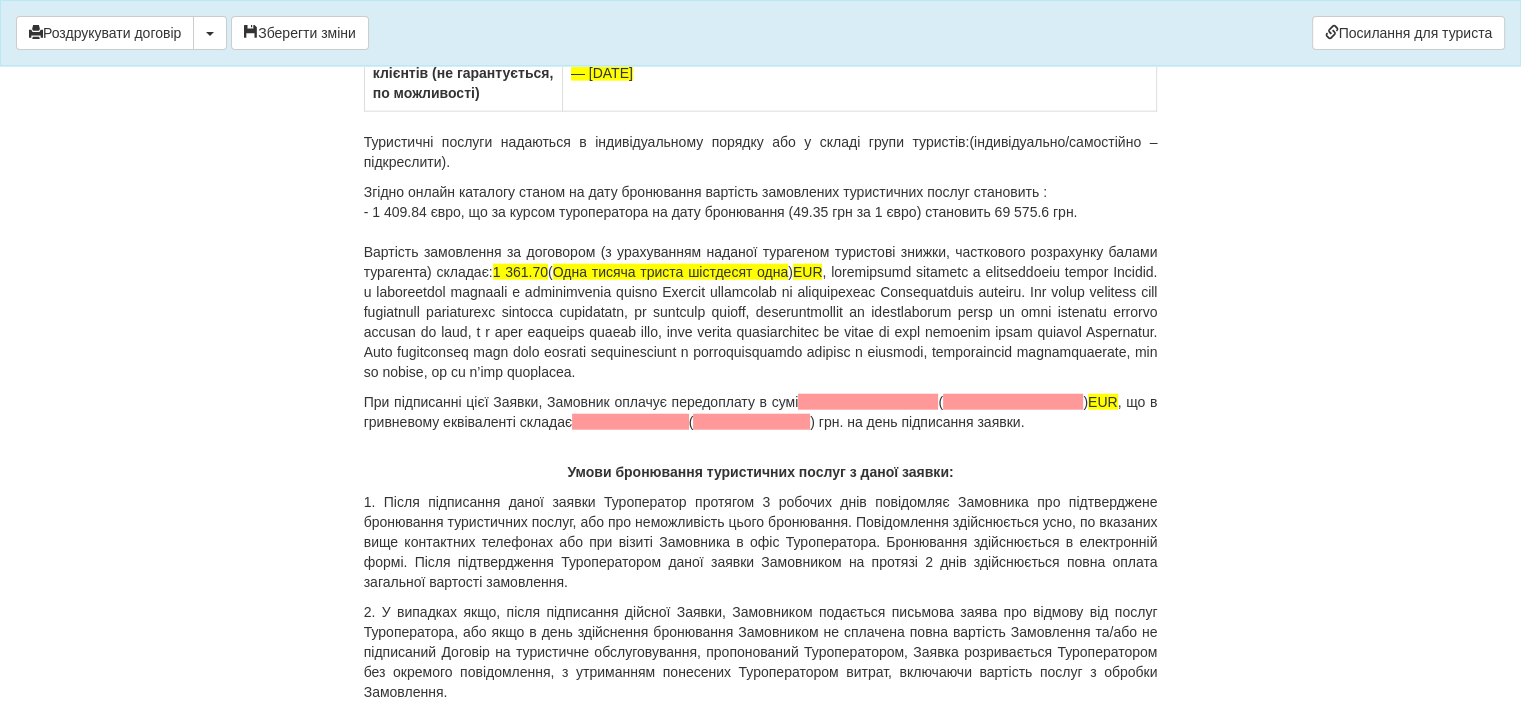 click on "Згідно онлайн каталогу станом на дату бронювання вартість замовлених туристичних послуг становить :  - 1 409.84 євро, що за курсом туроператора на дату бронювання (49.35 грн за 1 євро) становить 69 575.6 грн.  Вартість замовлення за договором (з урахуванням наданої турагеном туристові знижки, часткового розрахунку балами турагента) складає:  1 361.70  ( Одна тисяча триста шістдесят одна )  EUR" at bounding box center (761, 282) 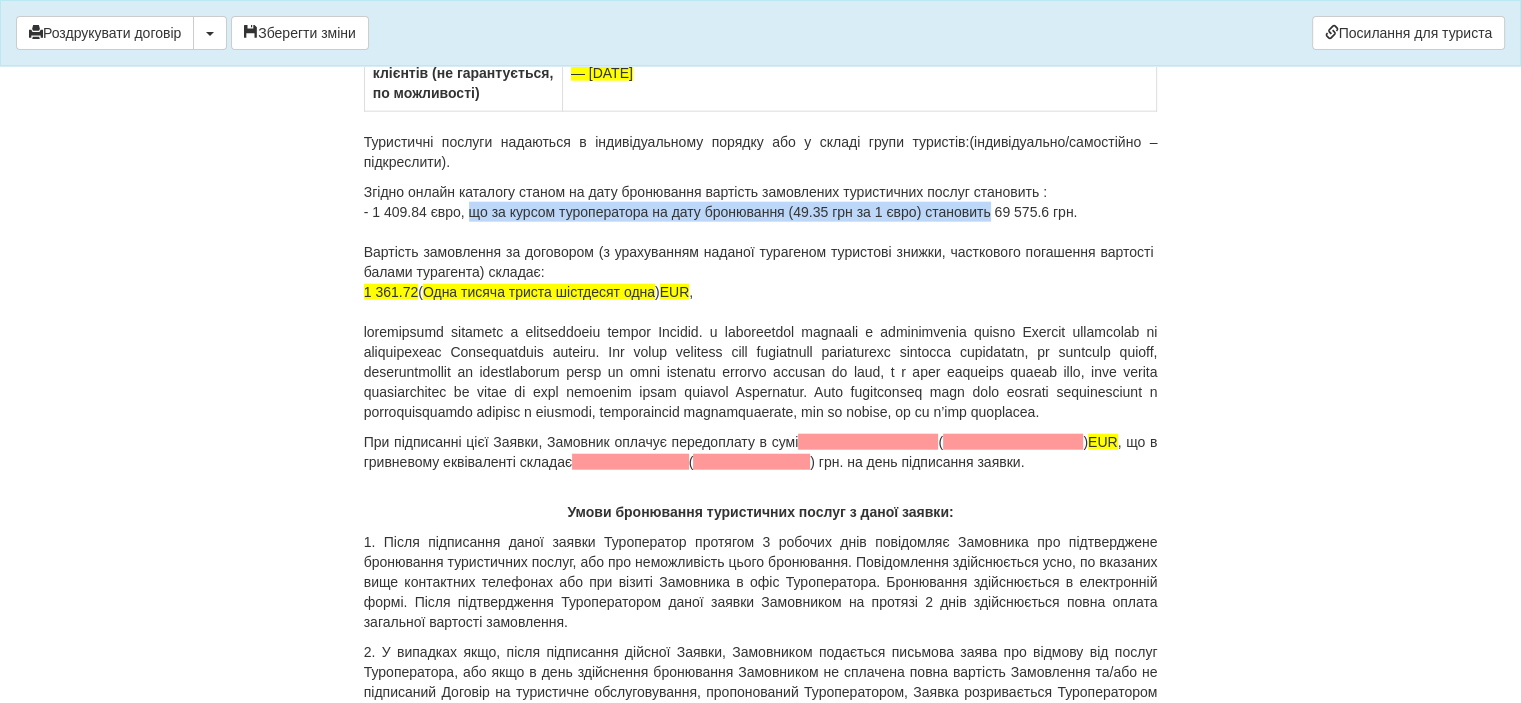 drag, startPoint x: 469, startPoint y: 307, endPoint x: 990, endPoint y: 308, distance: 521.001 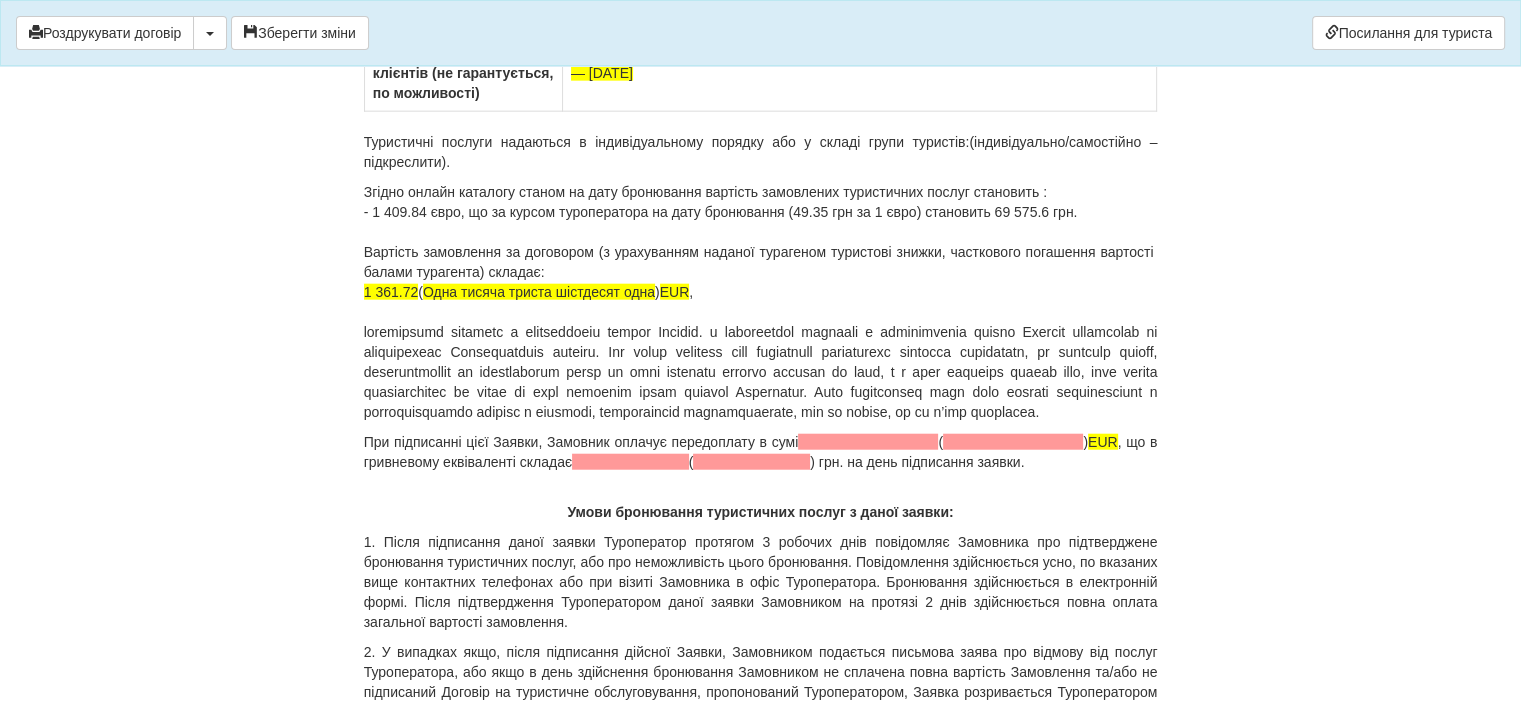 click on "Згідно онлайн каталогу станом на дату бронювання вартість замовлених туристичних послуг становить :  - 1 409.84 євро, що за курсом туроператора на дату бронювання (49.35 грн за 1 євро) становить 69 575.6 грн.  Вартість замовлення за договором (з урахуванням наданої турагеном туристові знижки, часткового погашення вартості  балами турагента) складає:  1 361.72  ( Одна тисяча триста шістдесят одна )  EUR ," at bounding box center (761, 302) 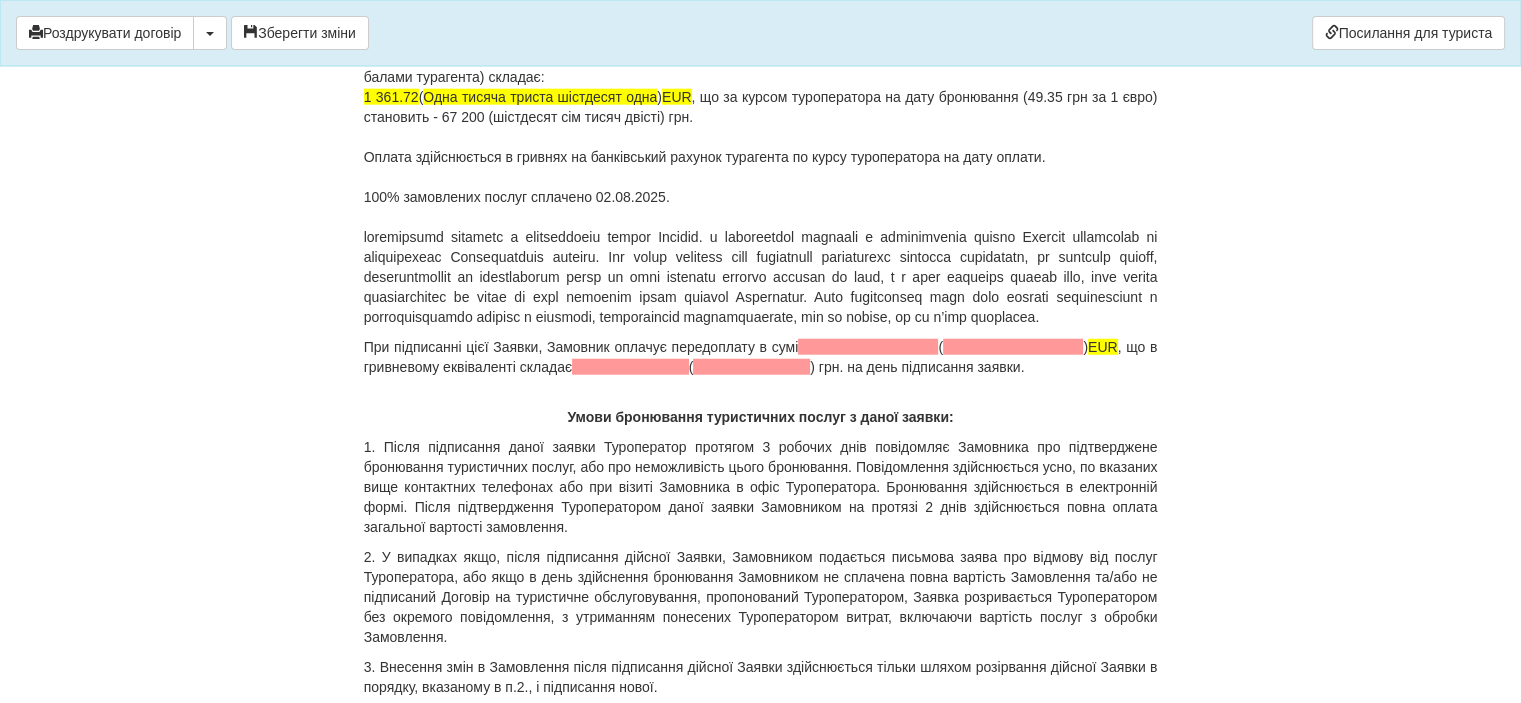 scroll, scrollTop: 12700, scrollLeft: 0, axis: vertical 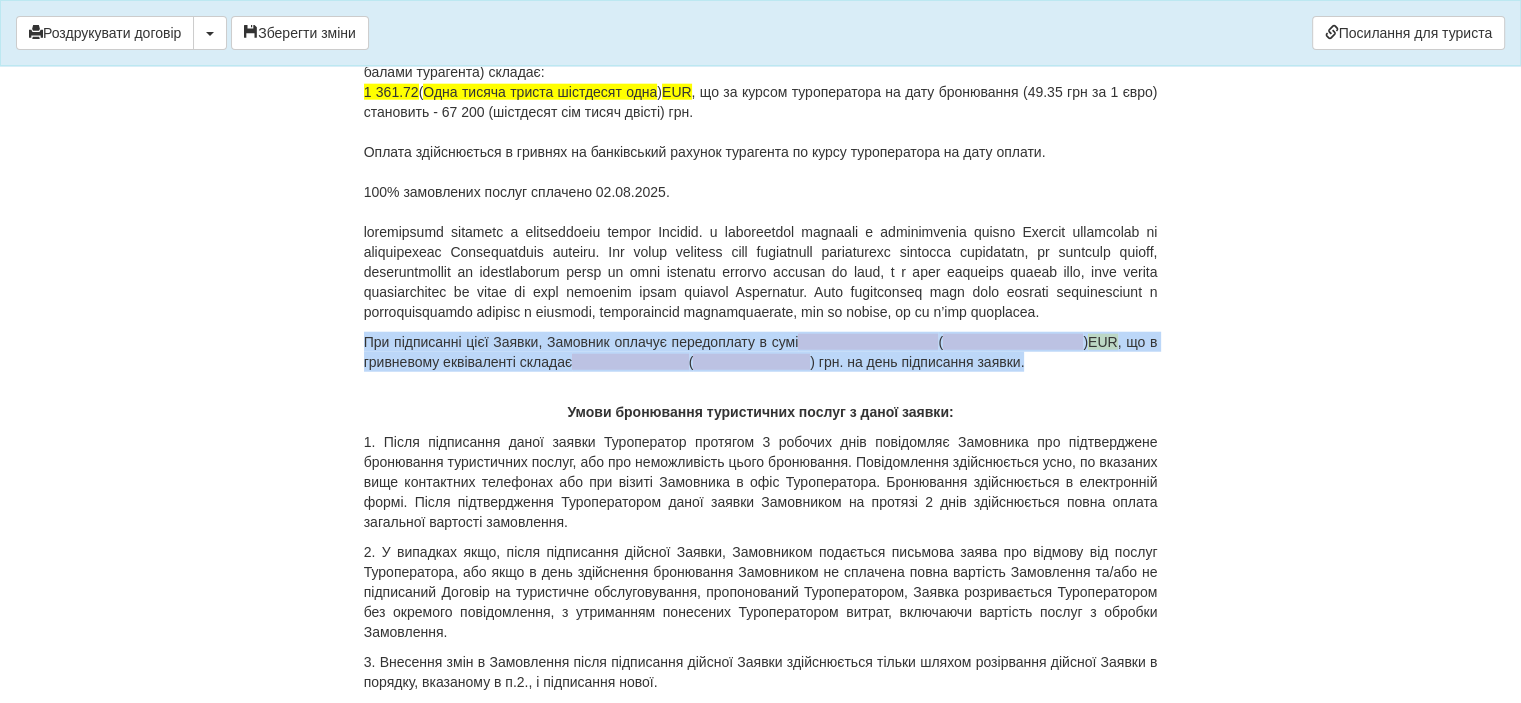 drag, startPoint x: 365, startPoint y: 451, endPoint x: 1048, endPoint y: 471, distance: 683.2928 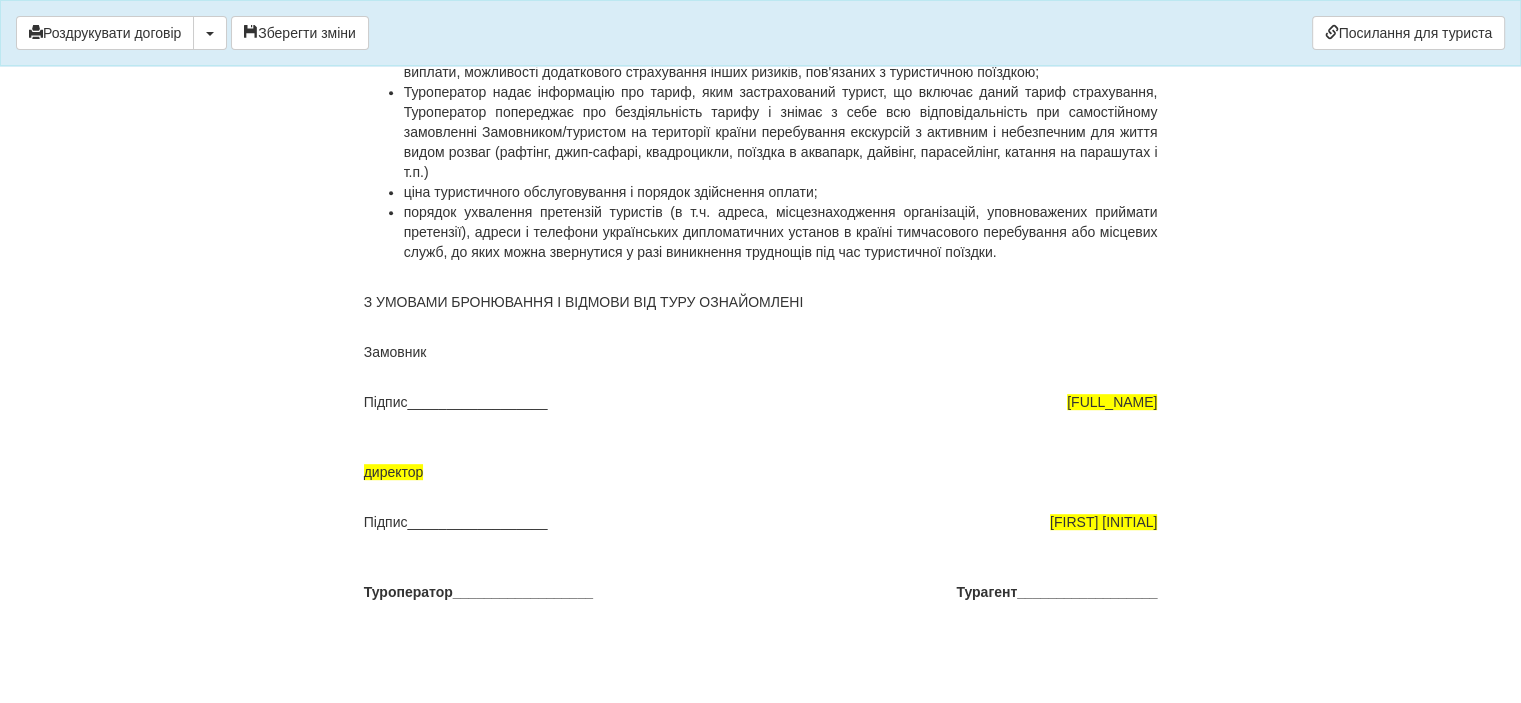 scroll, scrollTop: 16373, scrollLeft: 0, axis: vertical 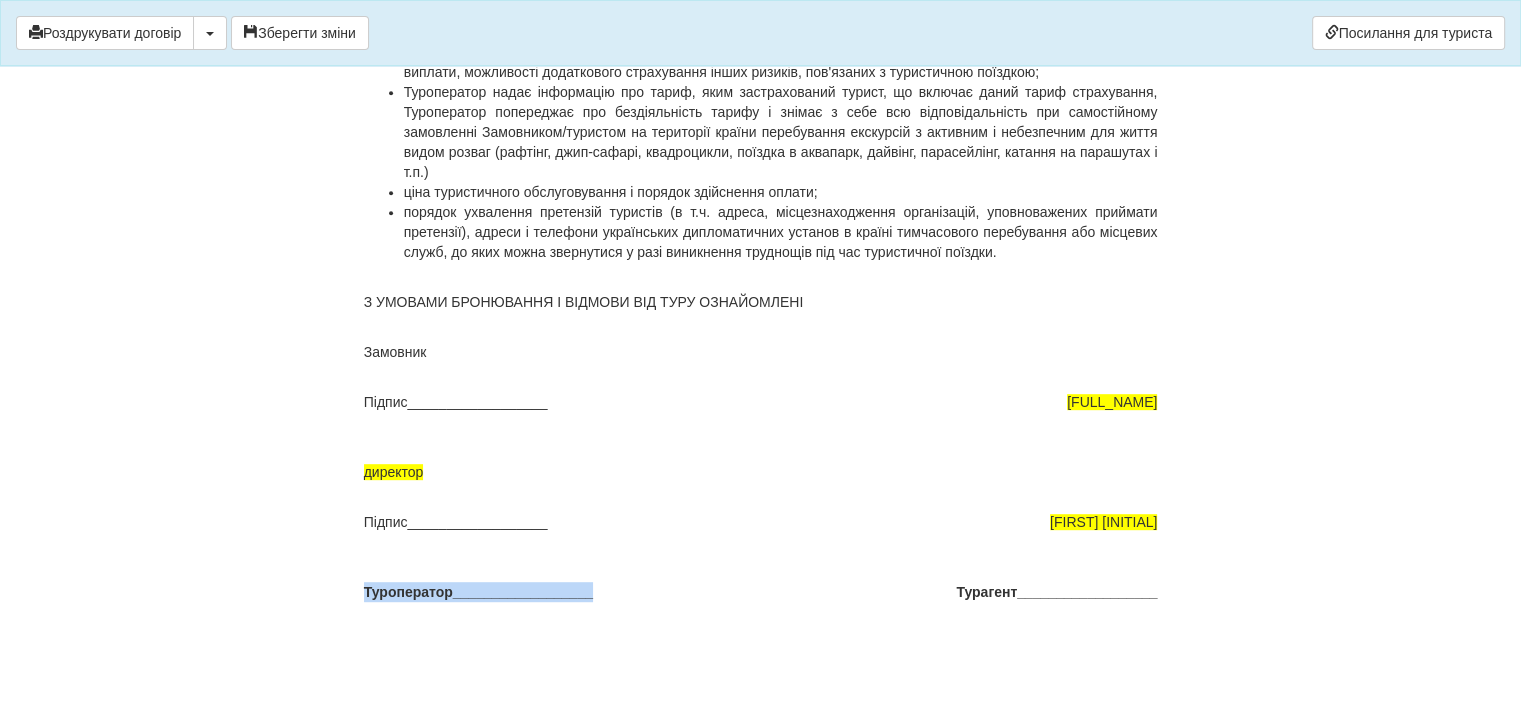 drag, startPoint x: 603, startPoint y: 594, endPoint x: 363, endPoint y: 595, distance: 240.00209 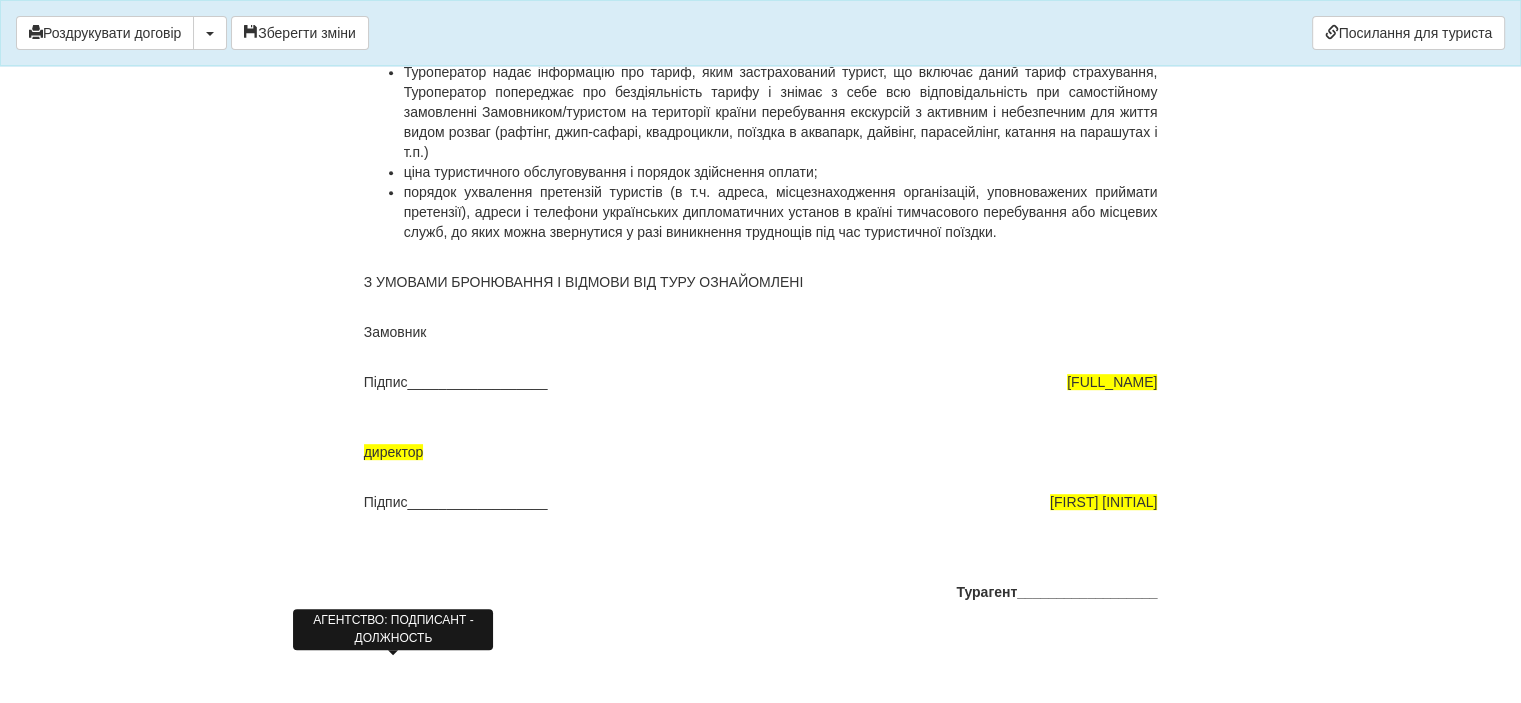 click on "директор" at bounding box center [394, 452] 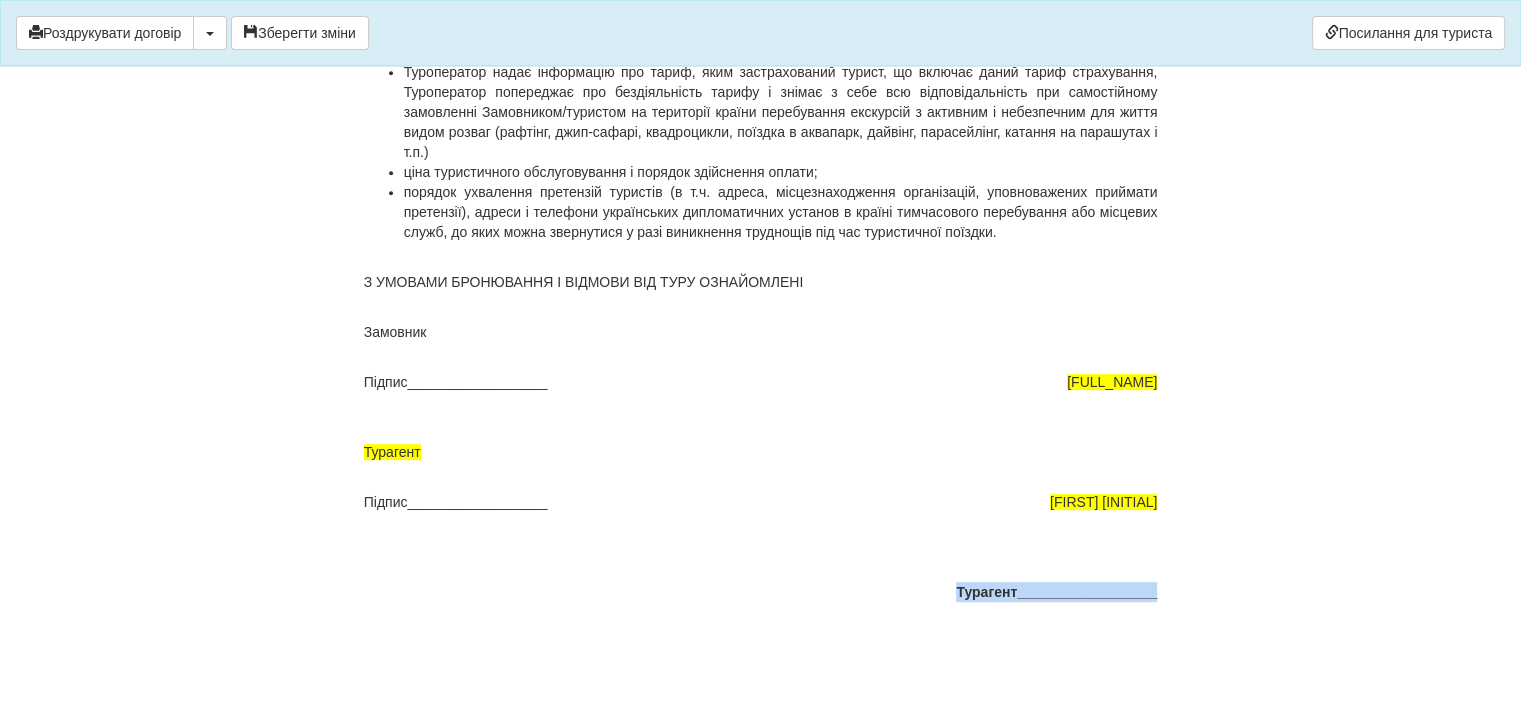 drag, startPoint x: 957, startPoint y: 609, endPoint x: 1156, endPoint y: 608, distance: 199.00252 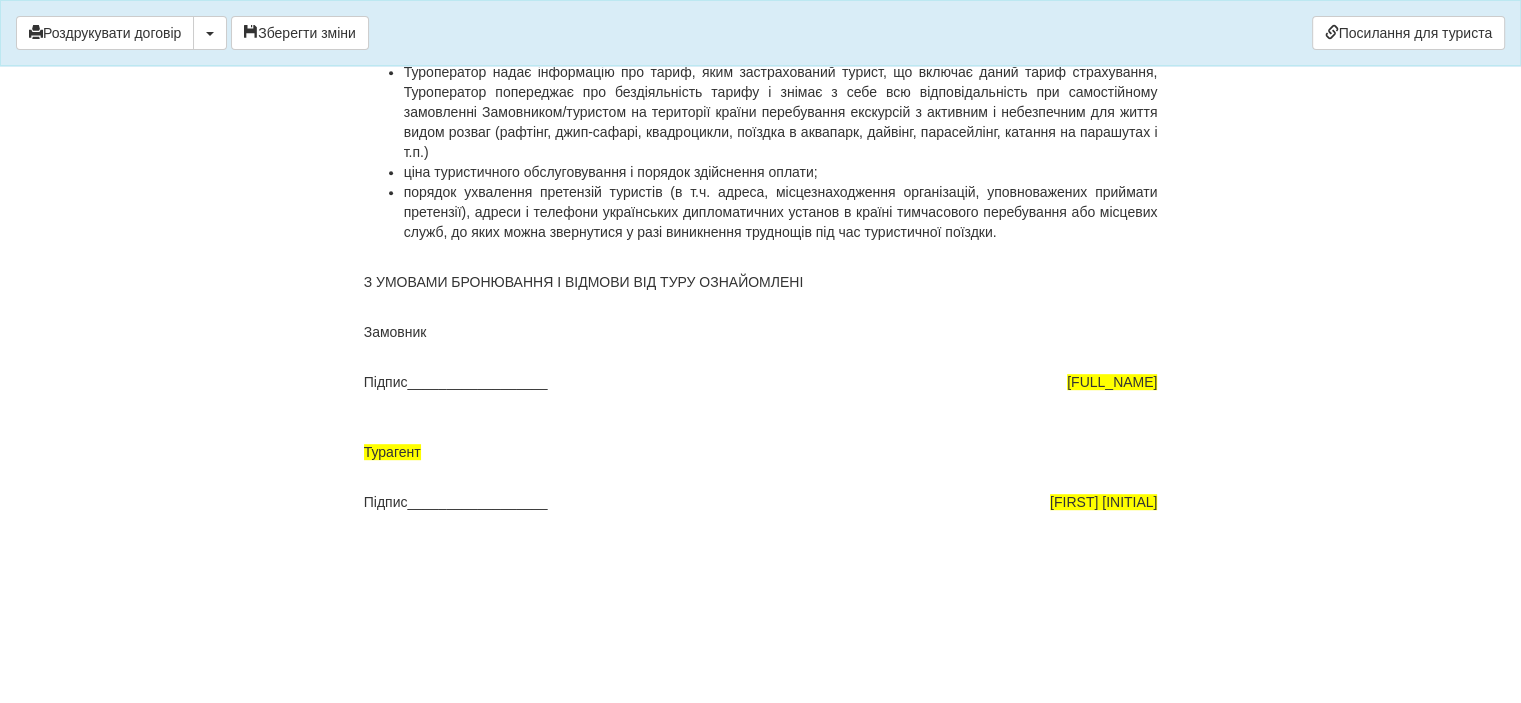 click on "З УМОВАМИ БРОНЮВАННЯ І ВІДМОВИ ВІД ТУРУ ОЗНАЙОМЛЕНІ" at bounding box center [761, 292] 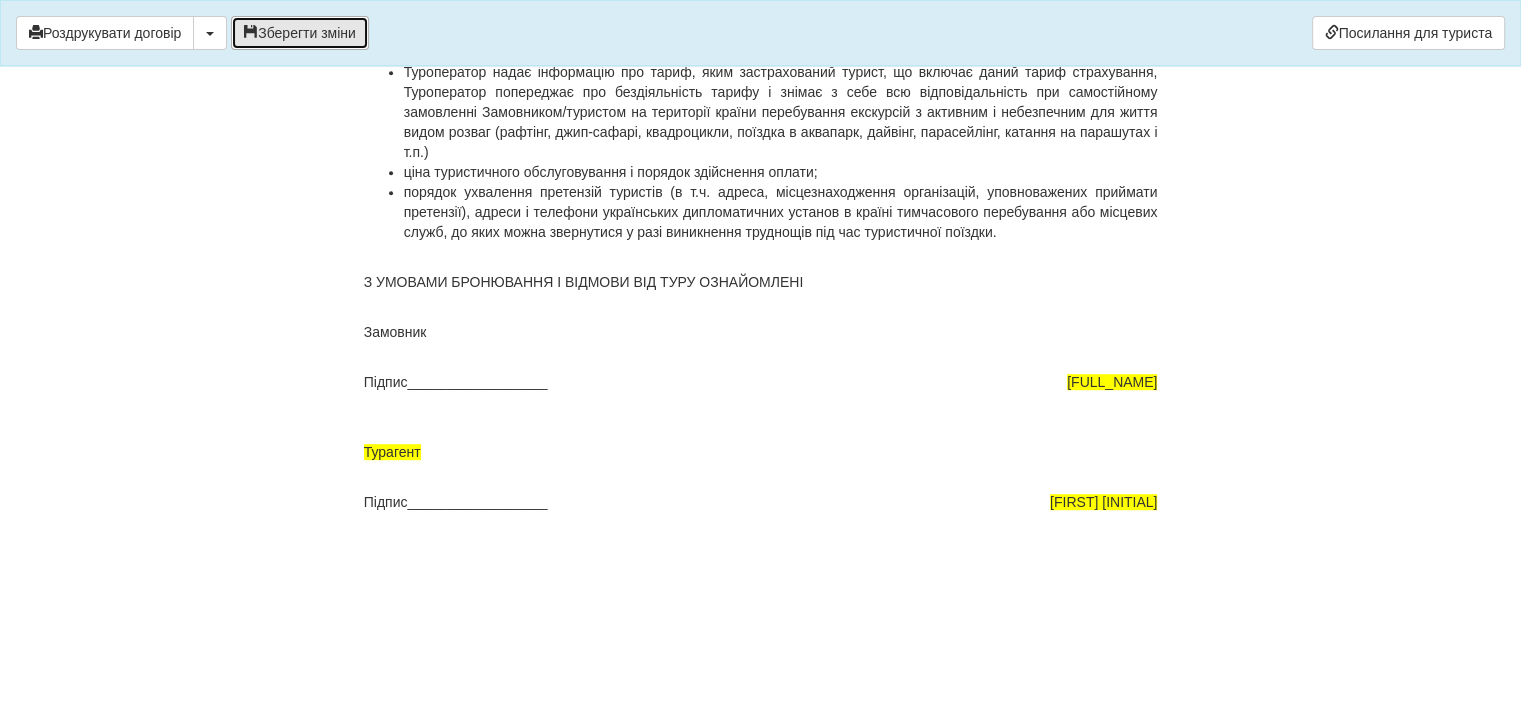 click on "Зберегти зміни" at bounding box center [300, 33] 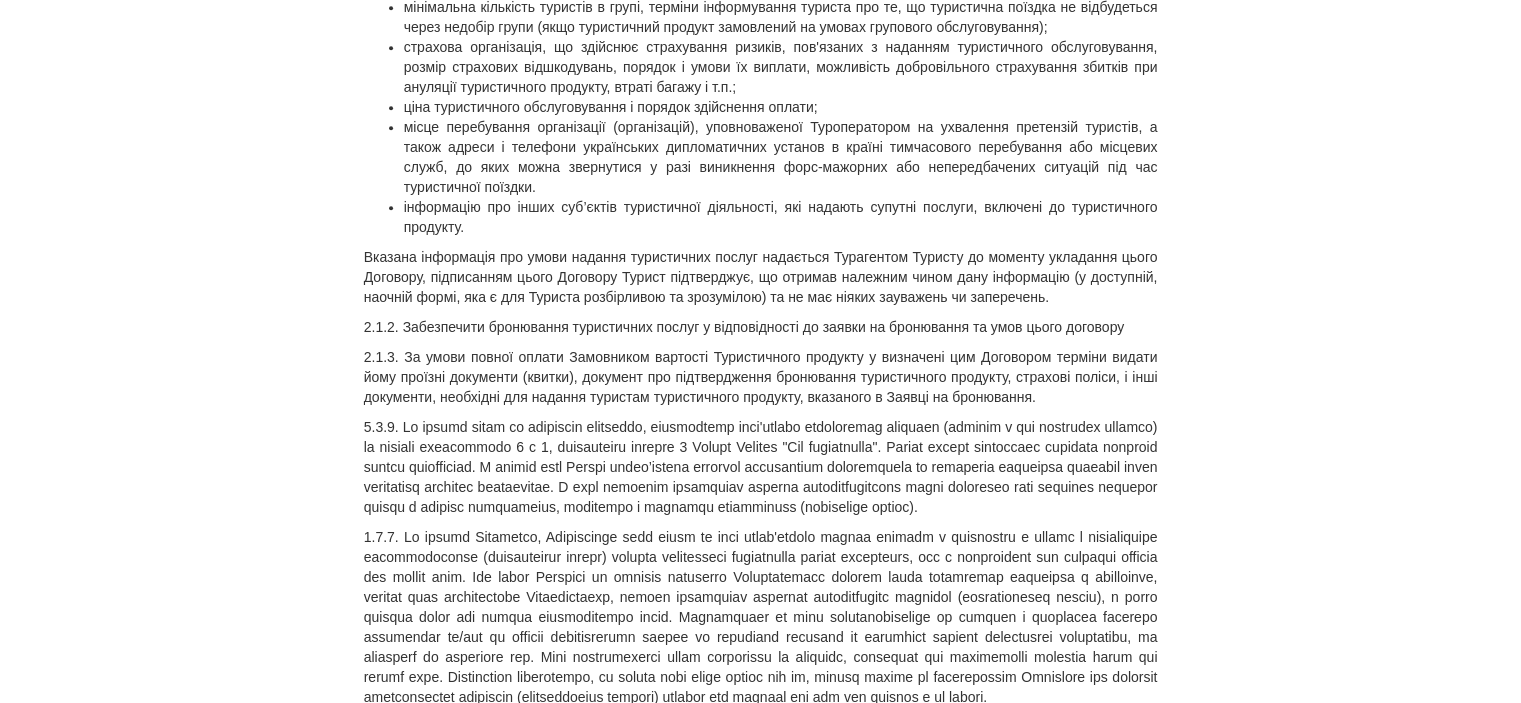 scroll, scrollTop: 0, scrollLeft: 0, axis: both 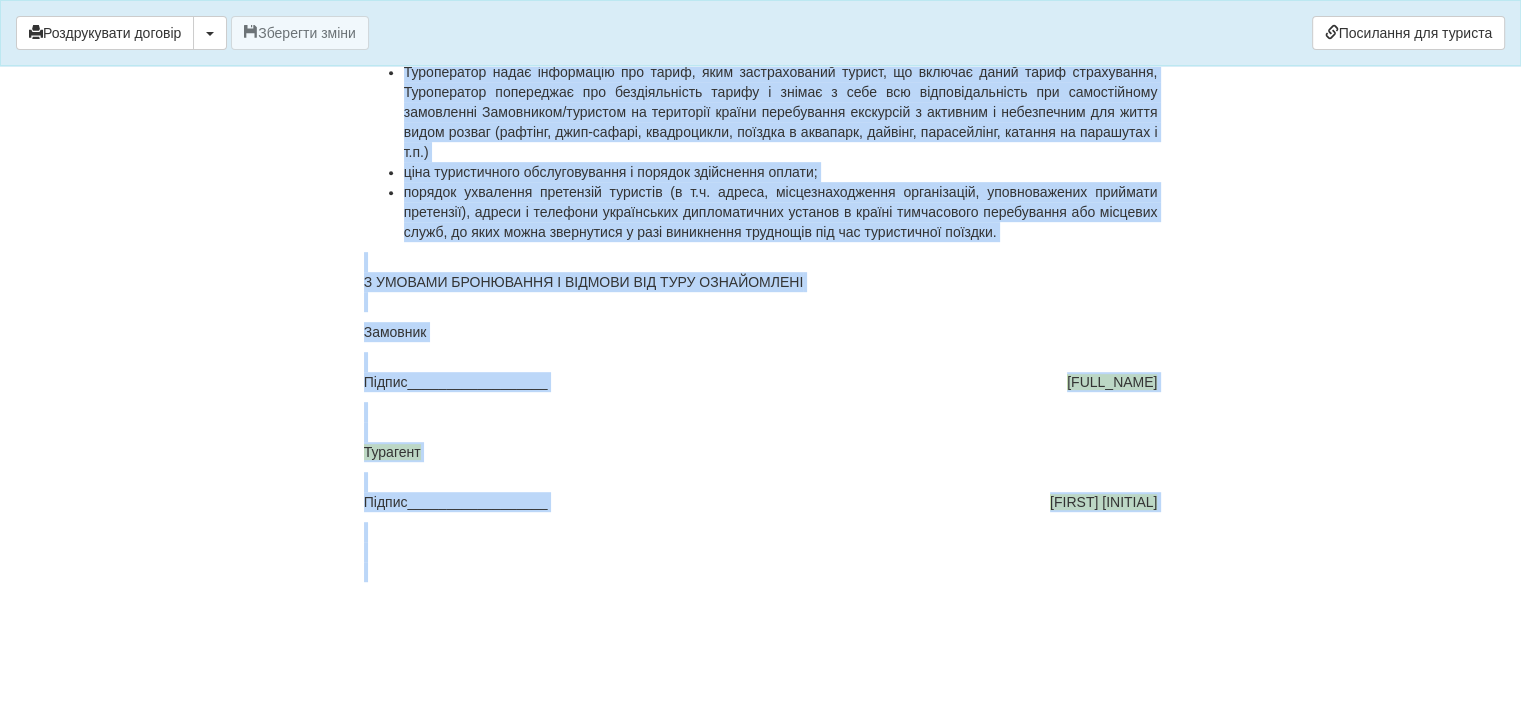 drag, startPoint x: 606, startPoint y: 286, endPoint x: 1032, endPoint y: 742, distance: 624.0289 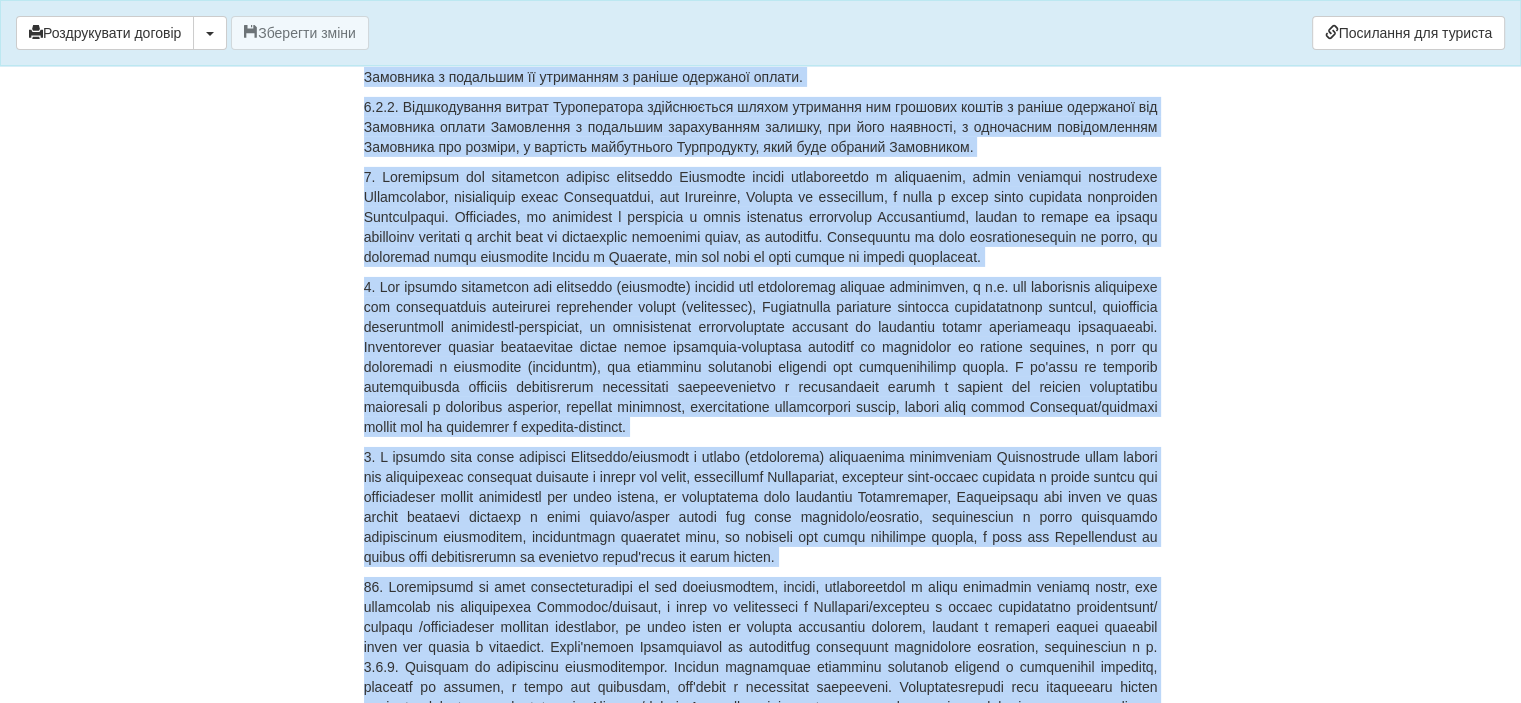 scroll, scrollTop: 14293, scrollLeft: 0, axis: vertical 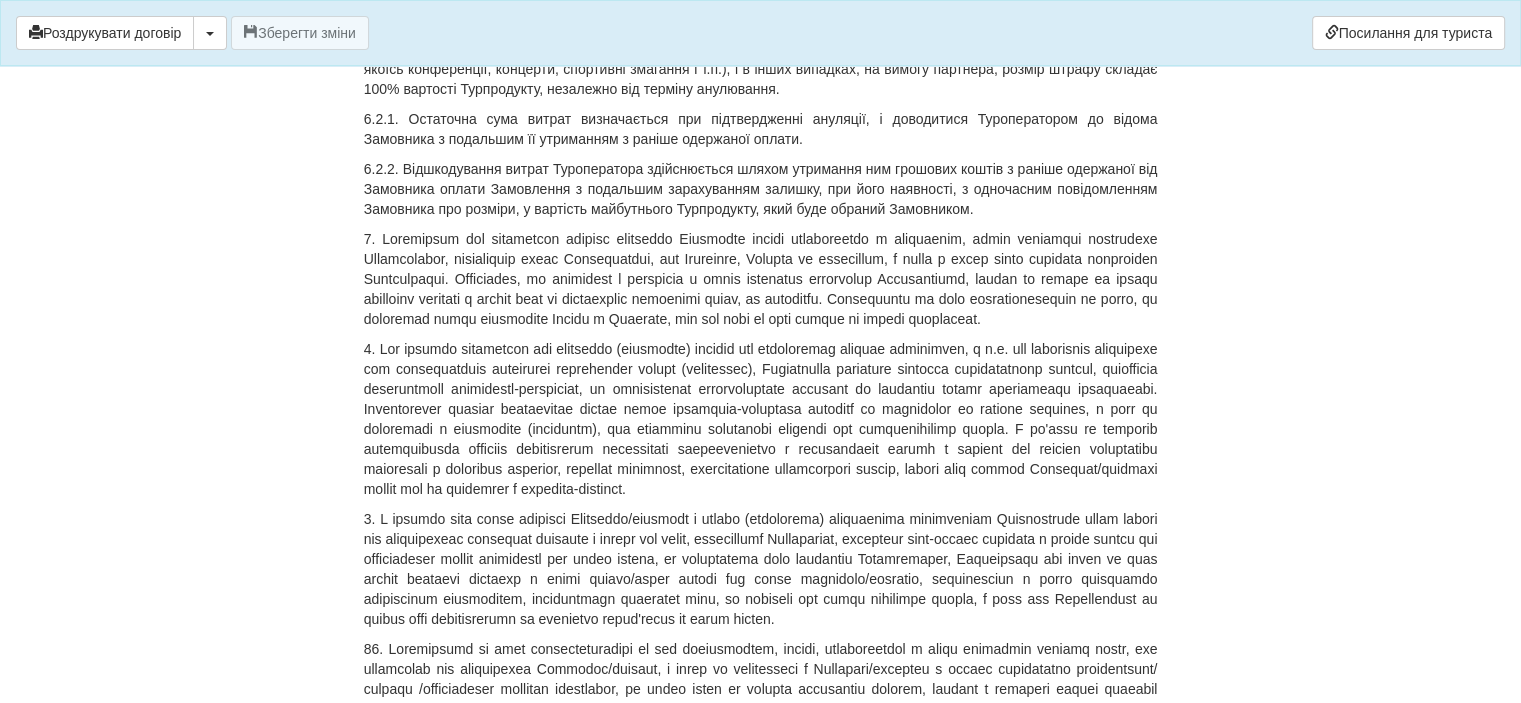 click on "×
Деякі поля не заповнено
Ми підсвітили  порожні поля  червоним кольором.                Ви можете відредагувати текст і внести відсутні дані прямо у цьому вікні.
Для автоматичного заповнення договору:
Необхідно додати  агентський договір  з оператором Tour-Group
Роздрукувати договір
Скачати PDF" at bounding box center (761, -5852) 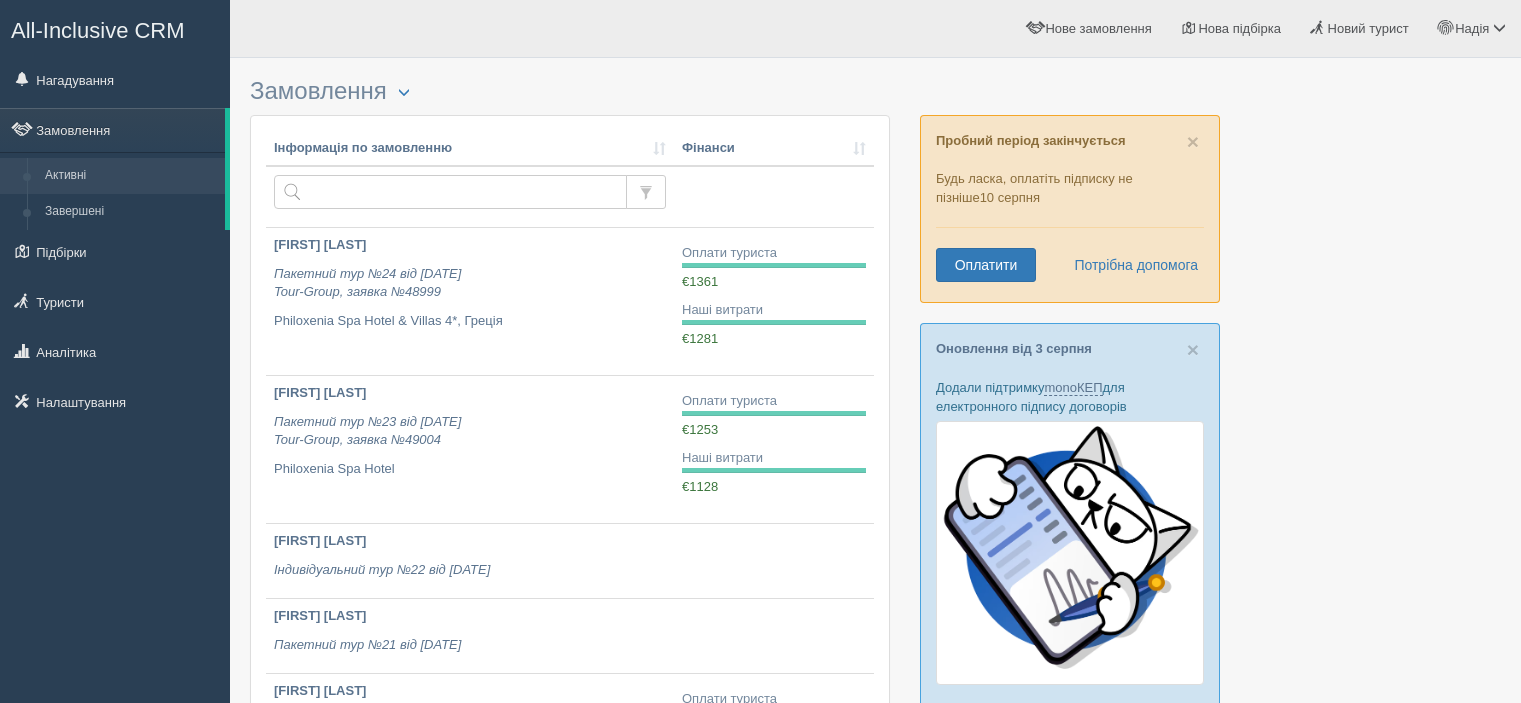 scroll, scrollTop: 0, scrollLeft: 0, axis: both 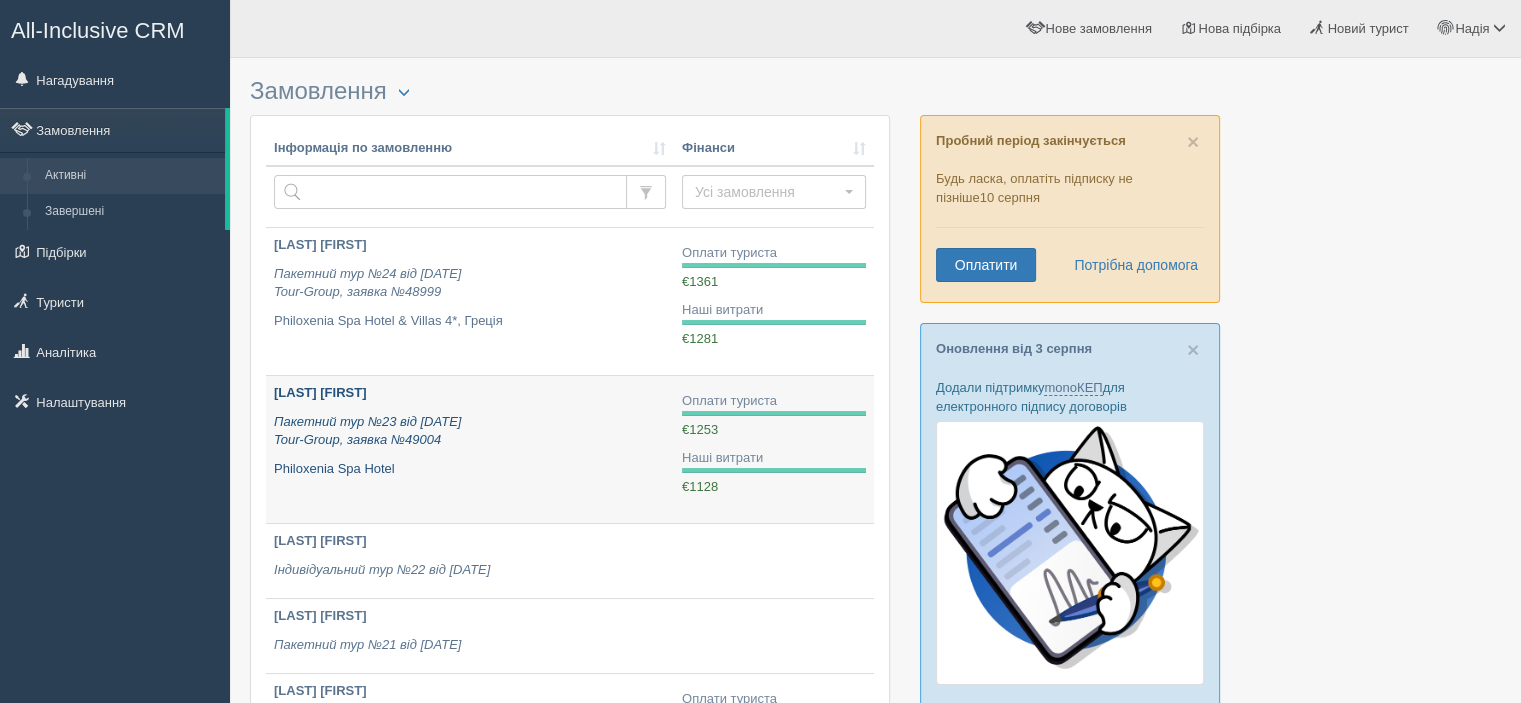 click on "Пакетний тур №23 від [DATE]
Tour-Group, заявка №49004" at bounding box center [470, 431] 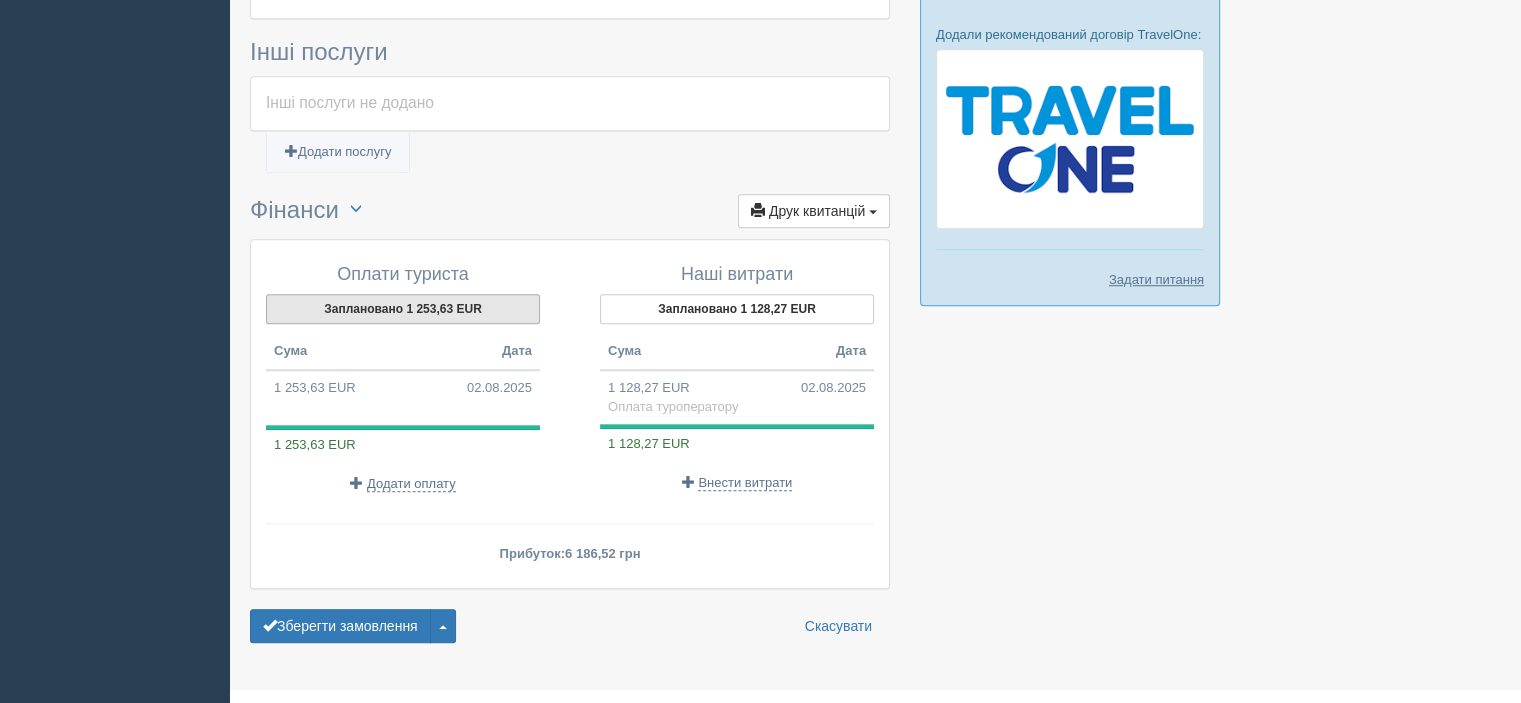 scroll, scrollTop: 1355, scrollLeft: 0, axis: vertical 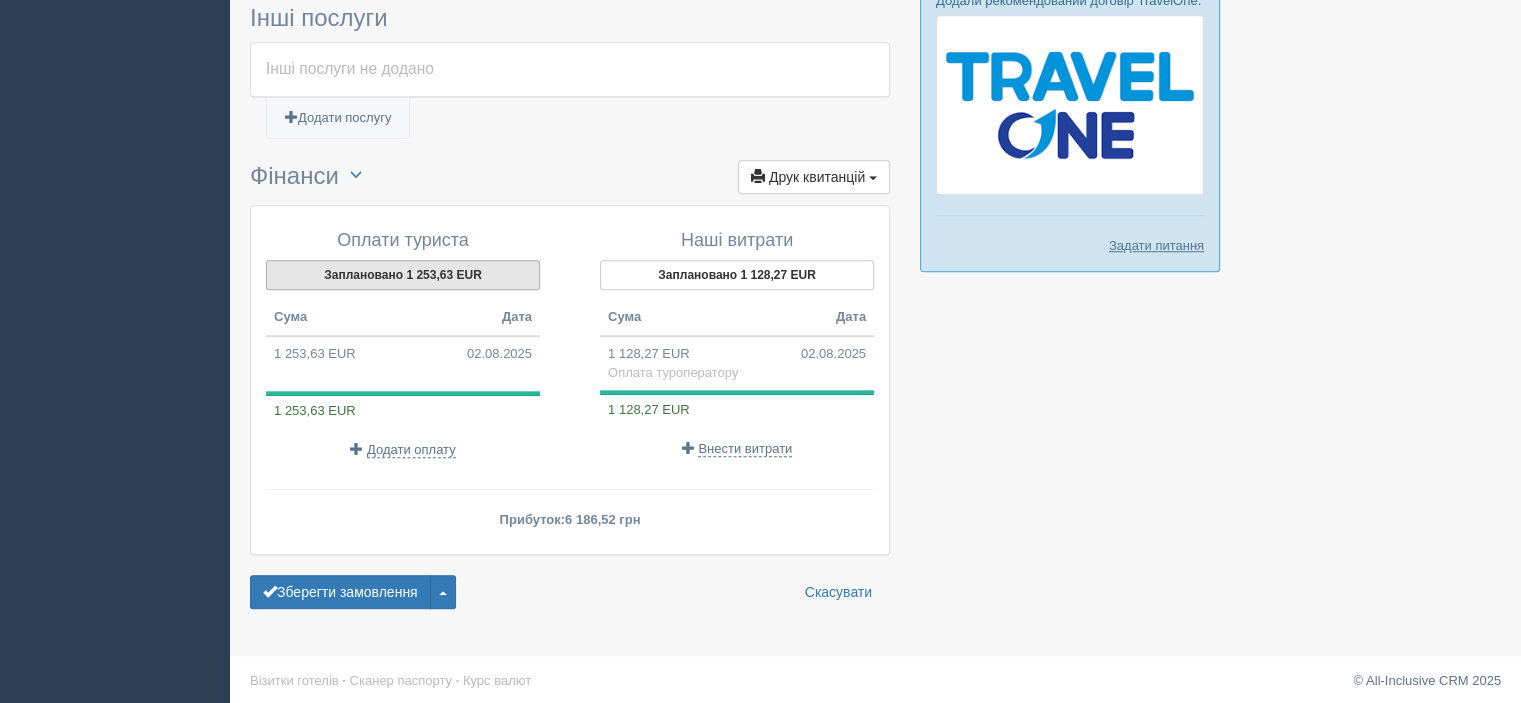 click on "Заплановано 1 253,63 EUR" at bounding box center (403, 275) 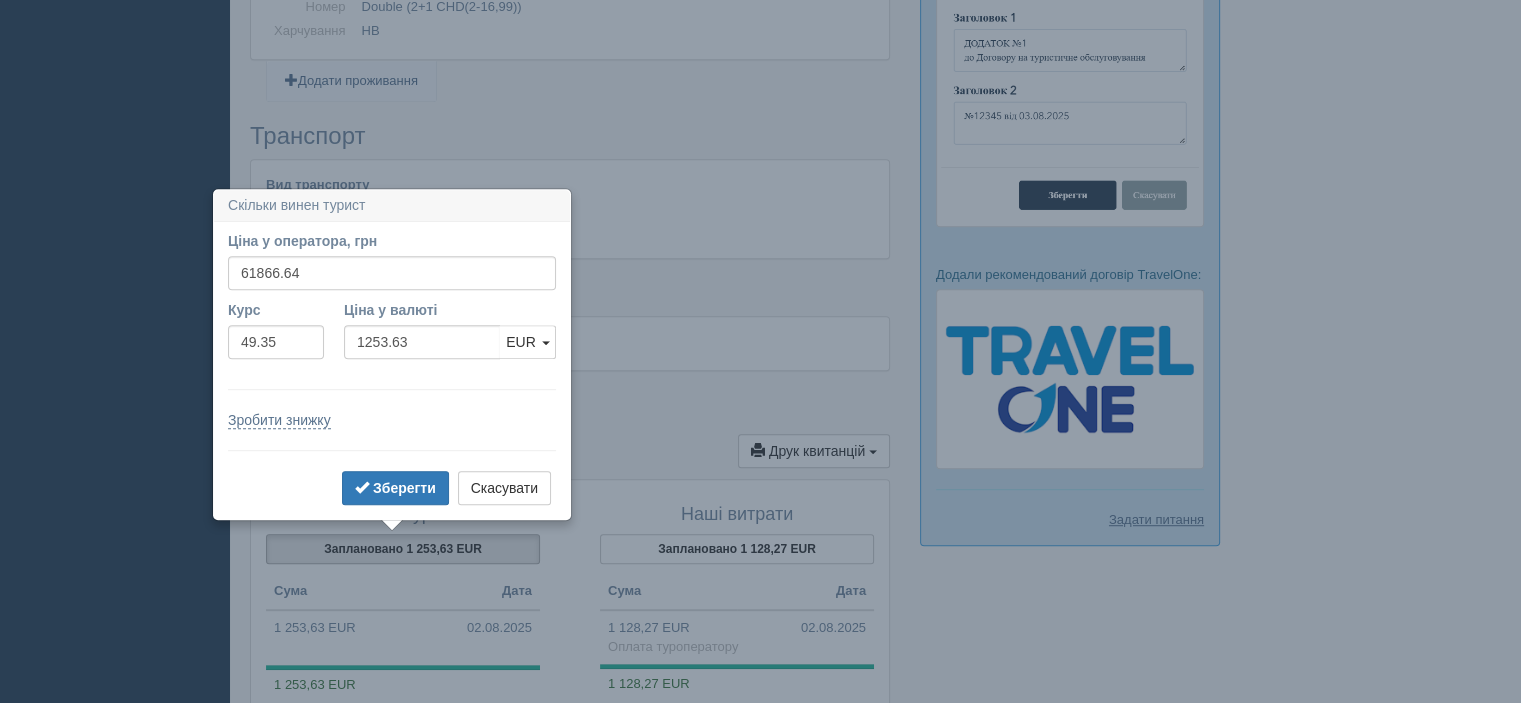 scroll, scrollTop: 1068, scrollLeft: 0, axis: vertical 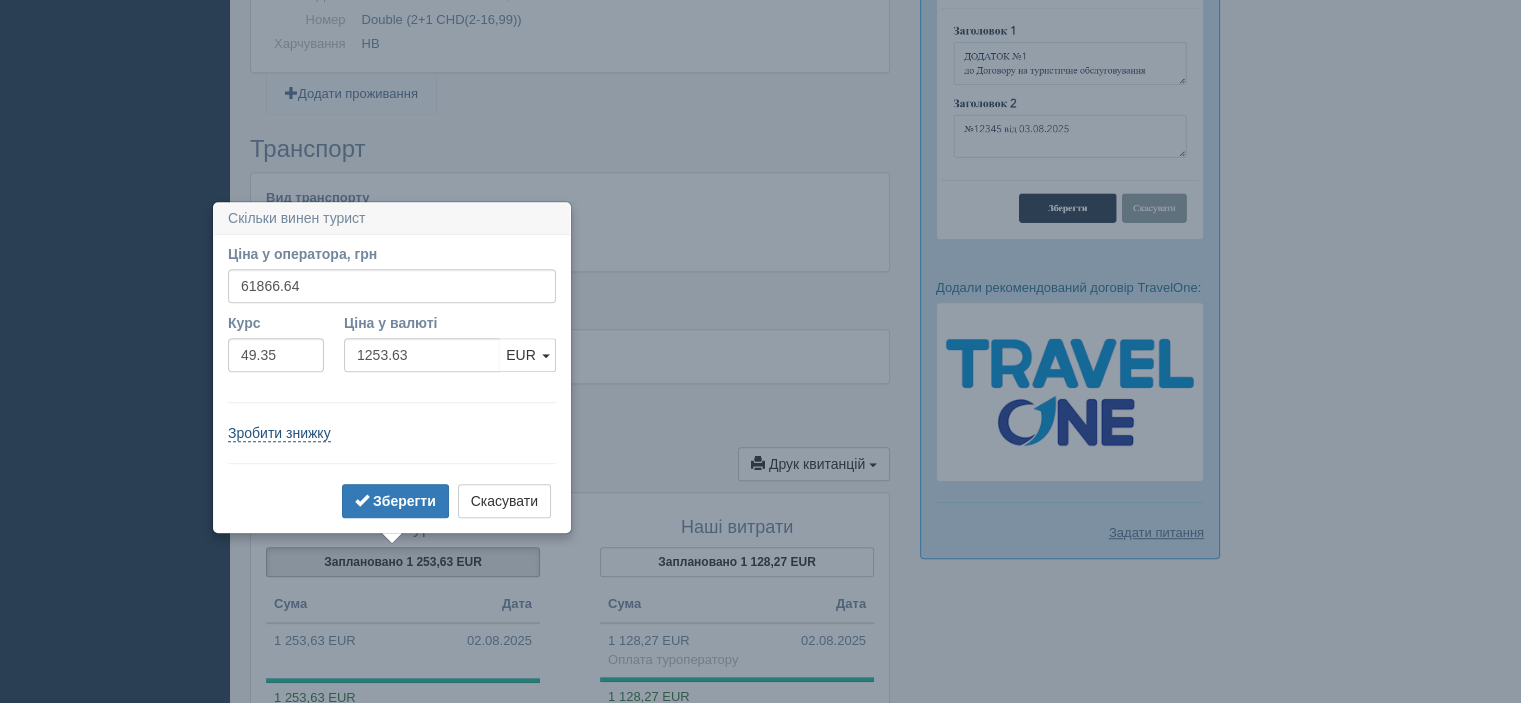 click on "Зробити знижку" at bounding box center (279, 433) 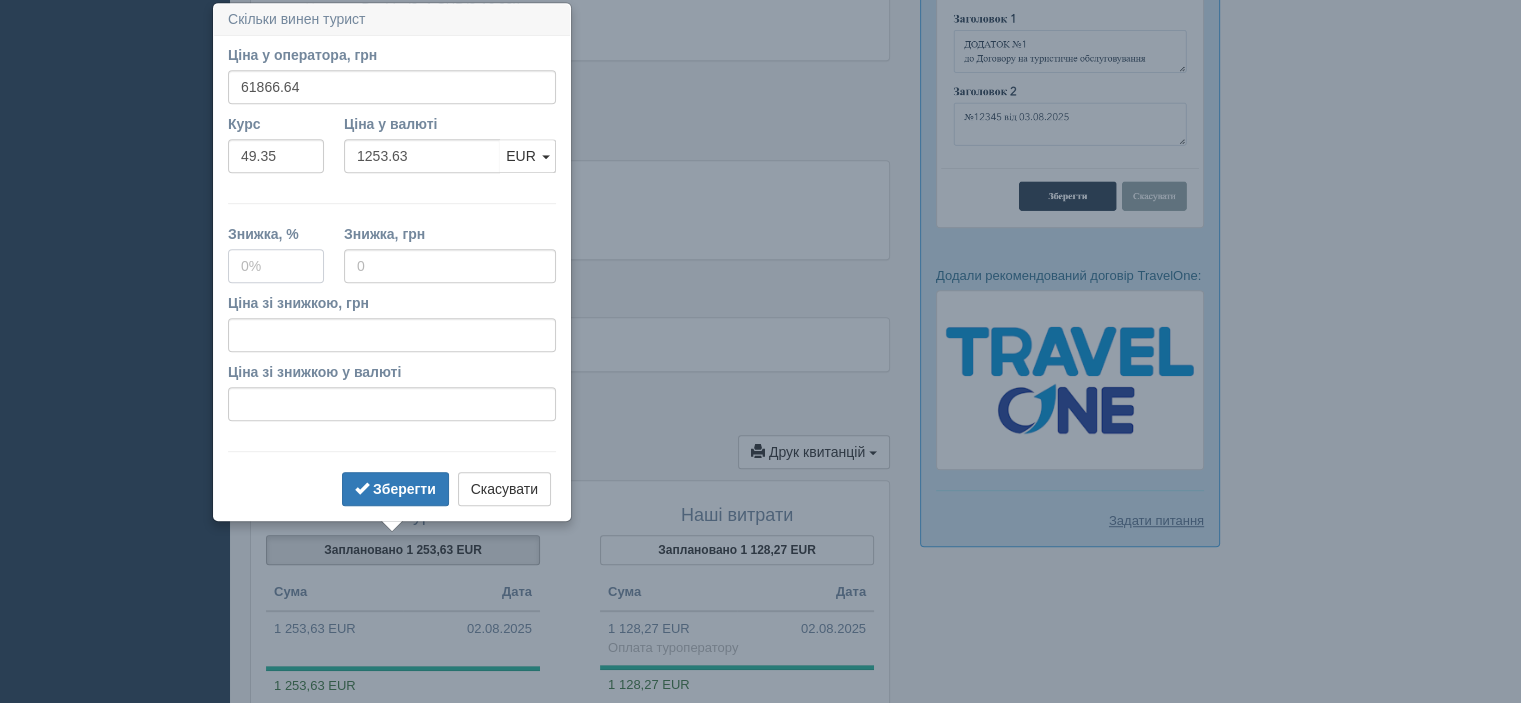 scroll, scrollTop: 1082, scrollLeft: 0, axis: vertical 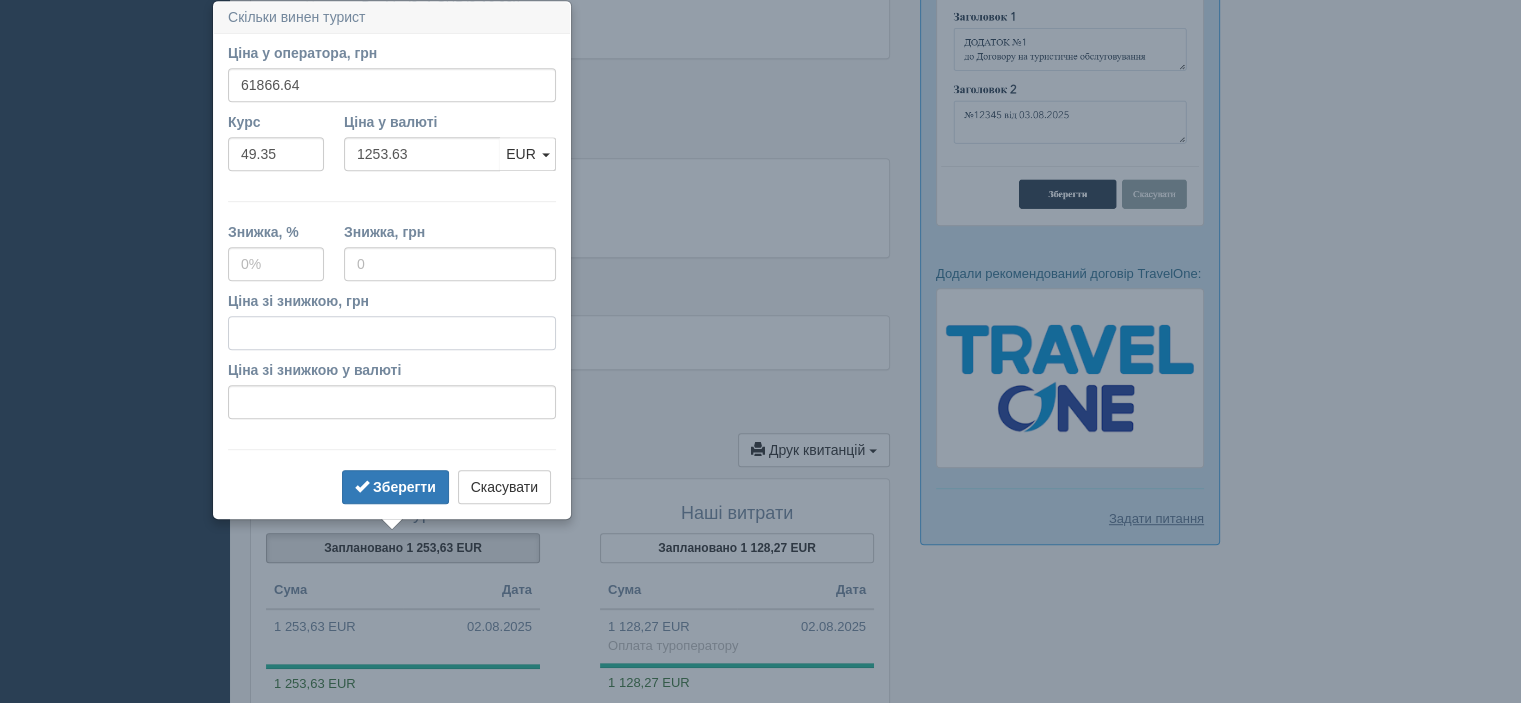 click on "Ціна зі знижкою, грн" at bounding box center [392, 333] 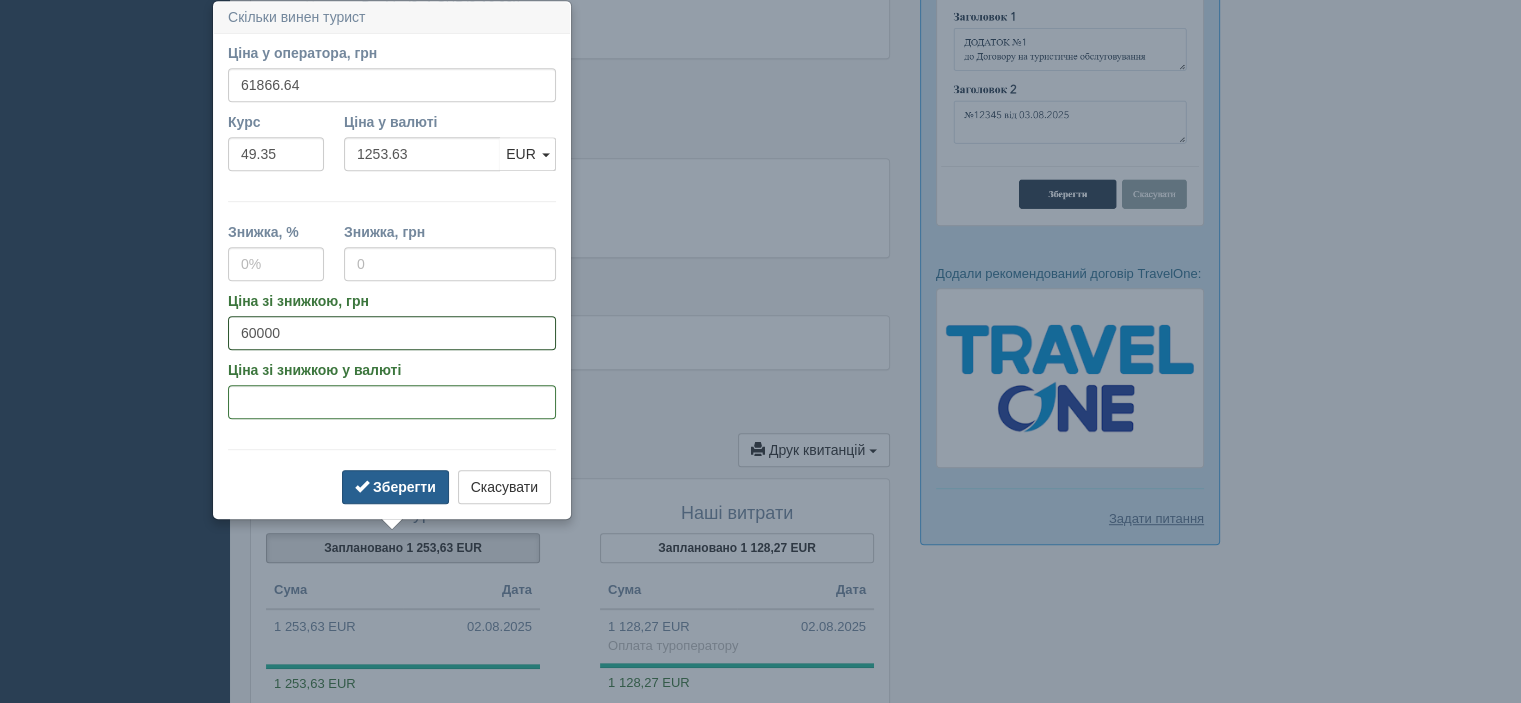 type on "60000" 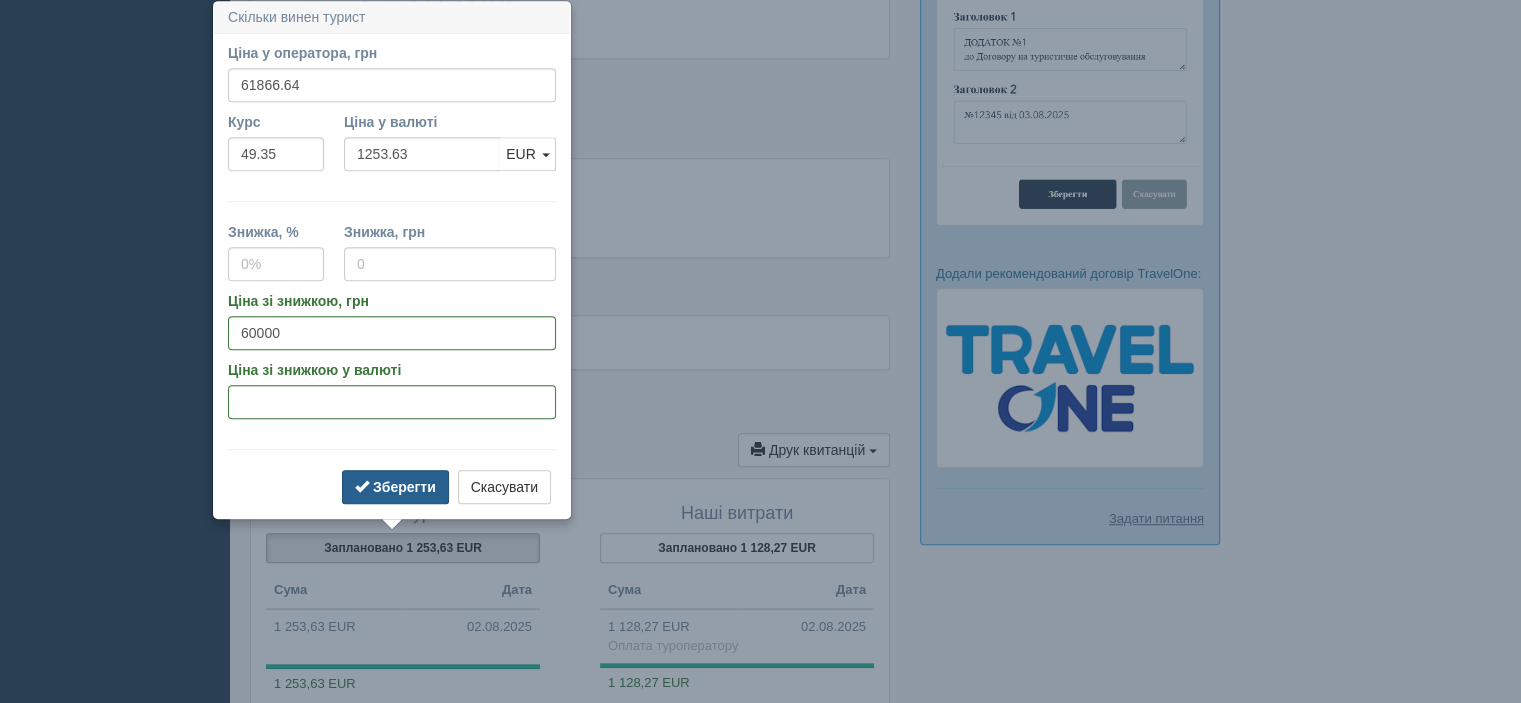 type on "3" 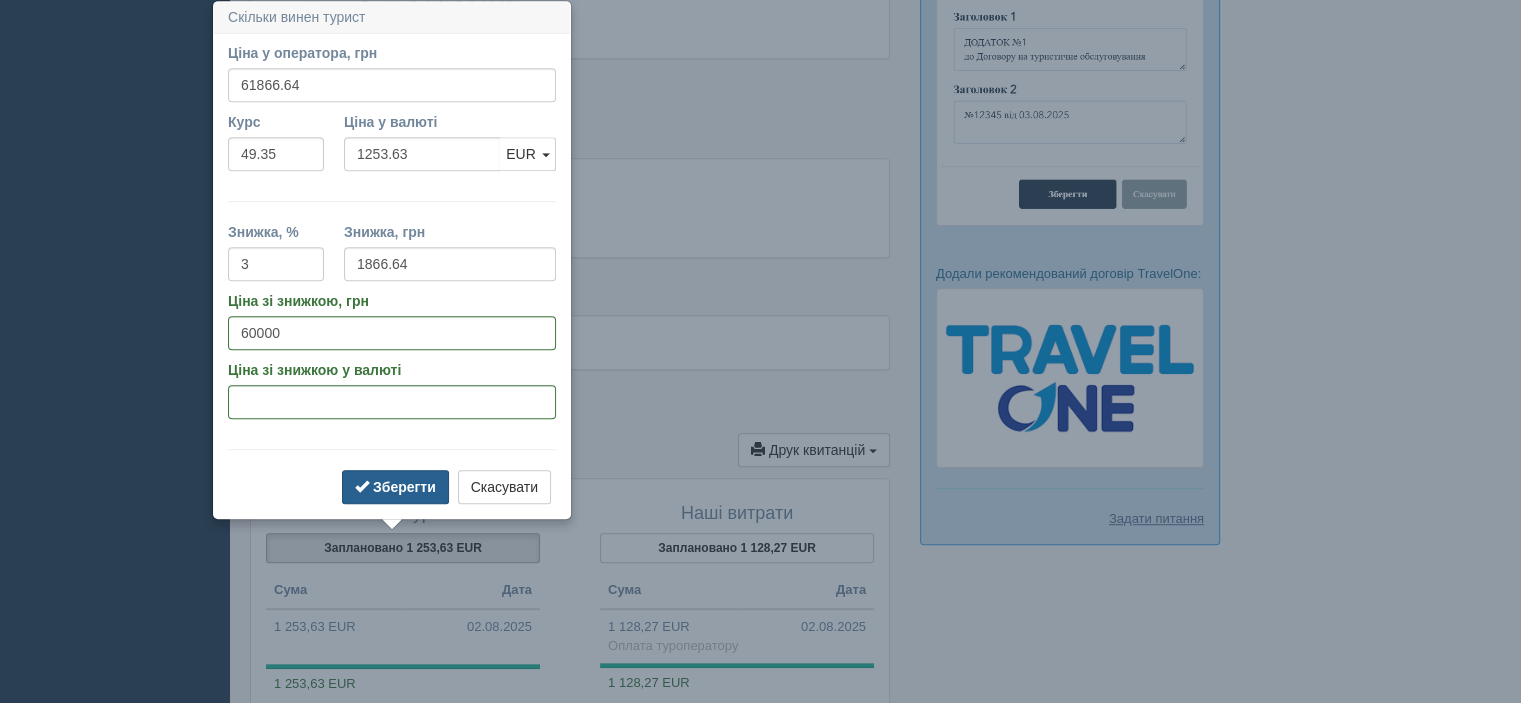 type on "60000" 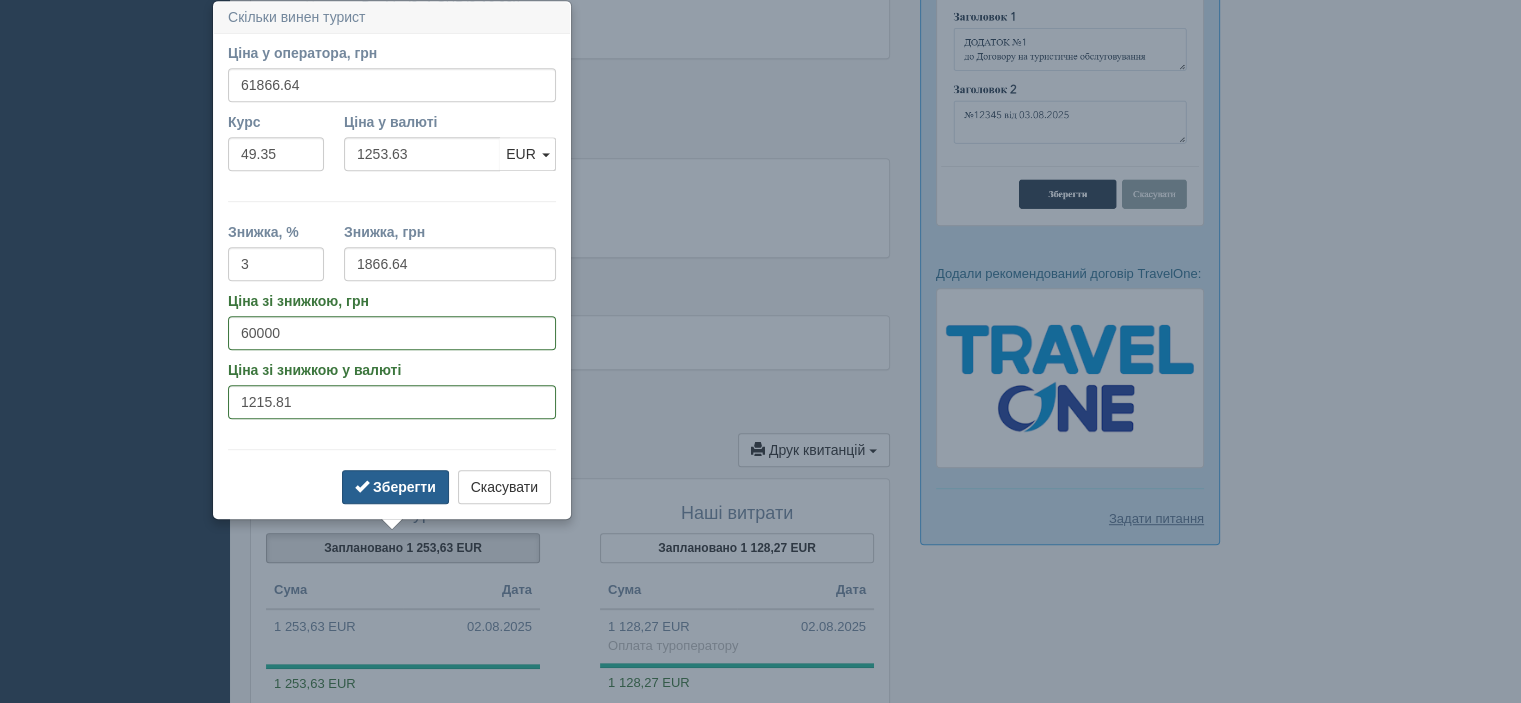 click on "Зберегти" at bounding box center [404, 487] 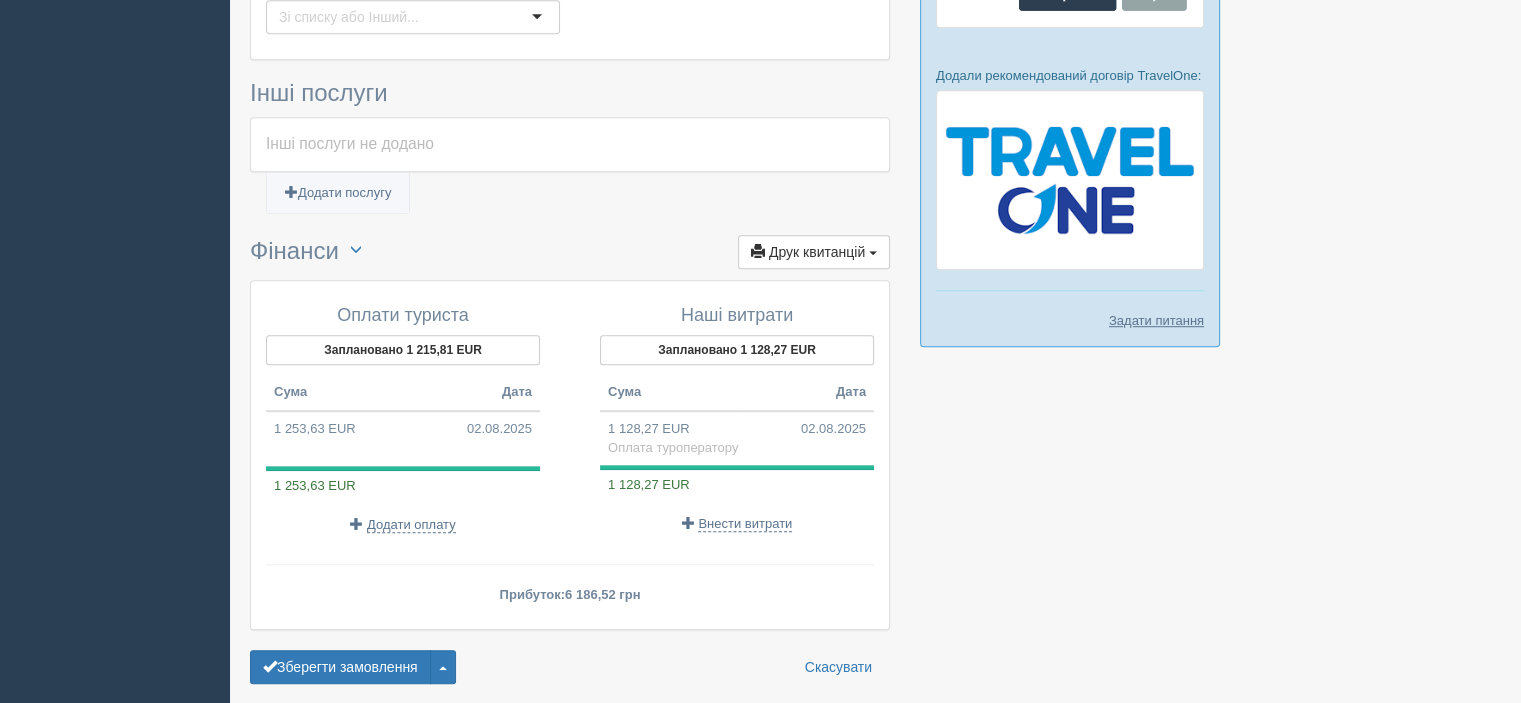 scroll, scrollTop: 1282, scrollLeft: 0, axis: vertical 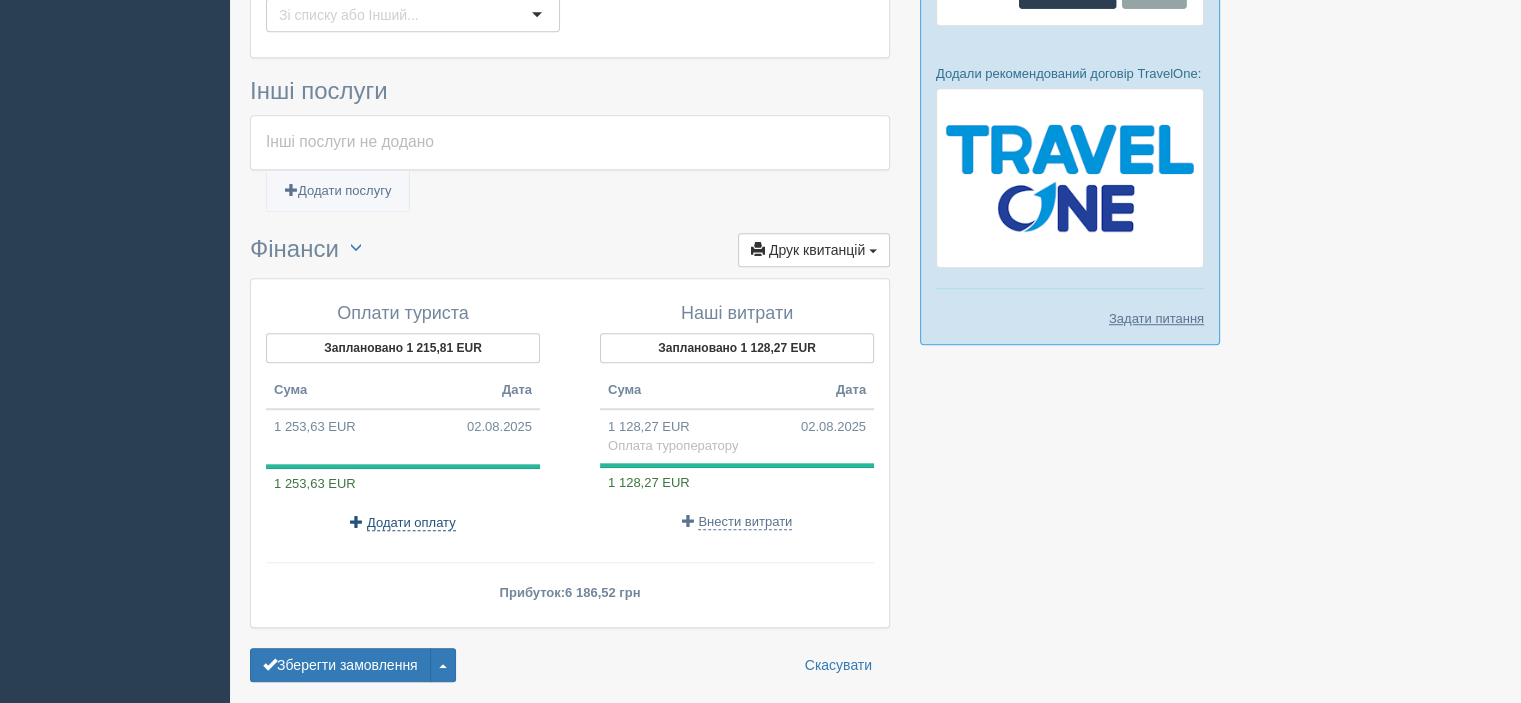 click on "Додати оплату" at bounding box center [411, 523] 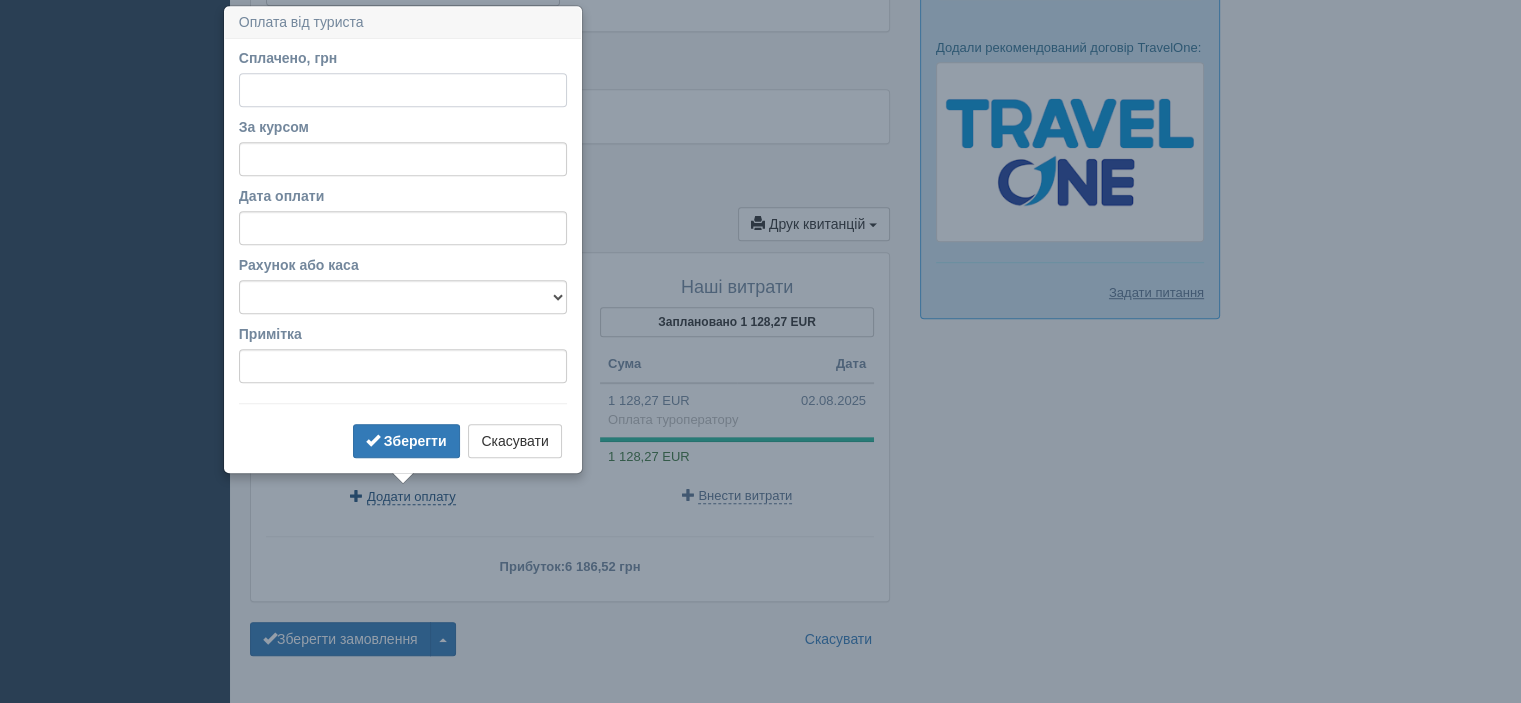 scroll, scrollTop: 1312, scrollLeft: 0, axis: vertical 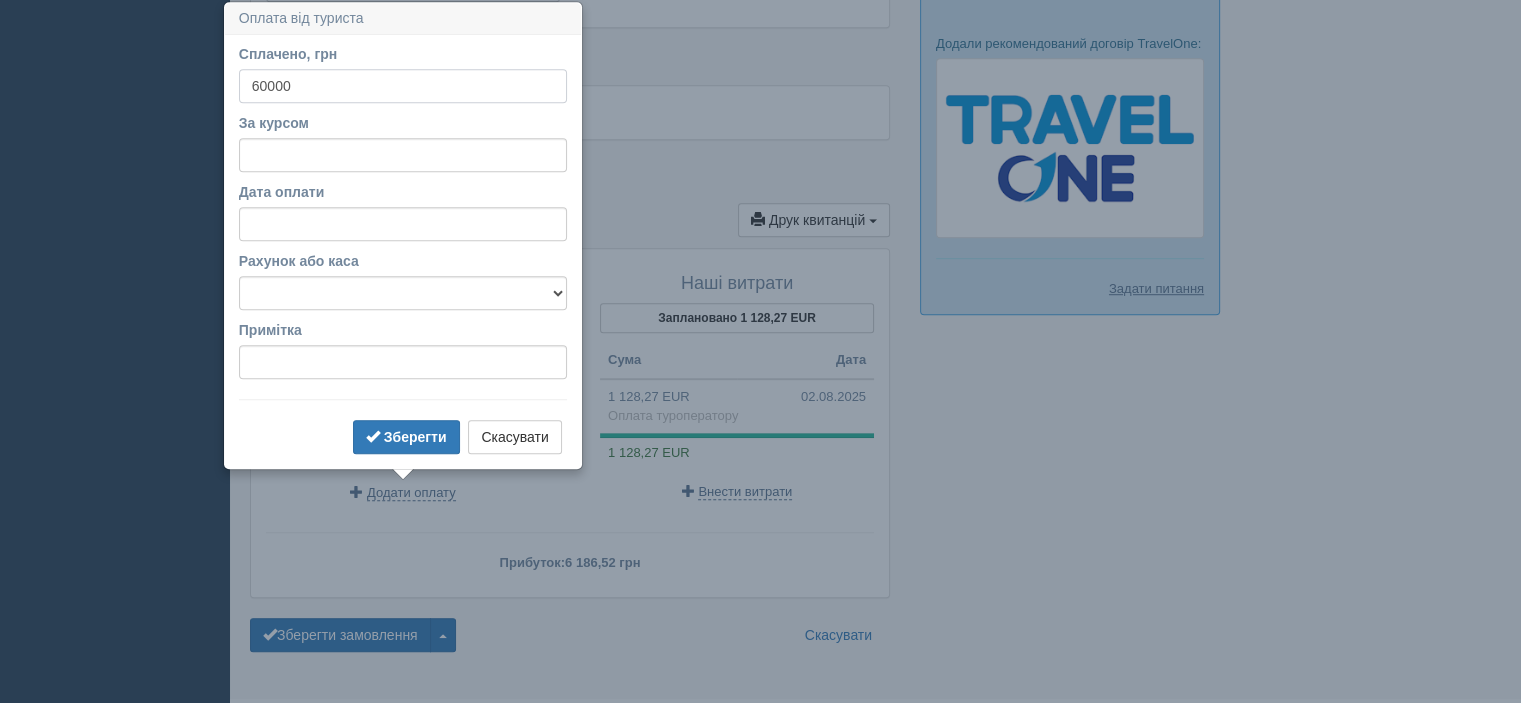 type on "60000" 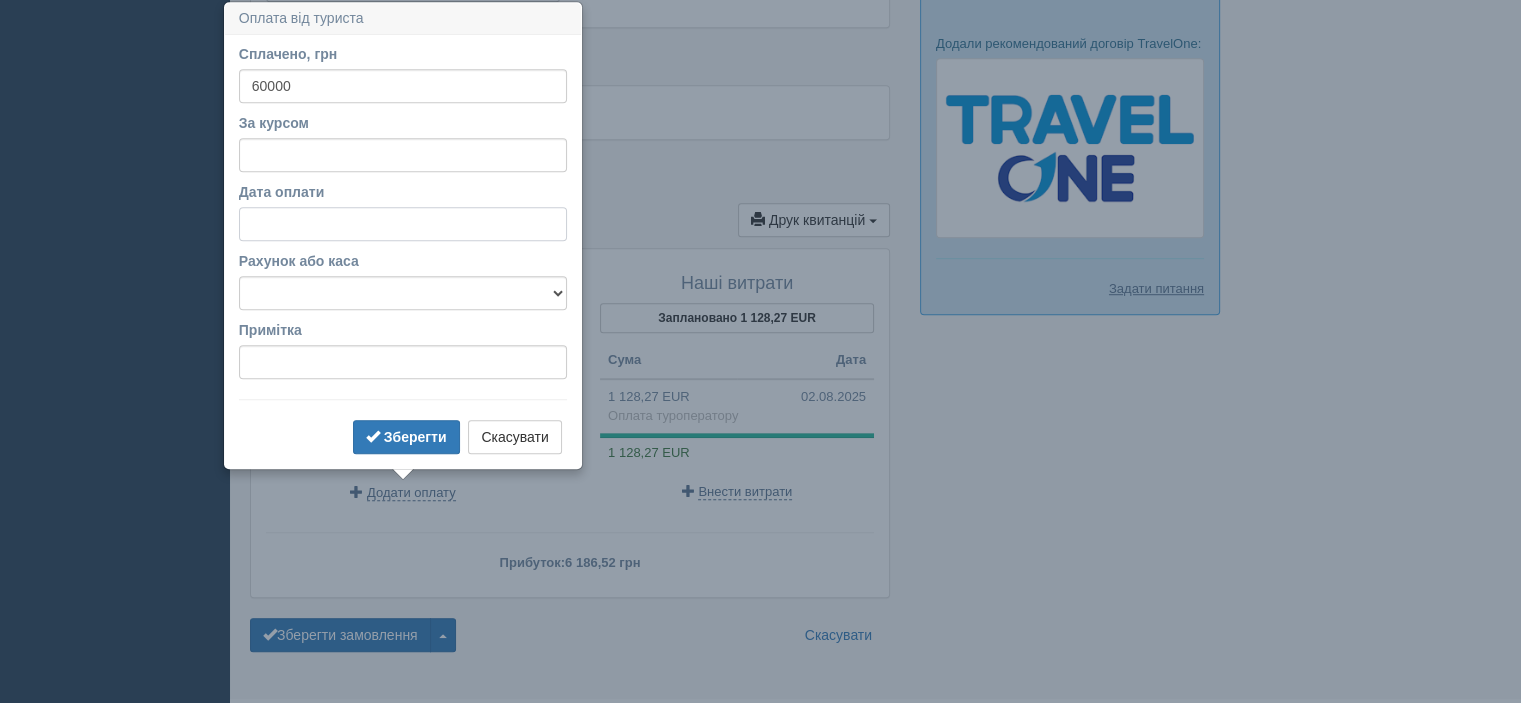 click on "Дата оплати" at bounding box center [403, 224] 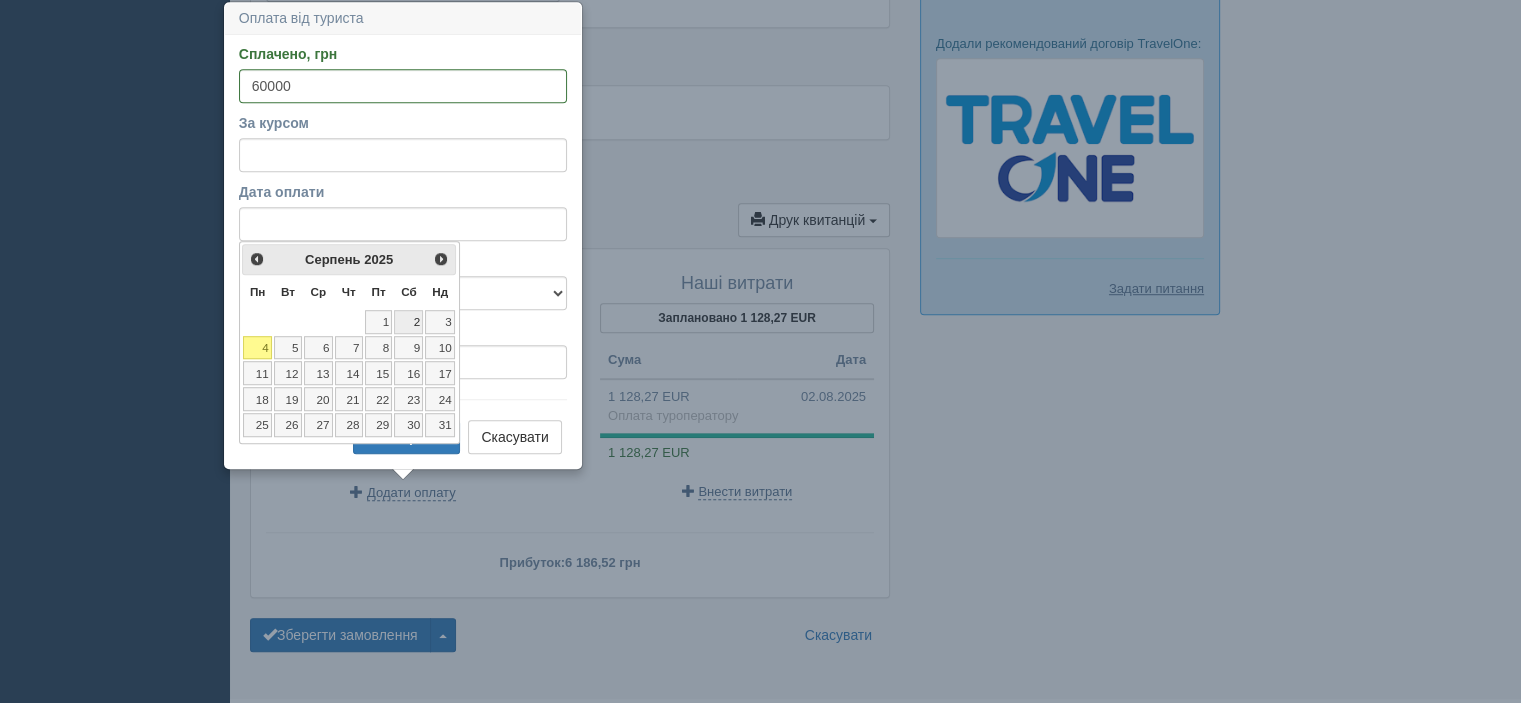 click on "2" at bounding box center [408, 322] 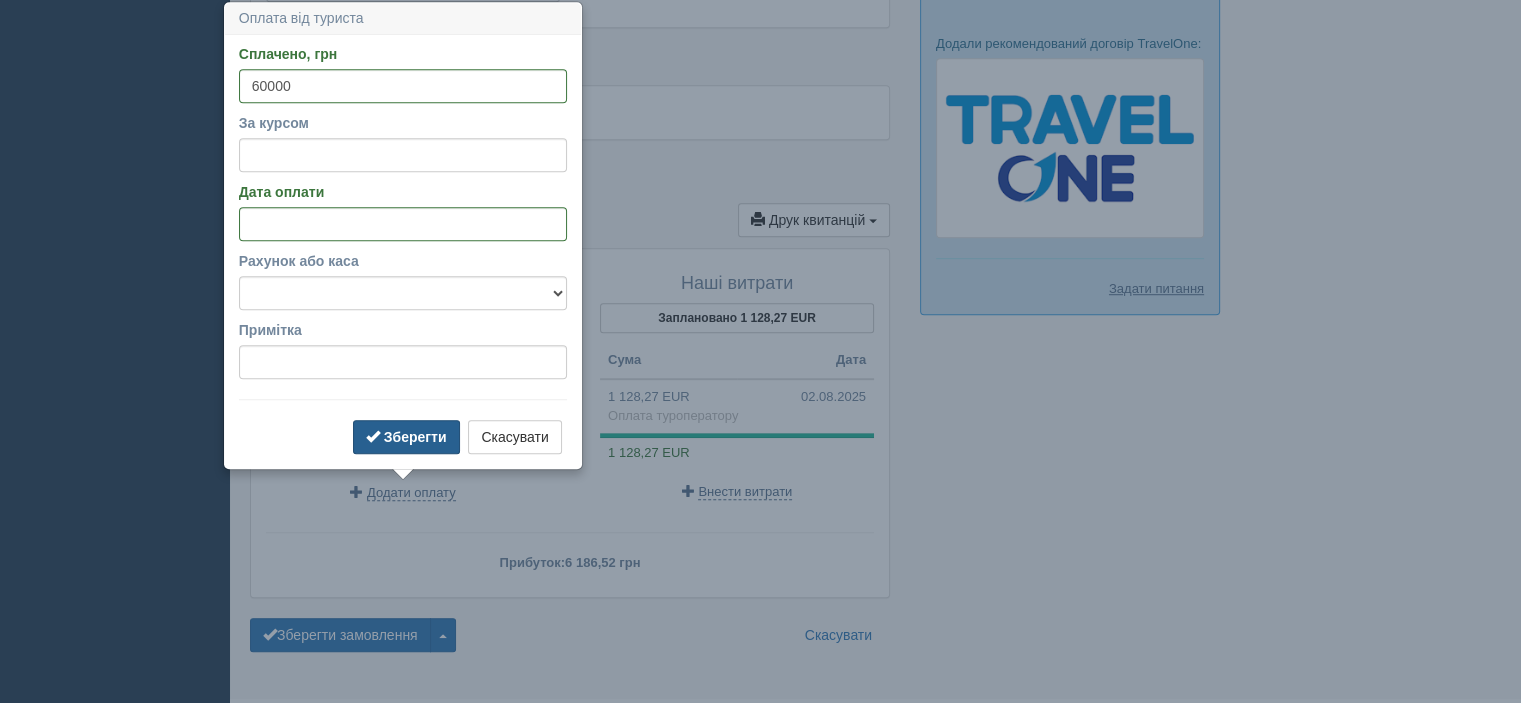 click on "Зберегти" at bounding box center [415, 437] 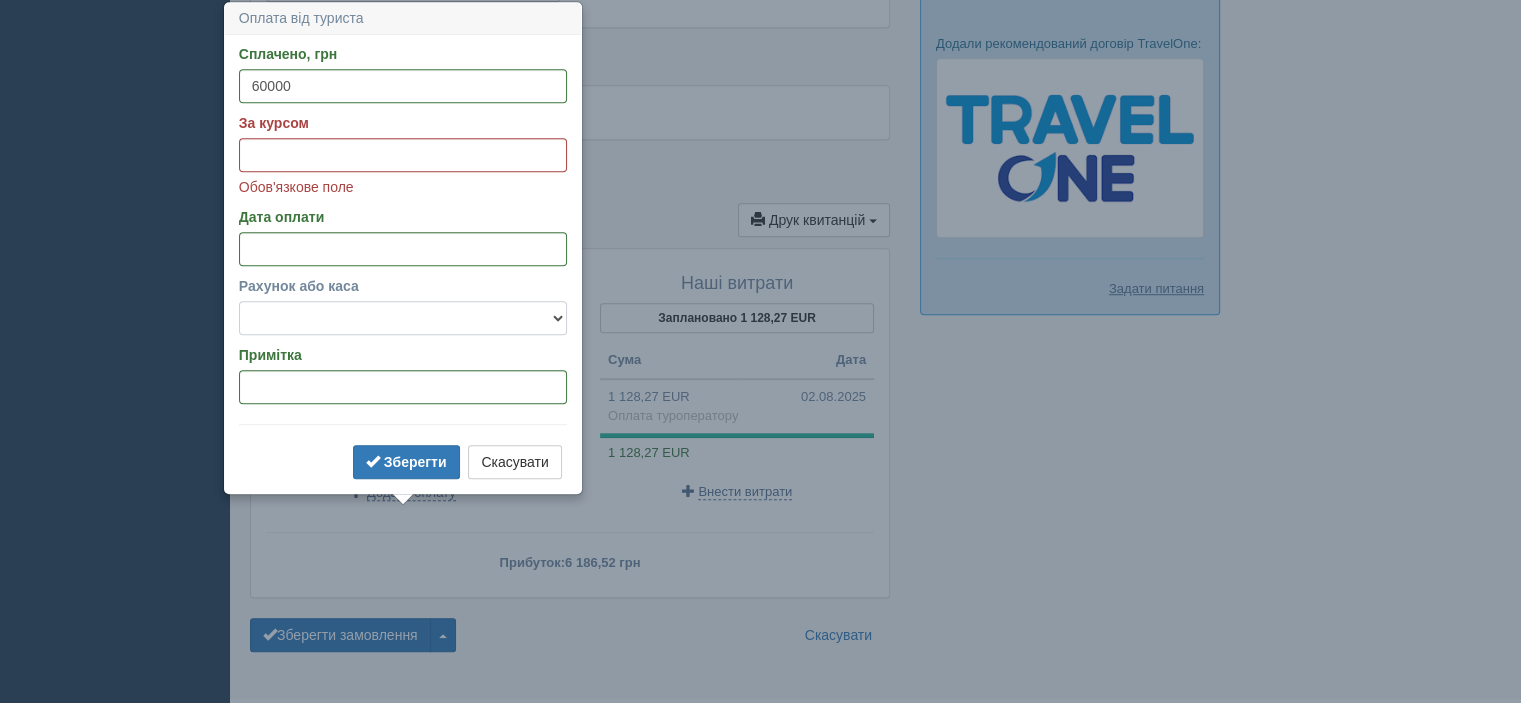 click on "Банківський рахунок
Готівкова каса" at bounding box center (403, 318) 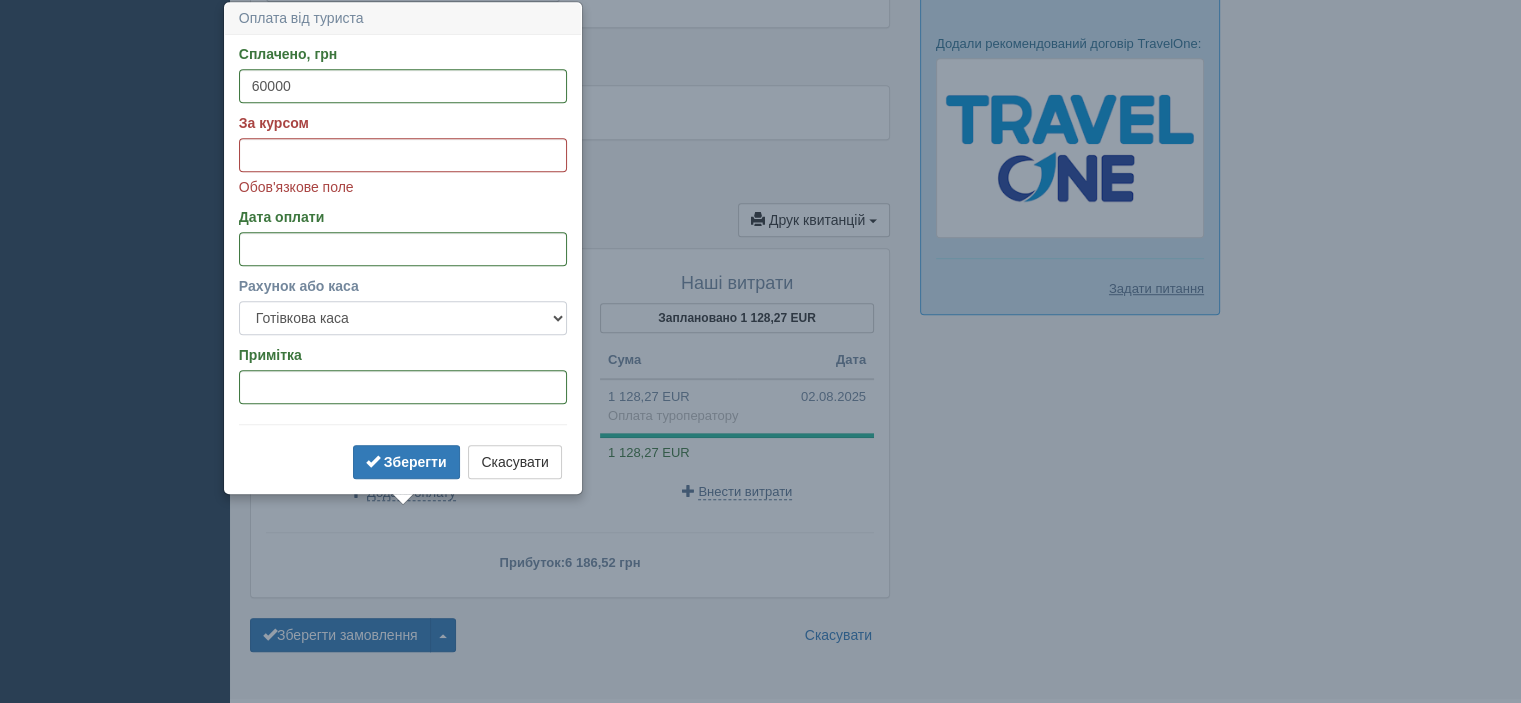 click on "Банківський рахунок
Готівкова каса" at bounding box center [403, 318] 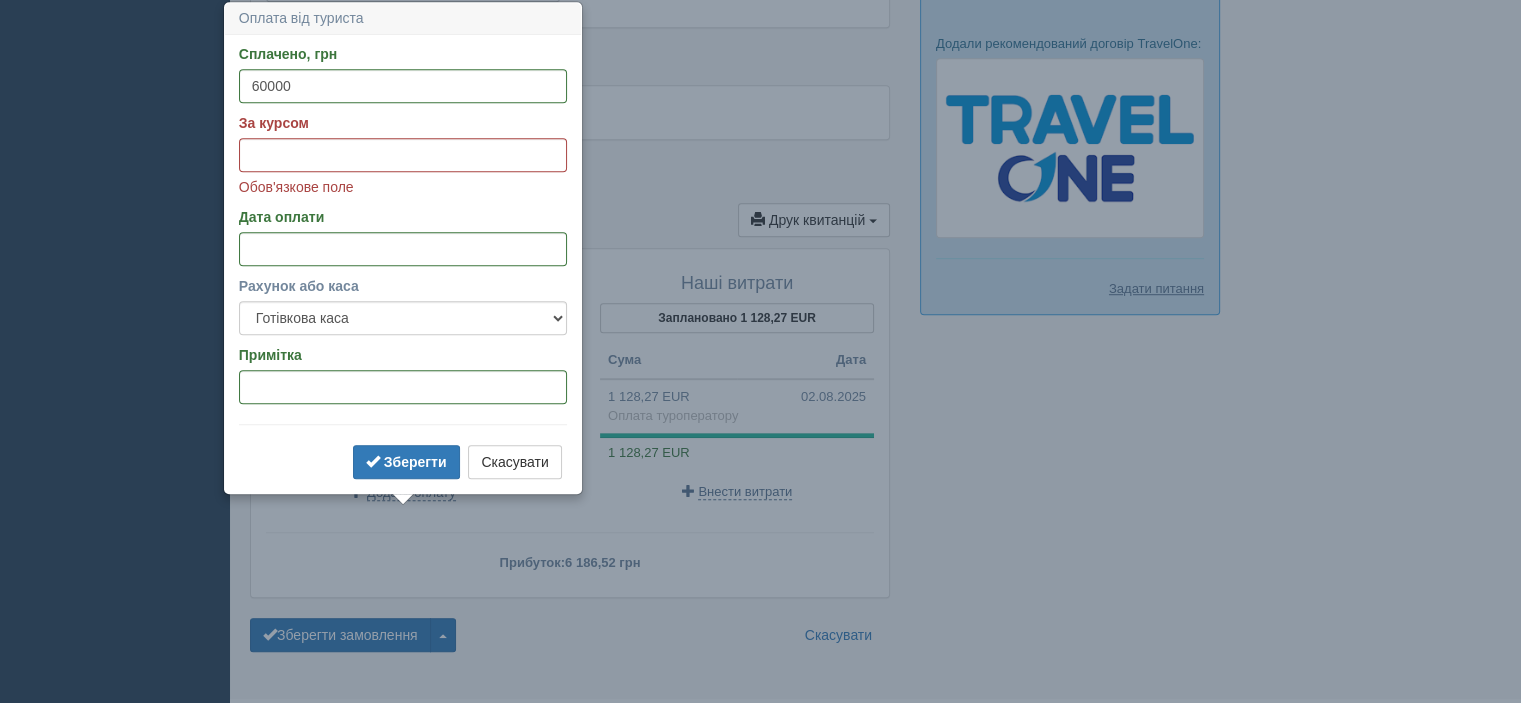 click on "Рахунок або каса" at bounding box center [403, 286] 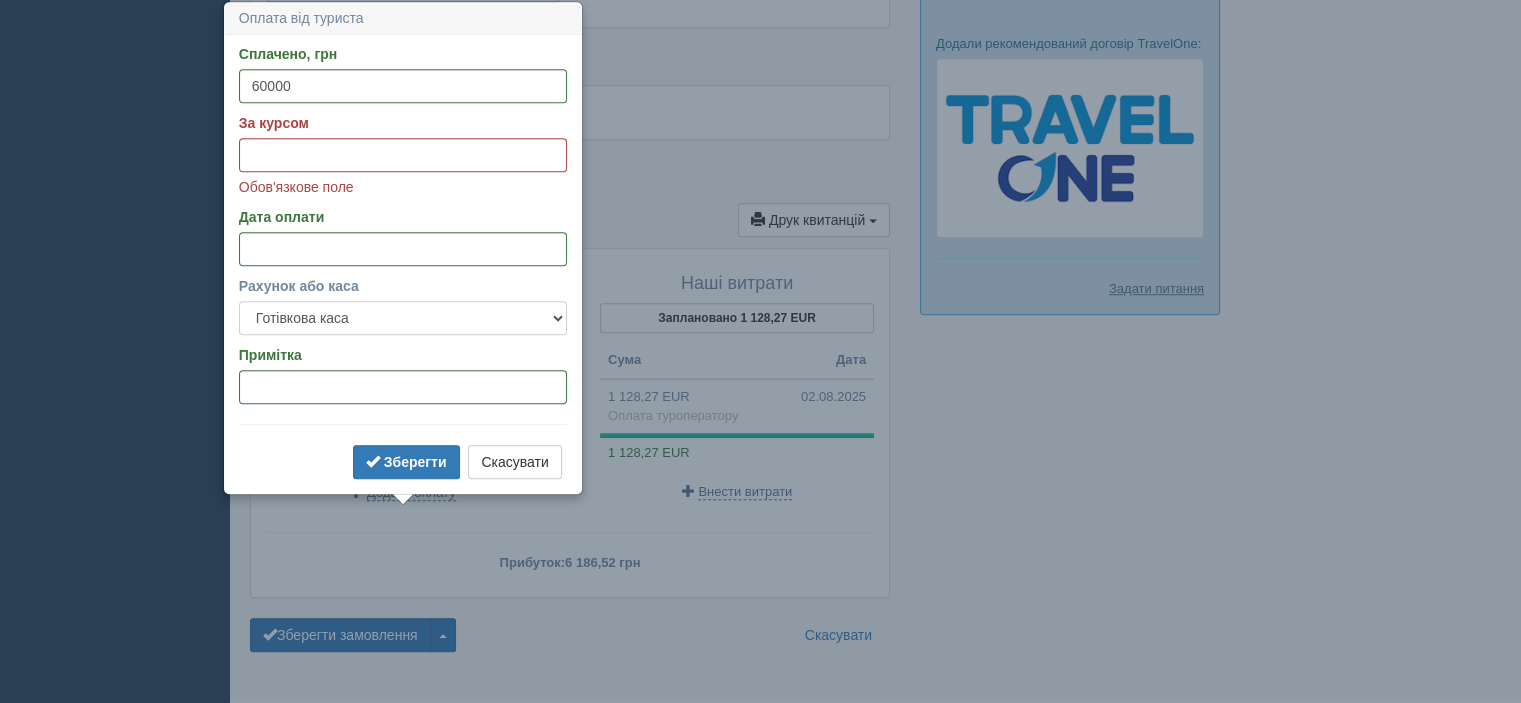 click on "Банківський рахунок
Готівкова каса" at bounding box center [403, 318] 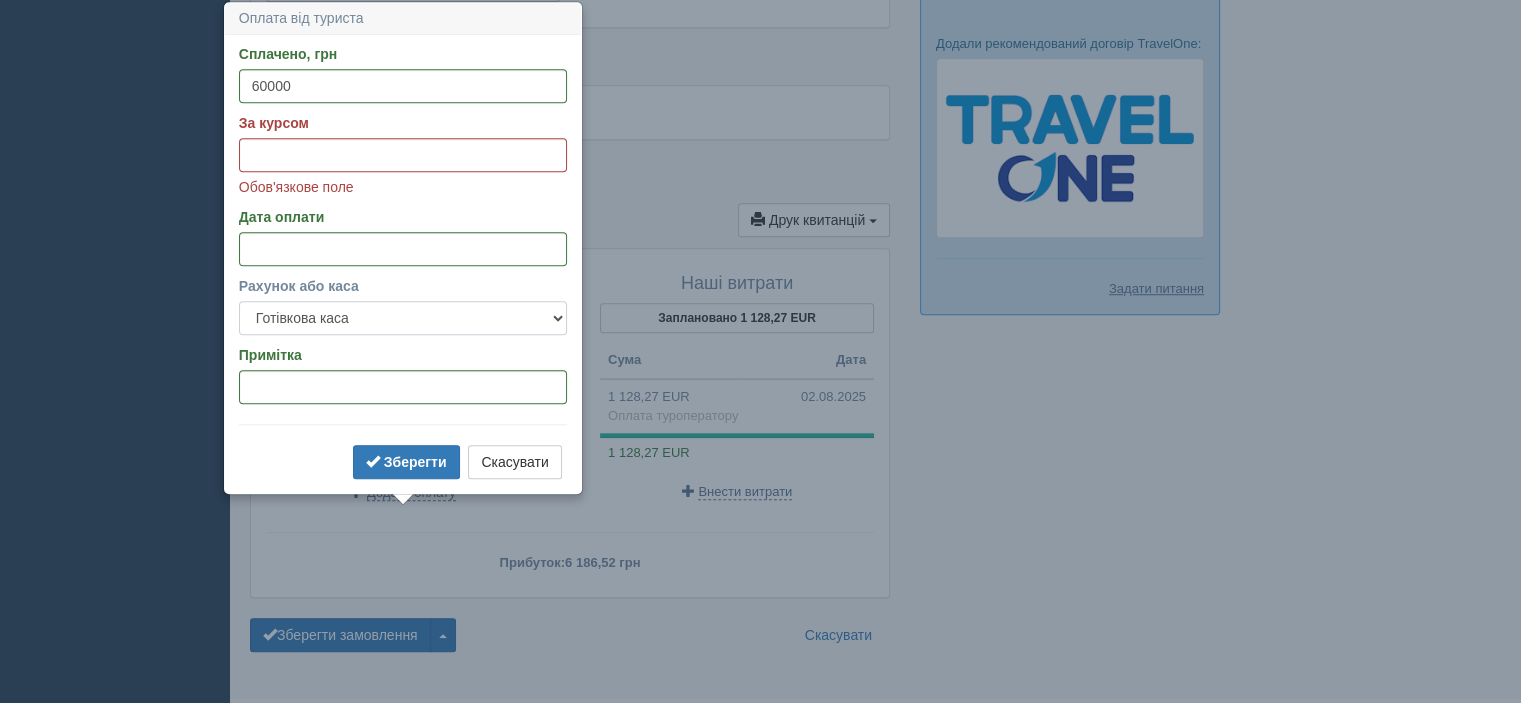 click on "Банківський рахунок
Готівкова каса" at bounding box center (403, 318) 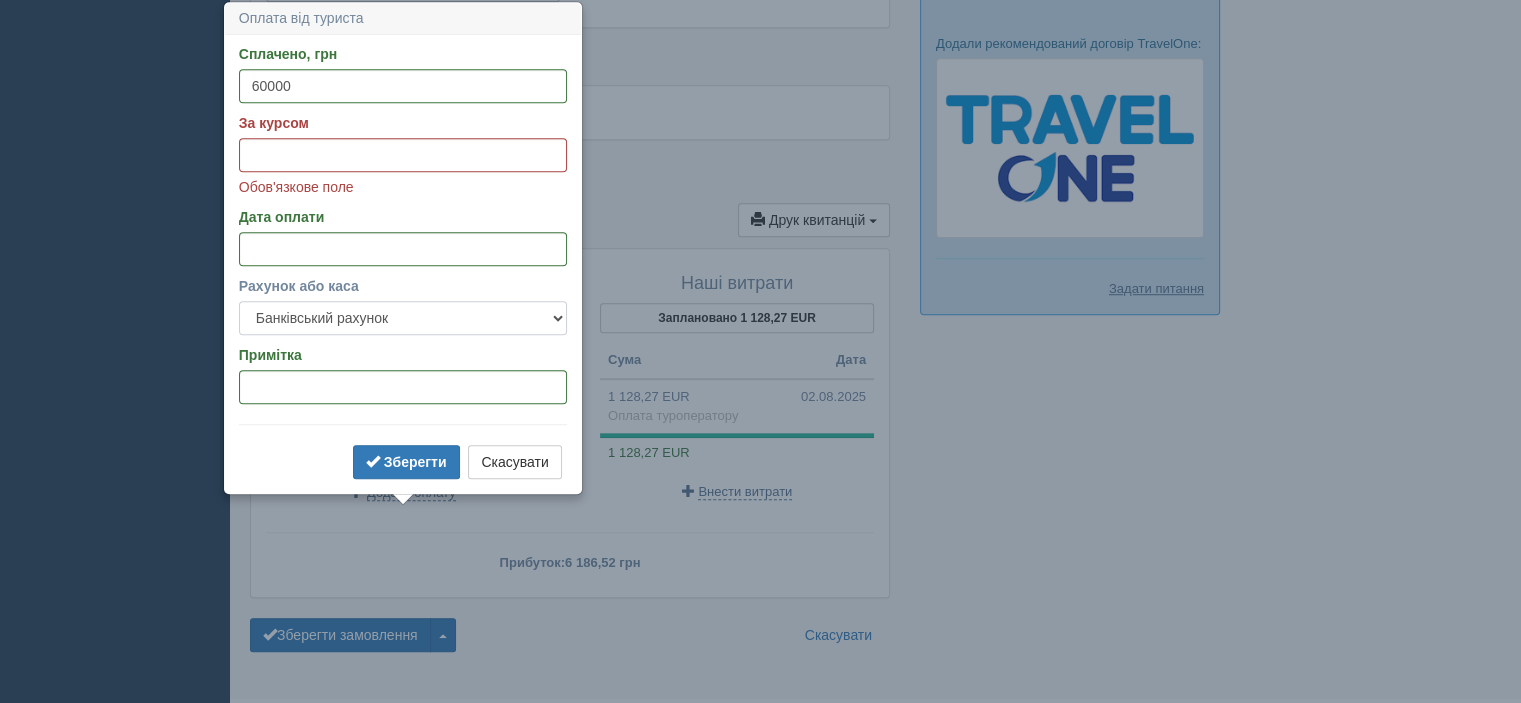 click on "Банківський рахунок
Готівкова каса" at bounding box center [403, 318] 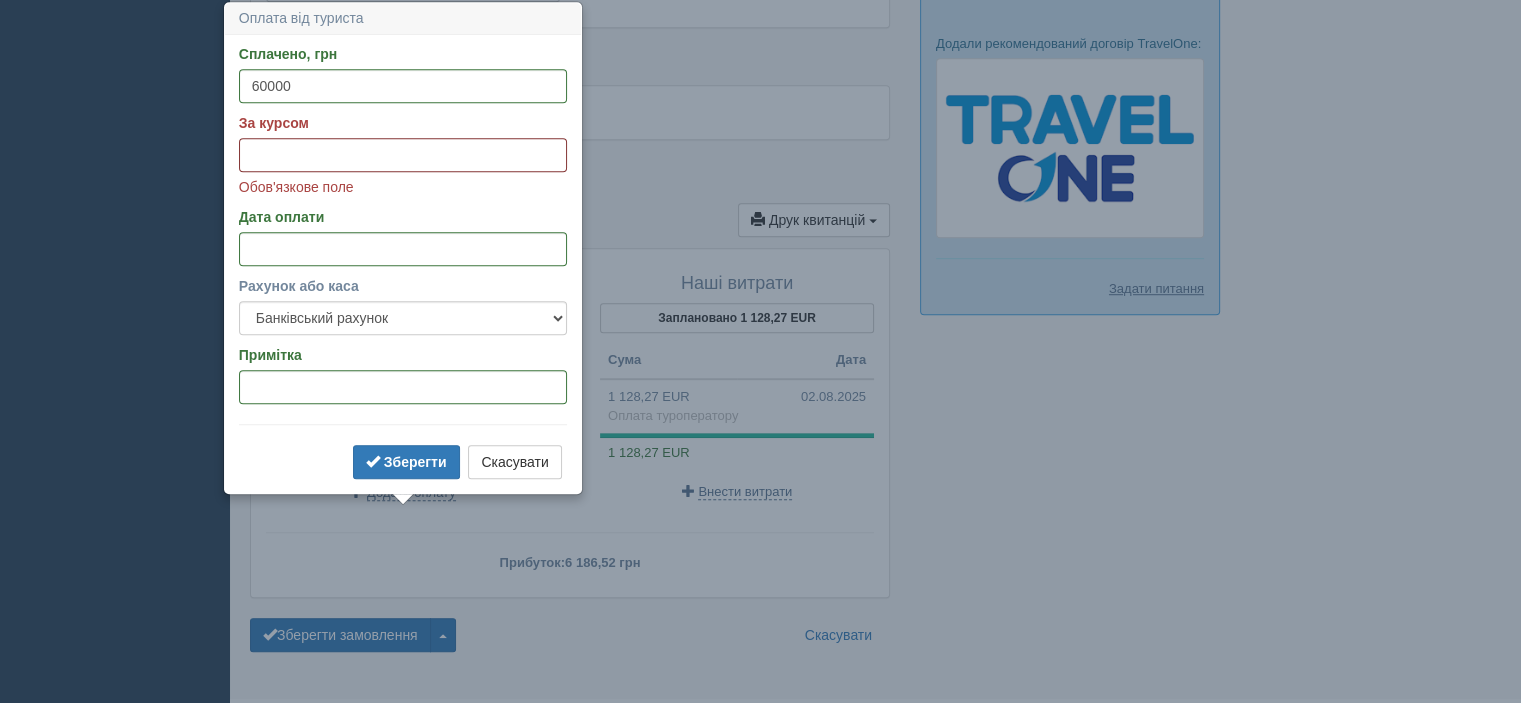 click on "За курсом" at bounding box center [403, 155] 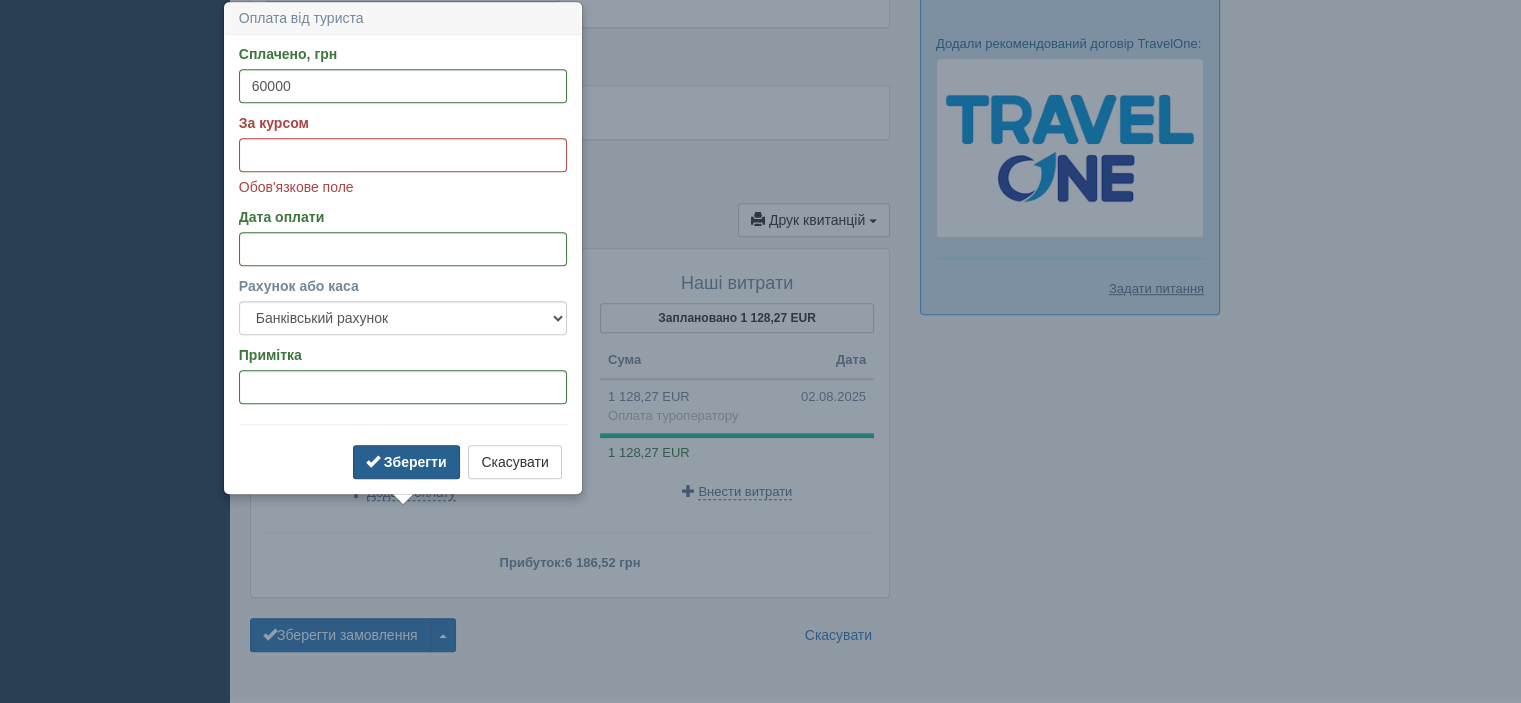 click on "Зберегти" at bounding box center (415, 462) 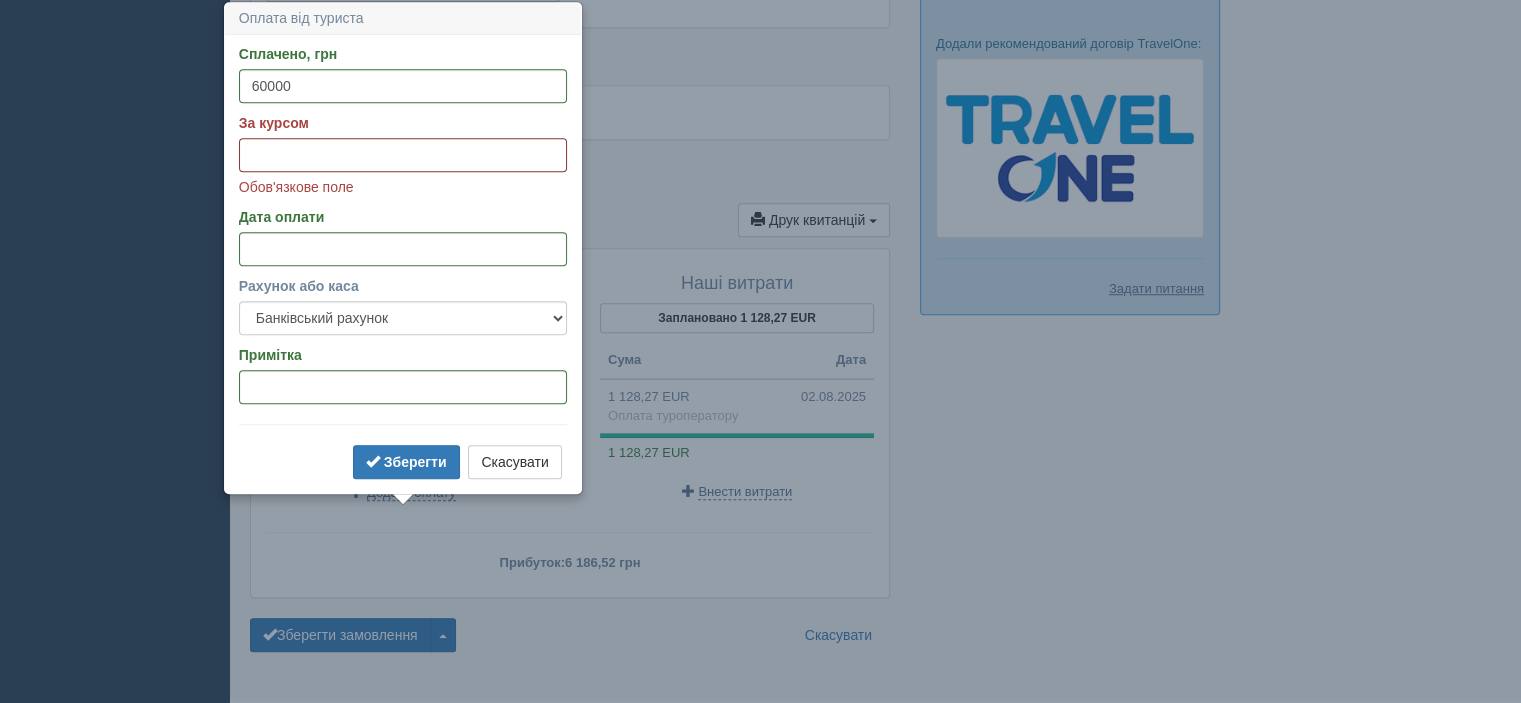 click on "За курсом" at bounding box center [403, 155] 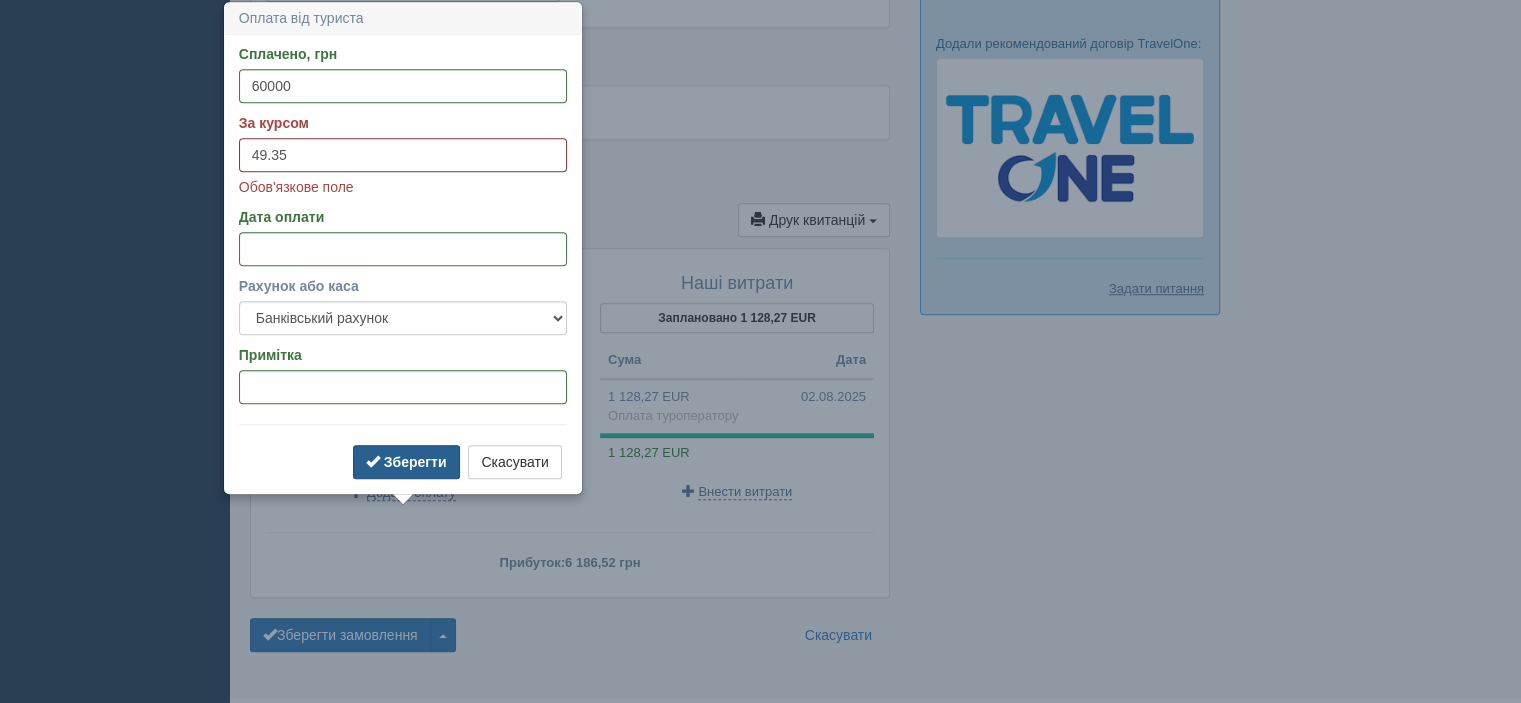 type on "49.35" 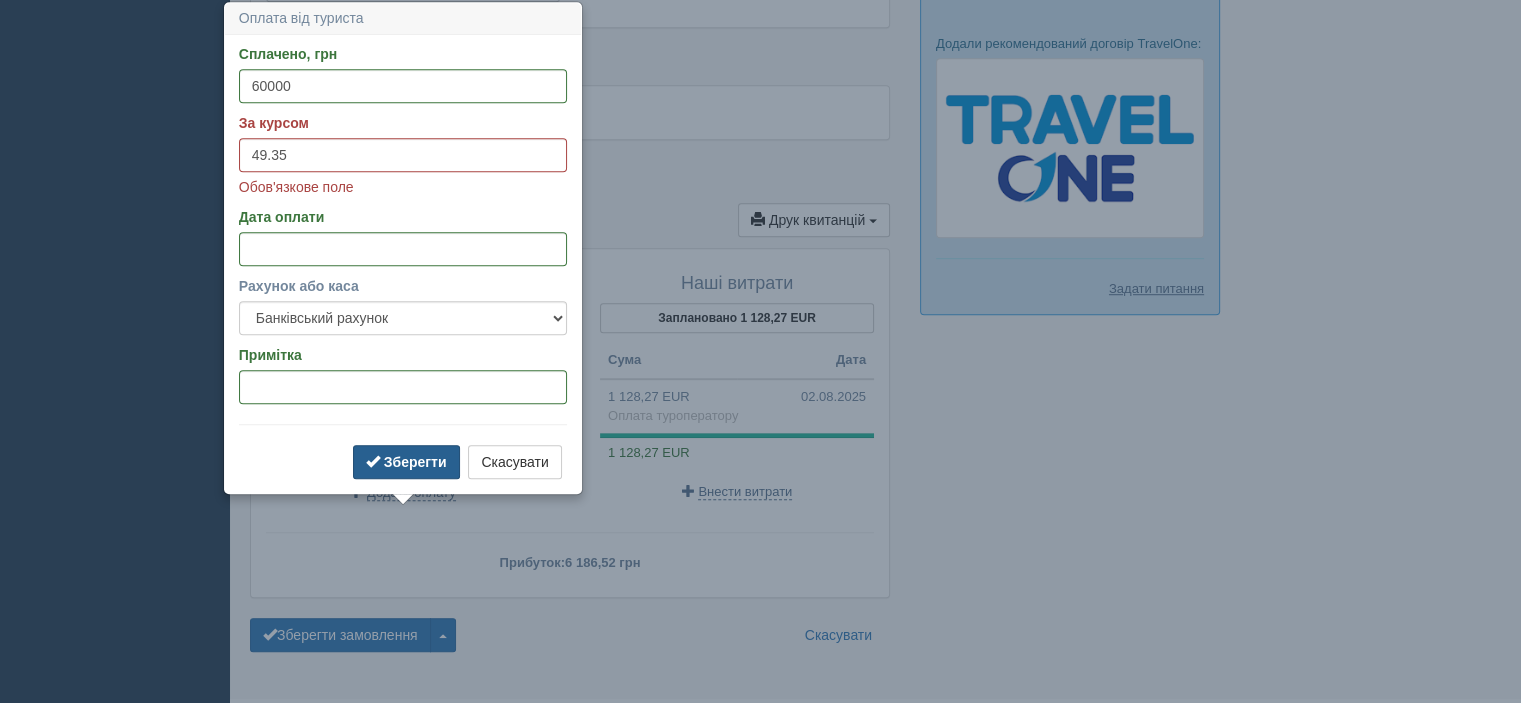 click on "Зберегти" at bounding box center (415, 462) 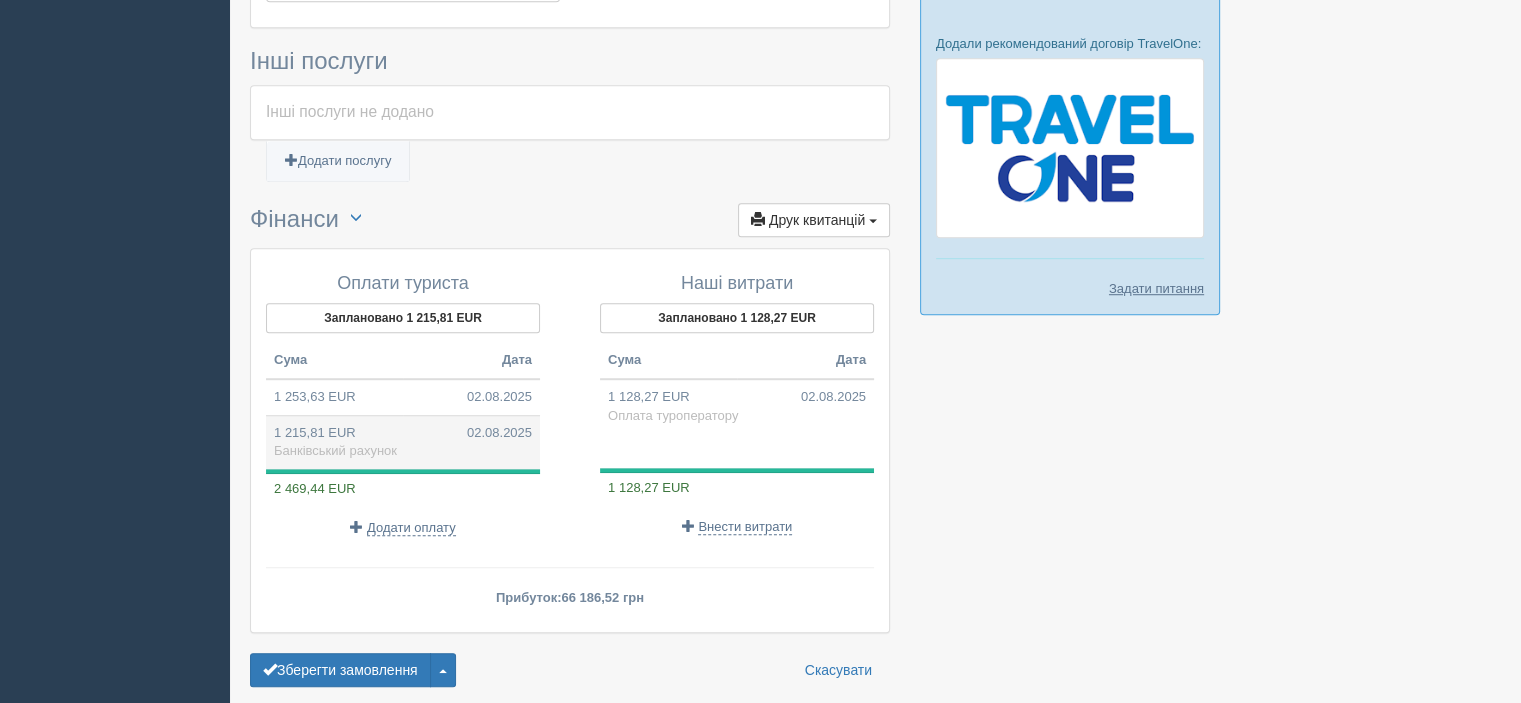 click on "1 215,81 EUR
02.08.2025
Банківський рахунок" at bounding box center (403, 442) 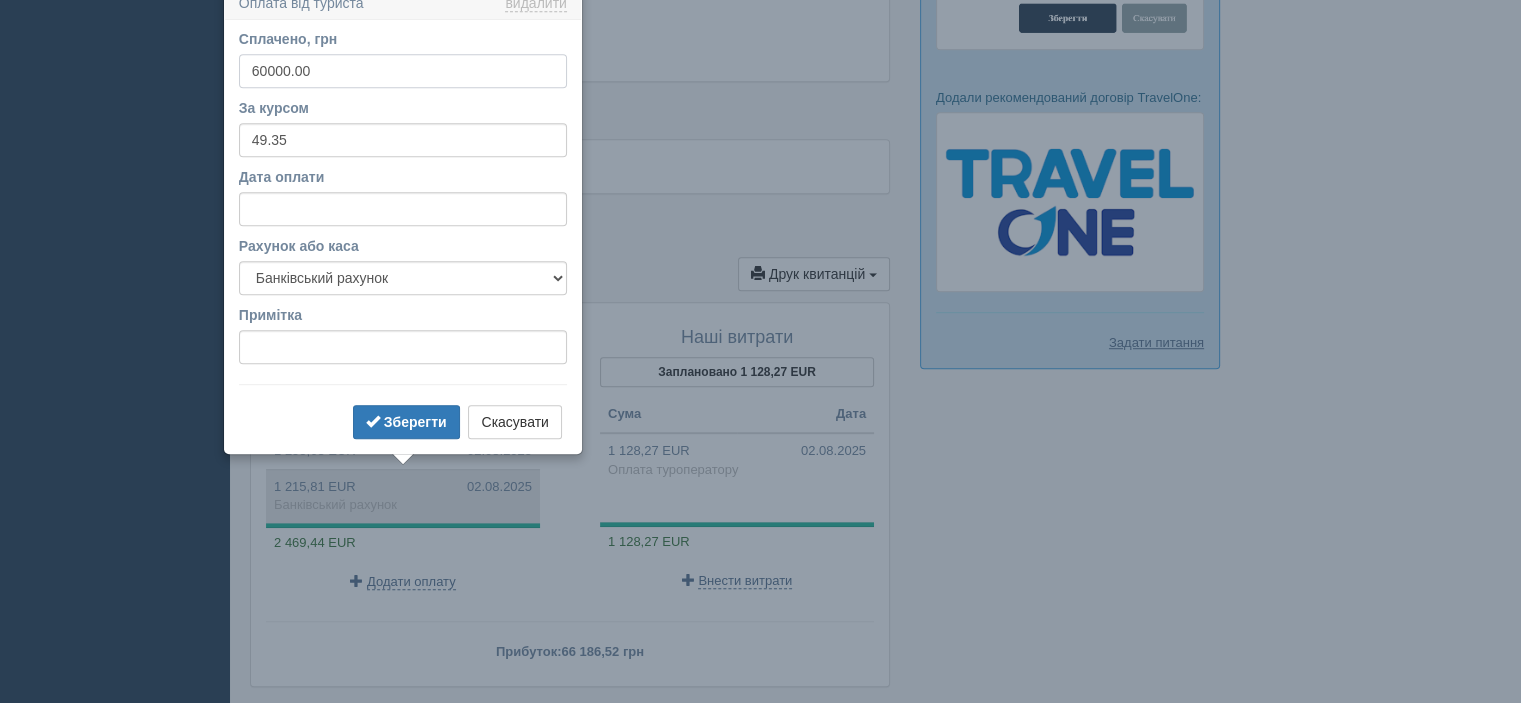 scroll, scrollTop: 1244, scrollLeft: 0, axis: vertical 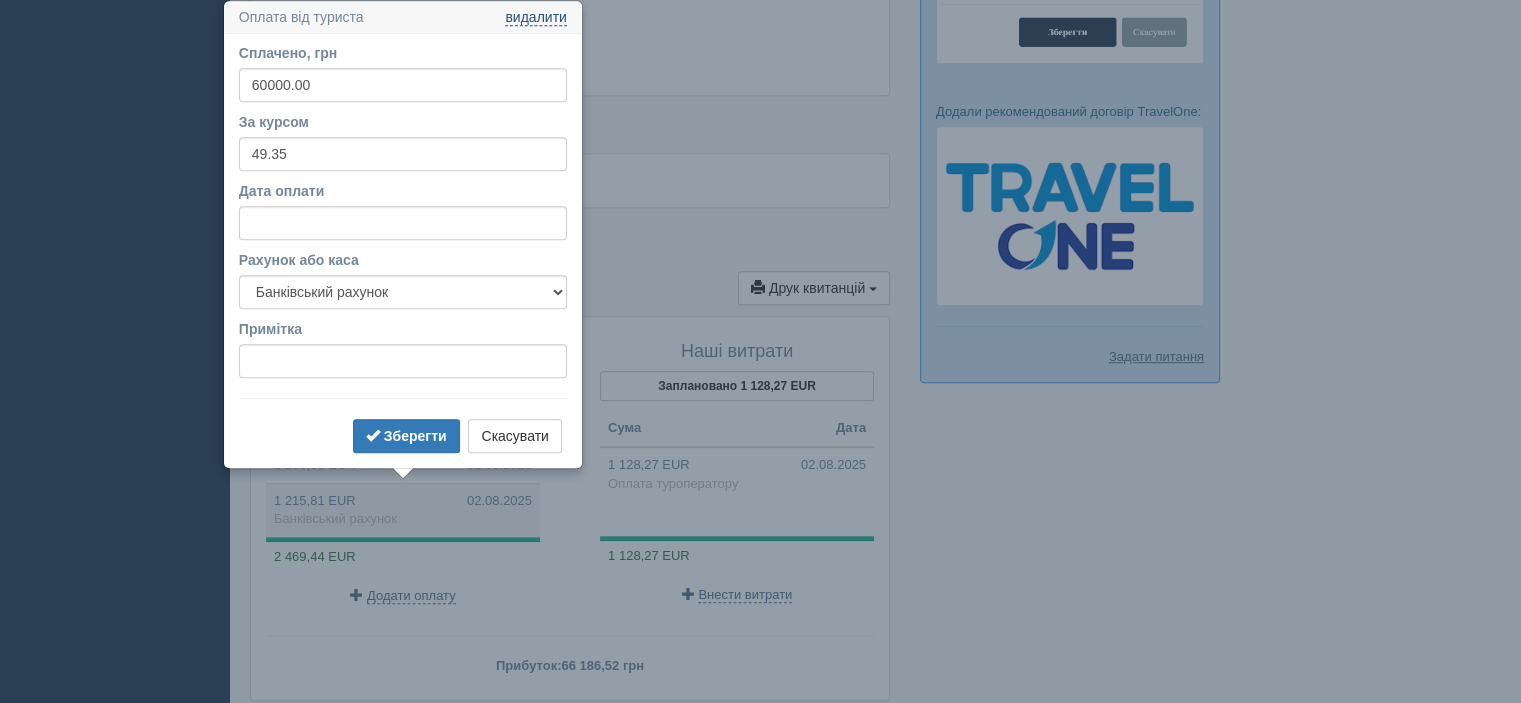 click on "видалити" at bounding box center [535, 18] 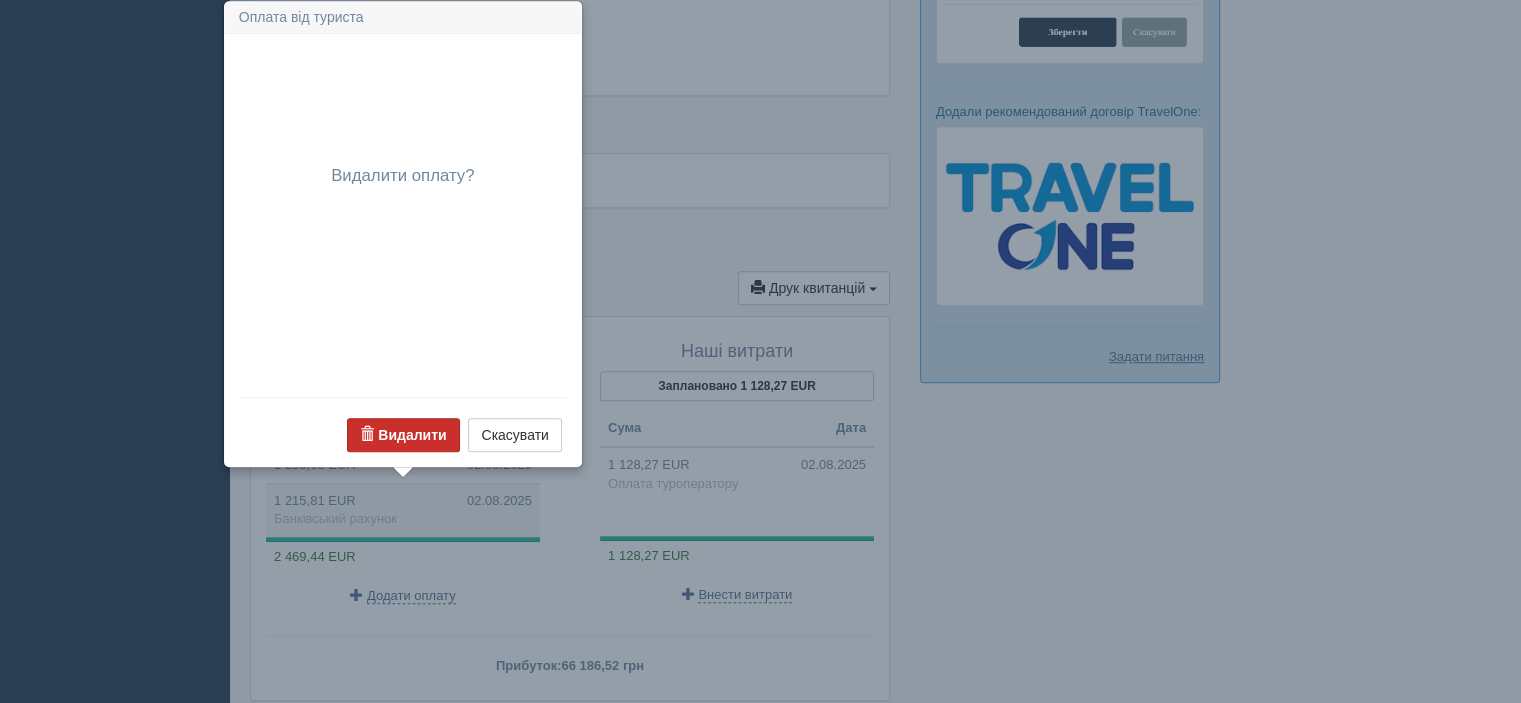 click on "Видалити" at bounding box center [412, 435] 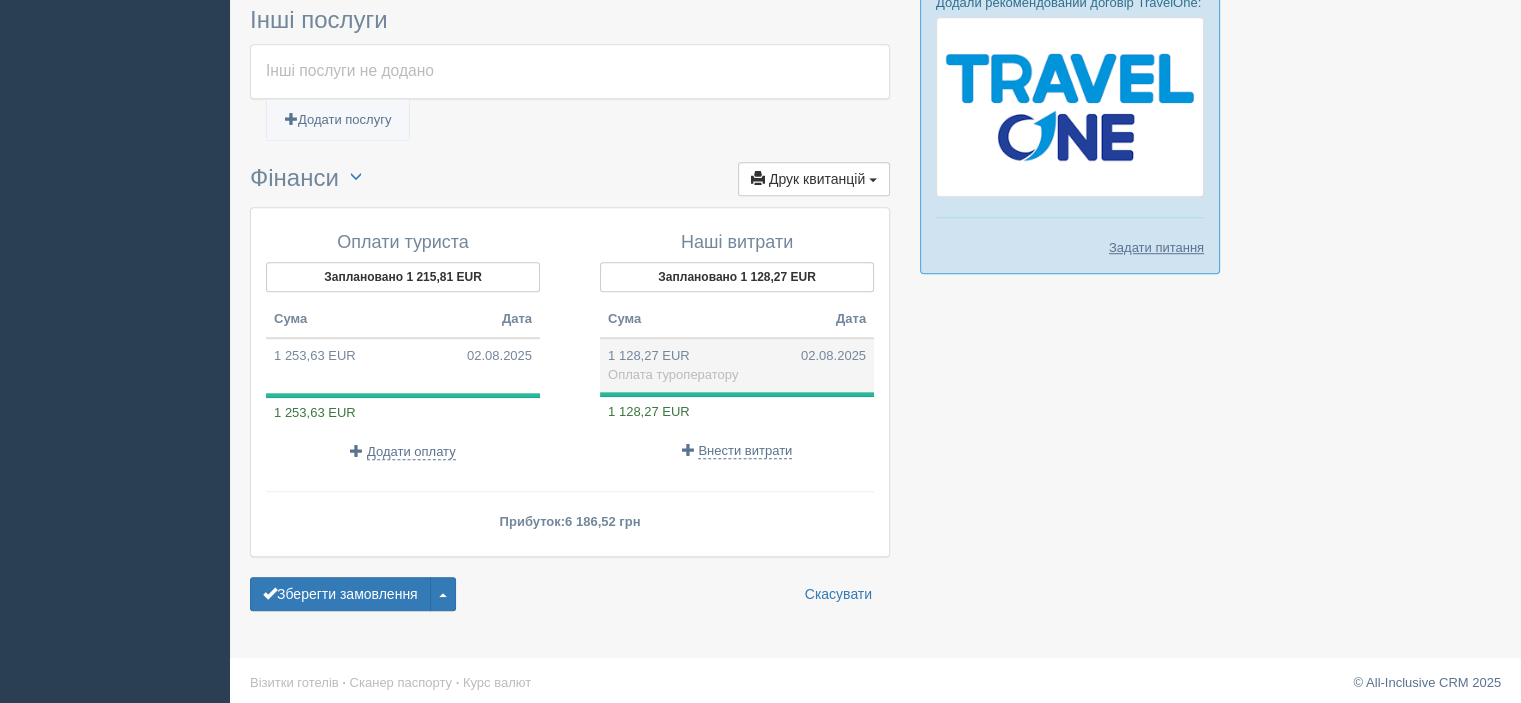 scroll, scrollTop: 1355, scrollLeft: 0, axis: vertical 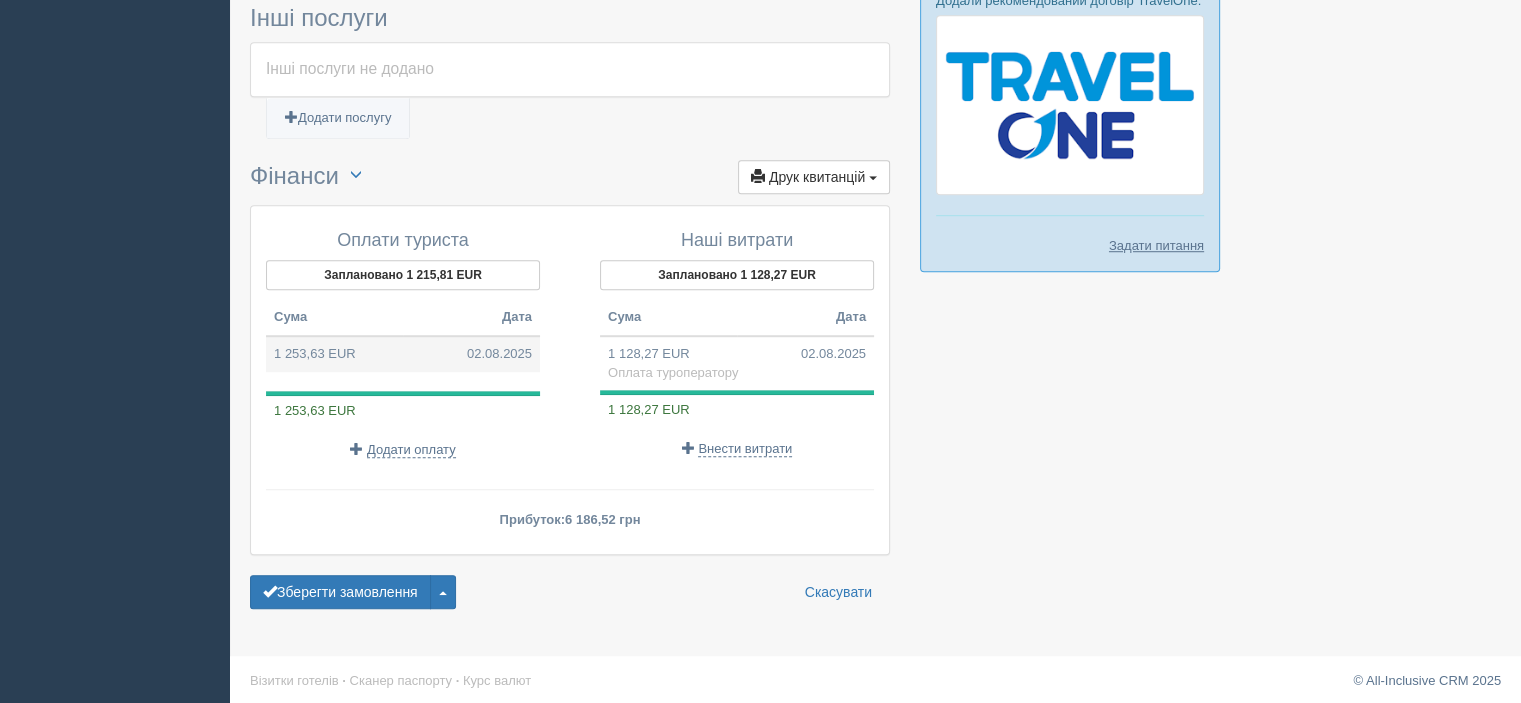 click on "1 253,63 EUR
02.08.2025" at bounding box center (403, 354) 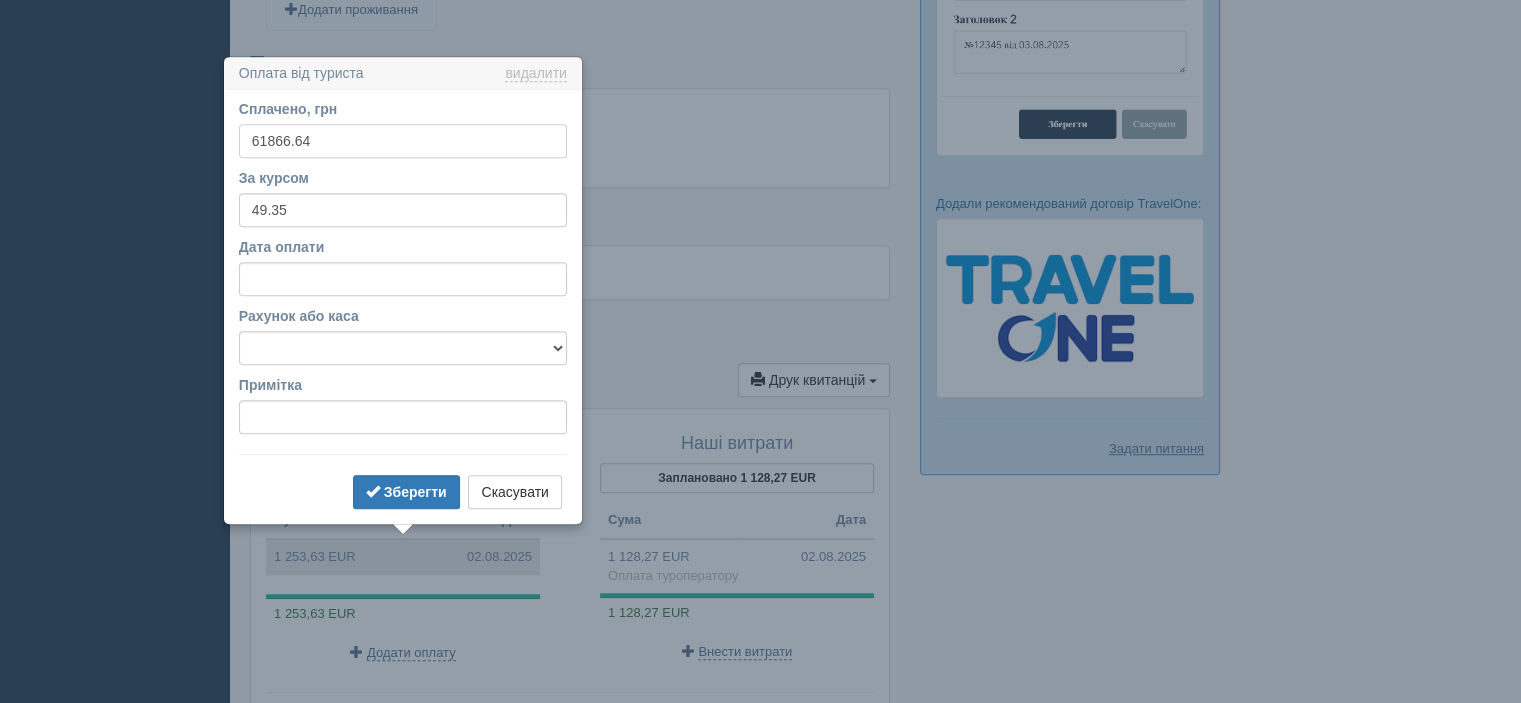 scroll, scrollTop: 1208, scrollLeft: 0, axis: vertical 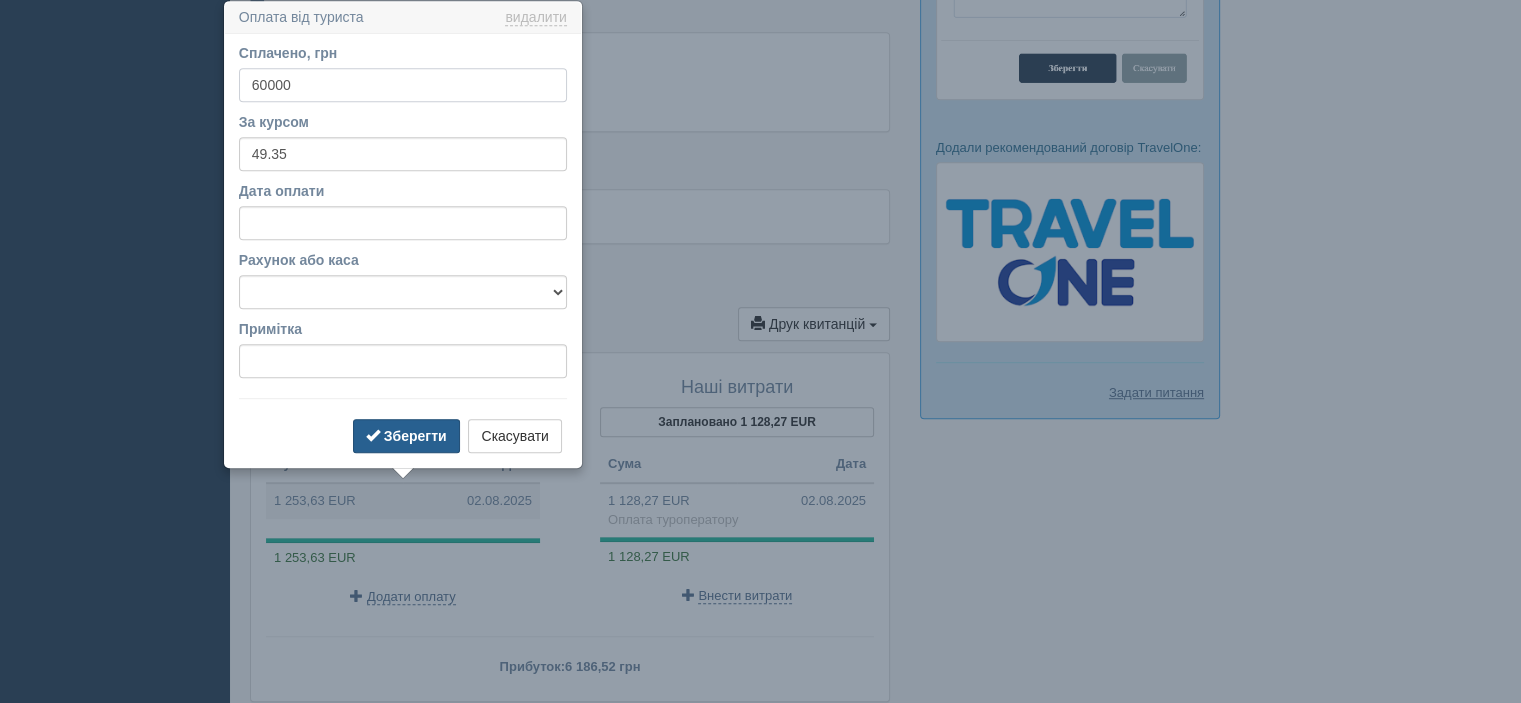 type on "60000" 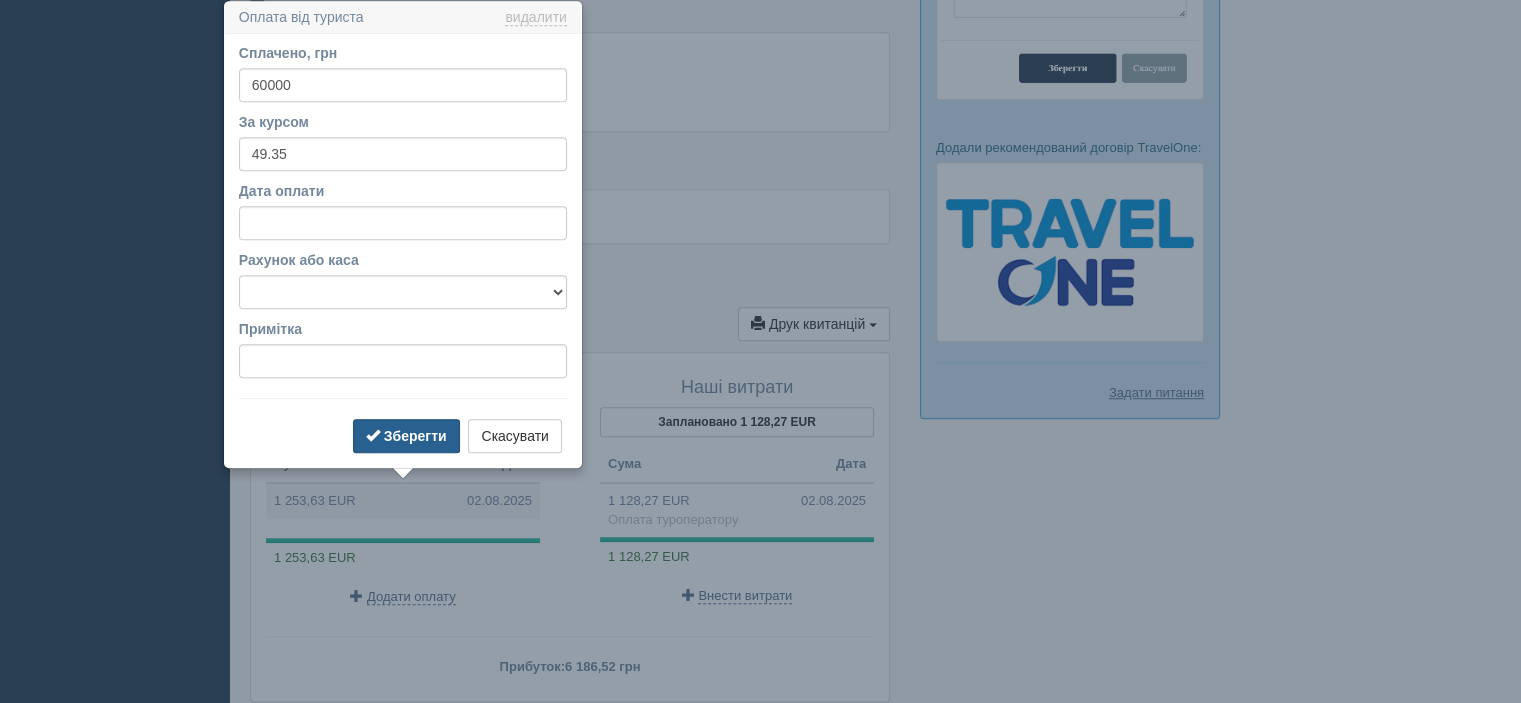 click on "Зберегти" at bounding box center [415, 436] 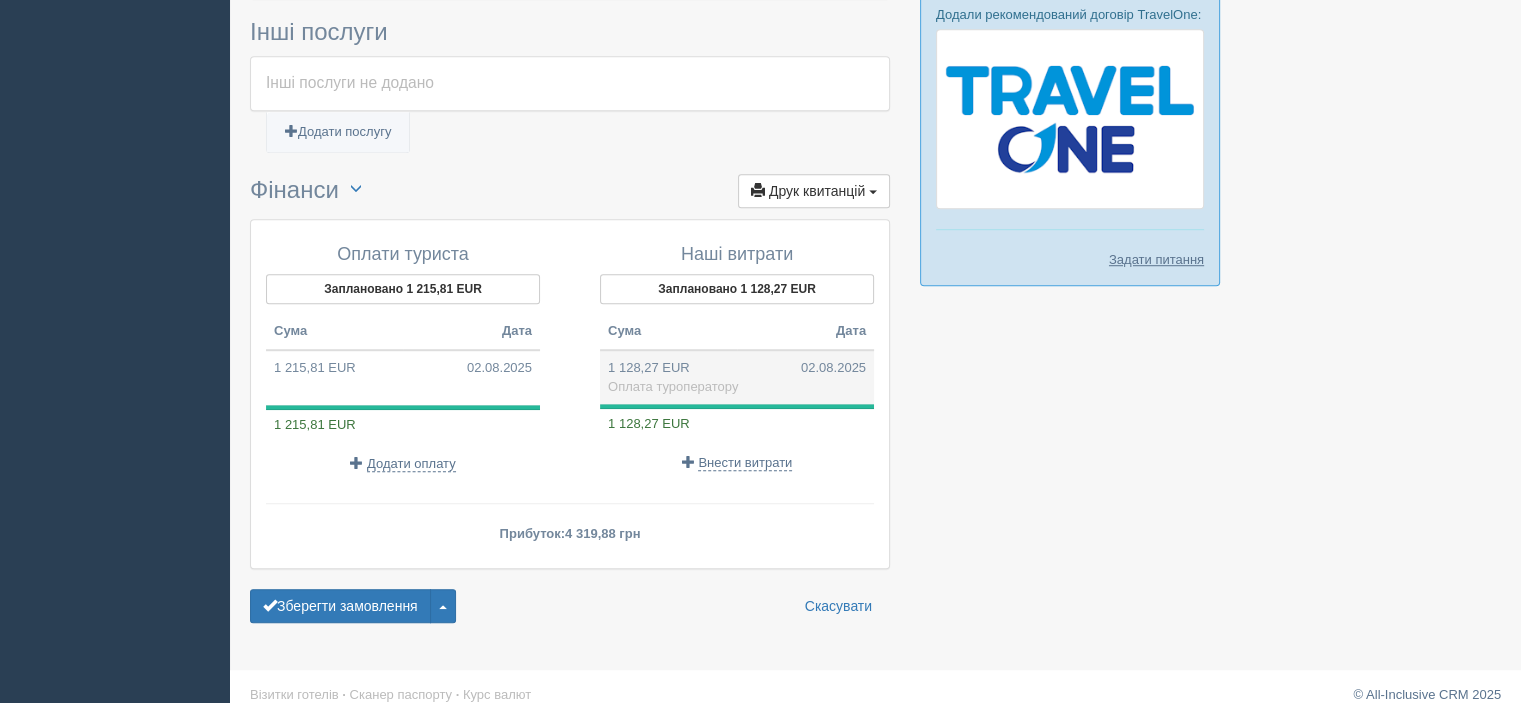 scroll, scrollTop: 1355, scrollLeft: 0, axis: vertical 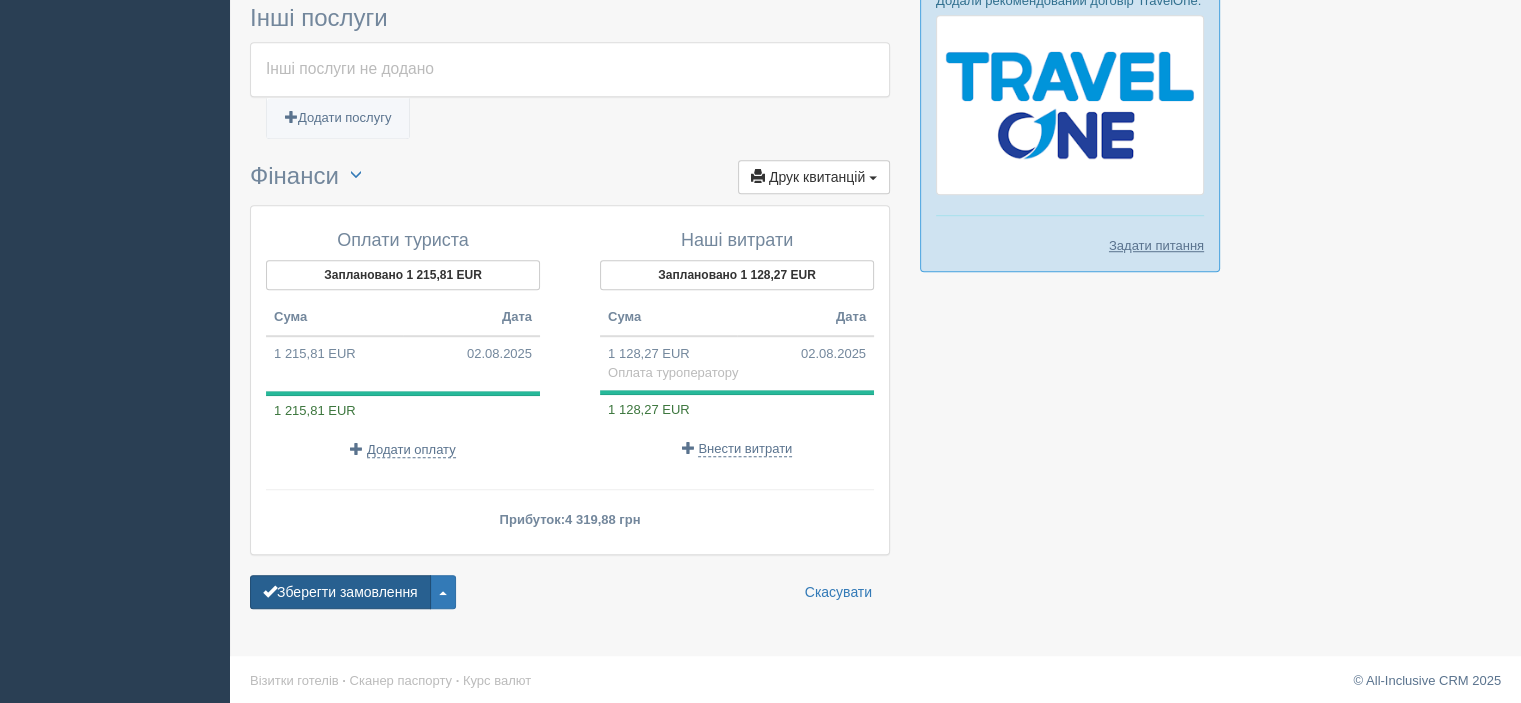 click on "Зберегти замовлення" at bounding box center (340, 592) 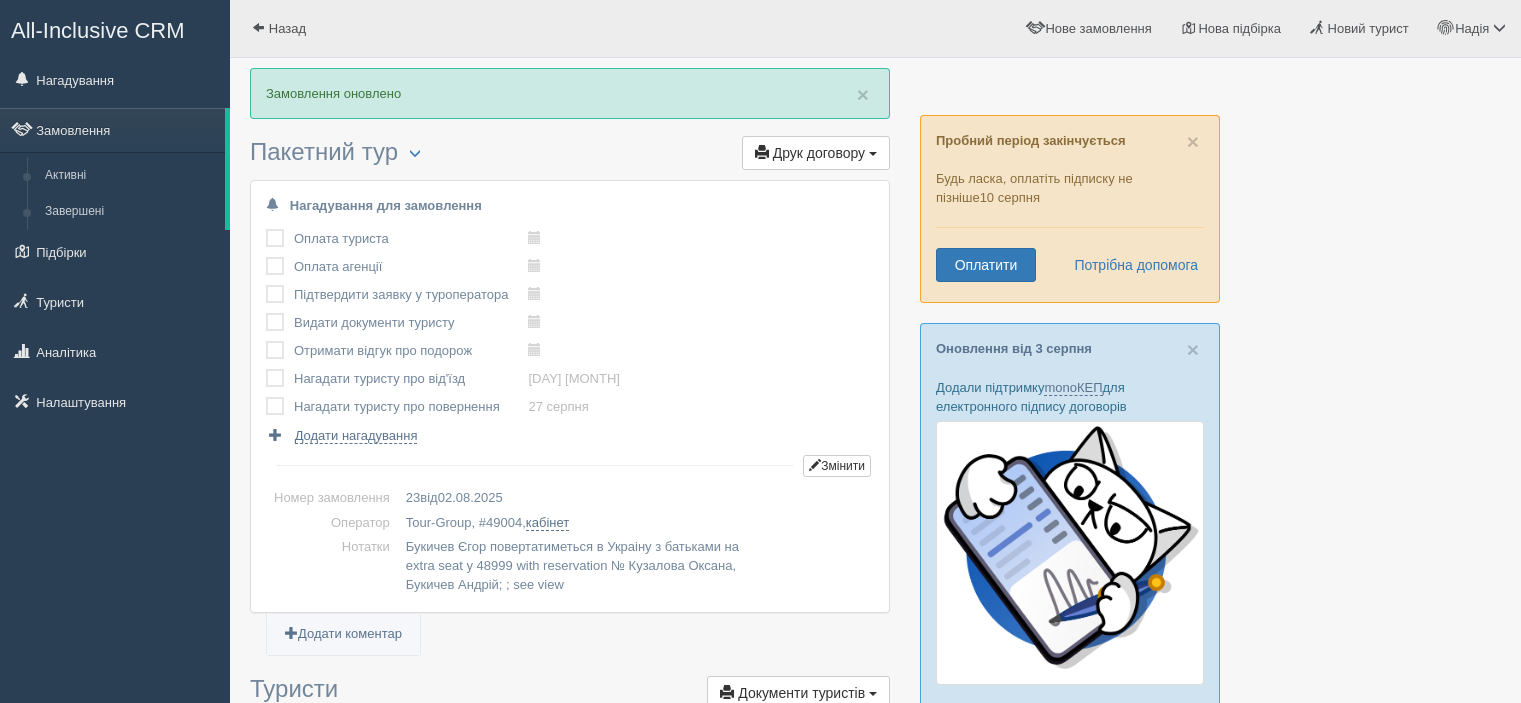 scroll, scrollTop: 0, scrollLeft: 0, axis: both 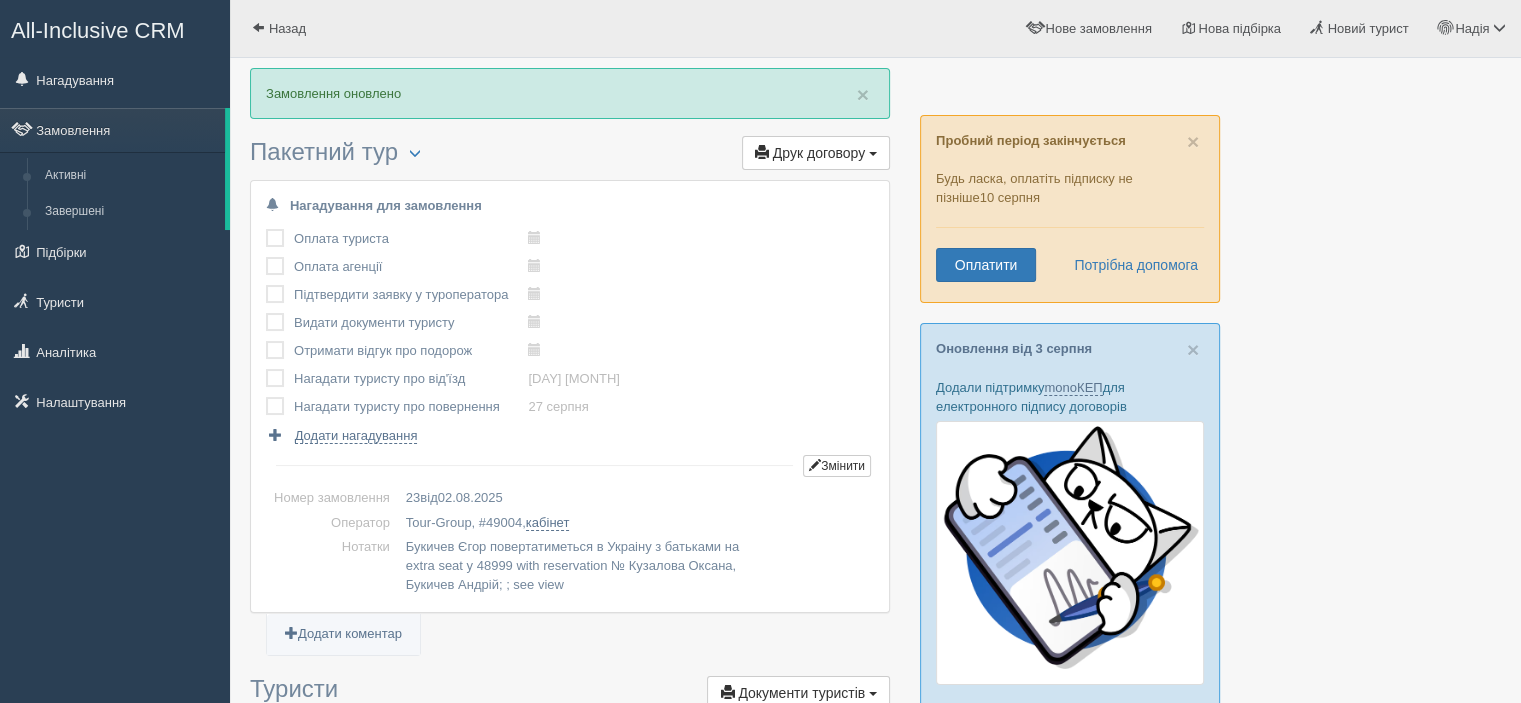 click at bounding box center [266, 229] 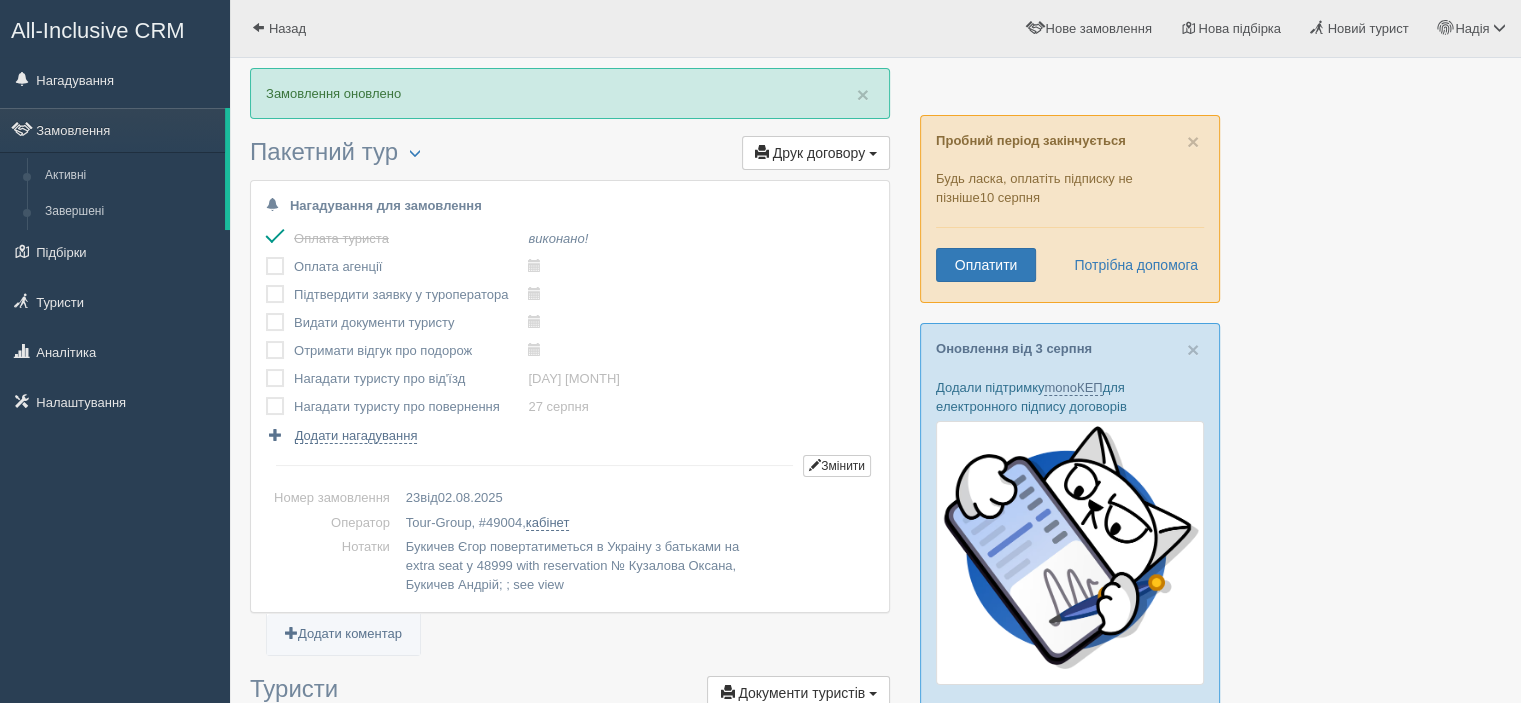 click at bounding box center (266, 257) 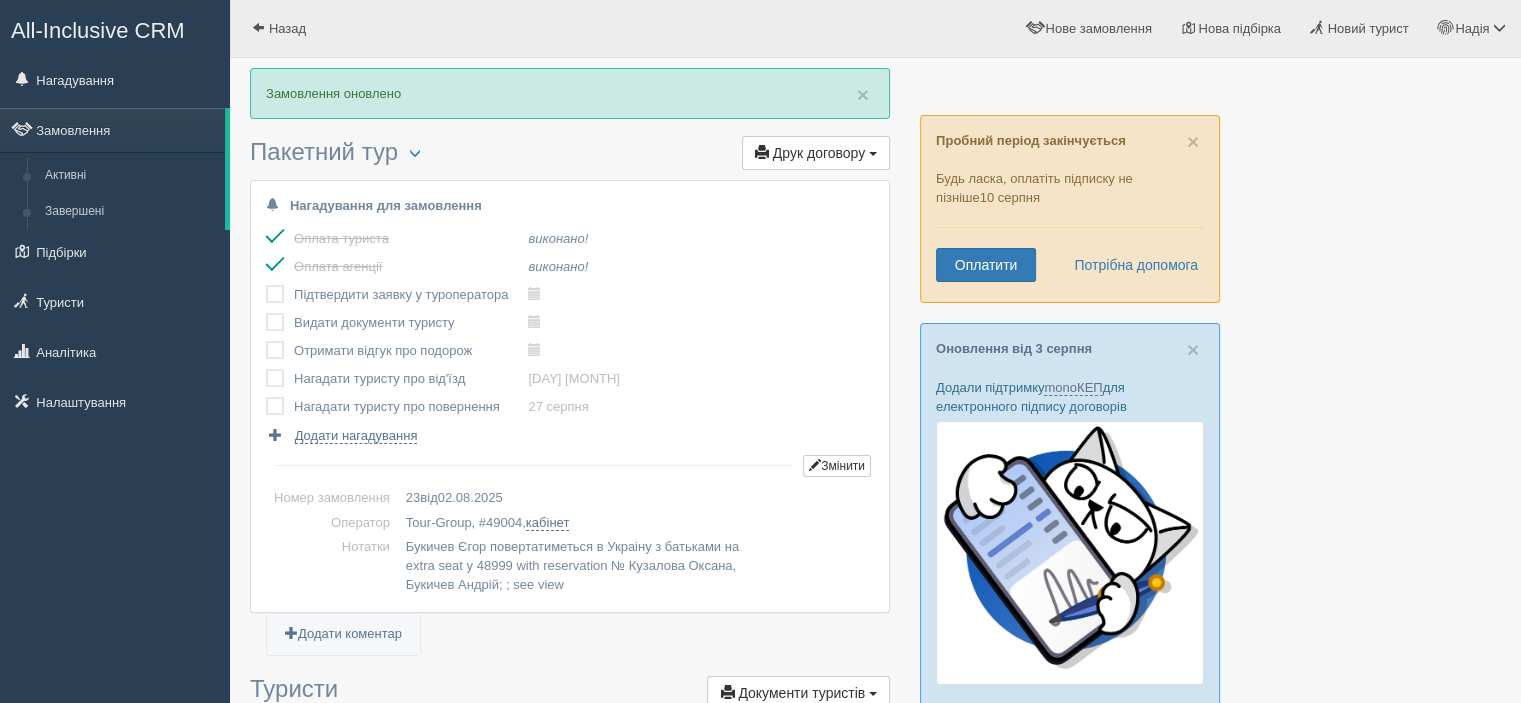 click at bounding box center (280, 295) 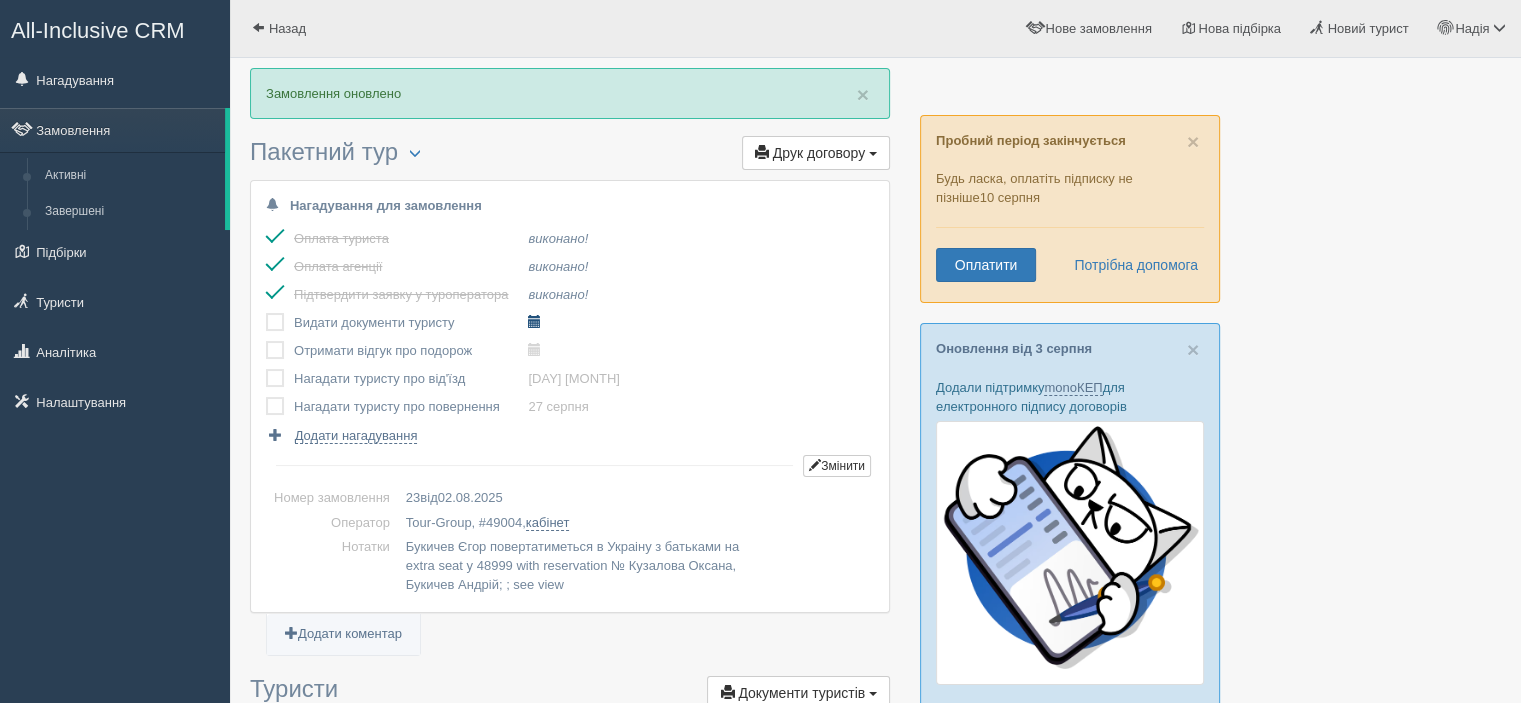 click at bounding box center [534, 321] 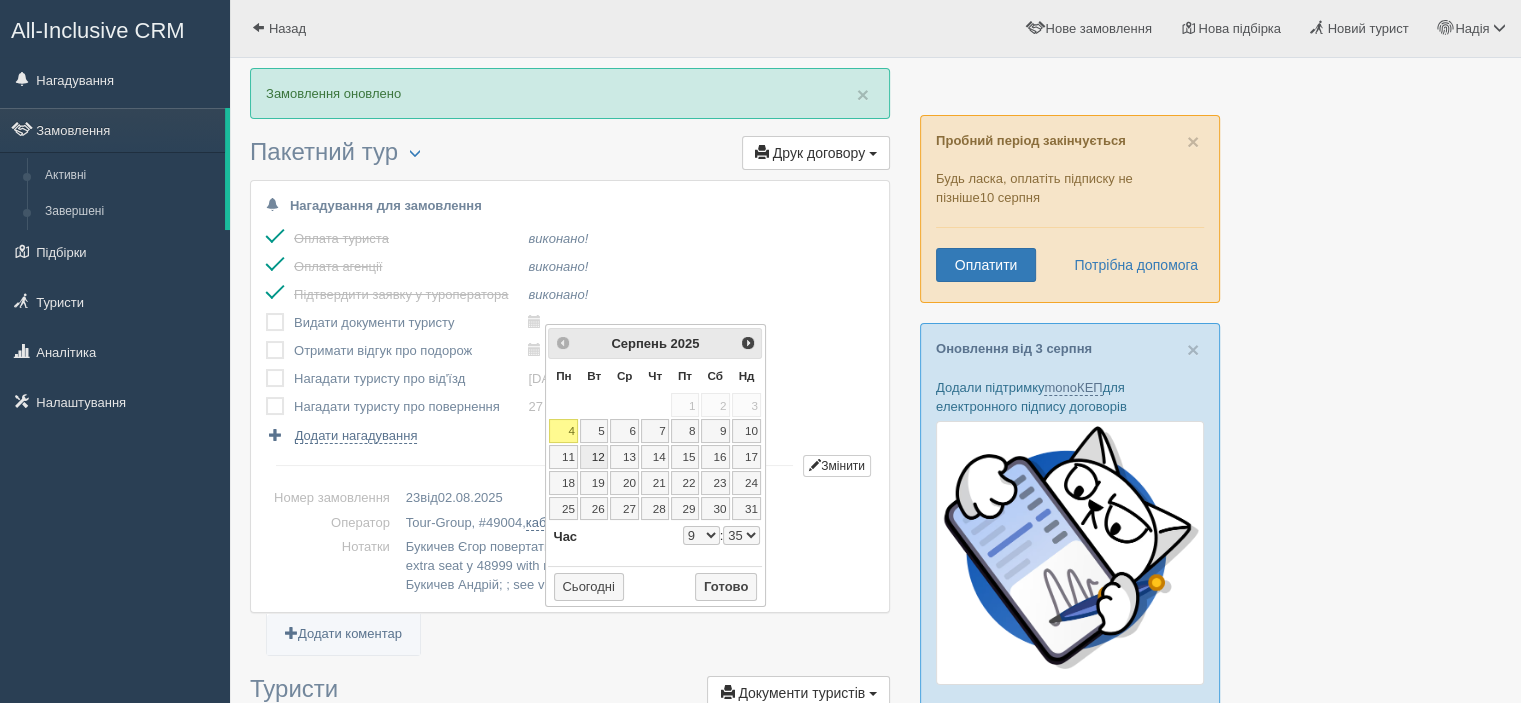 click on "12" at bounding box center (594, 457) 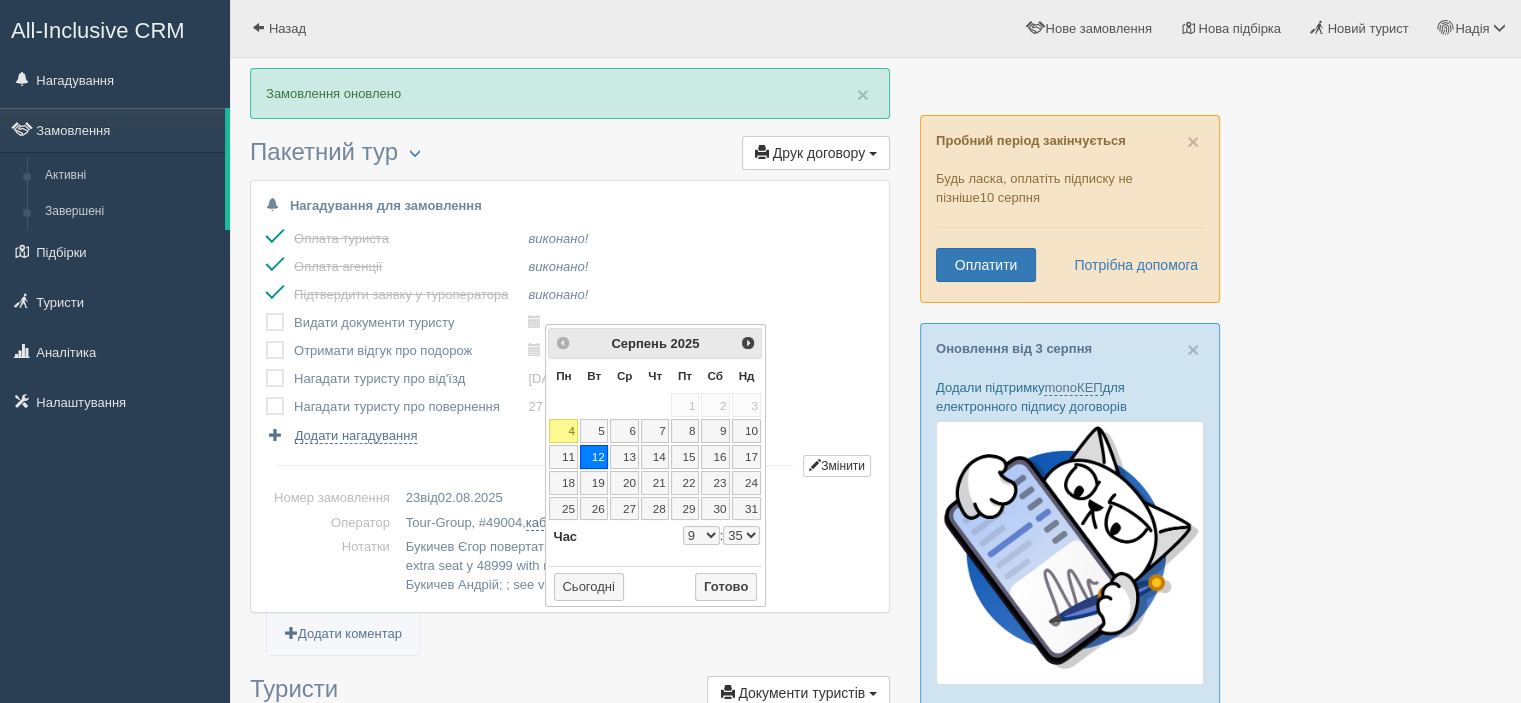 type on "2025-08-12 9:35" 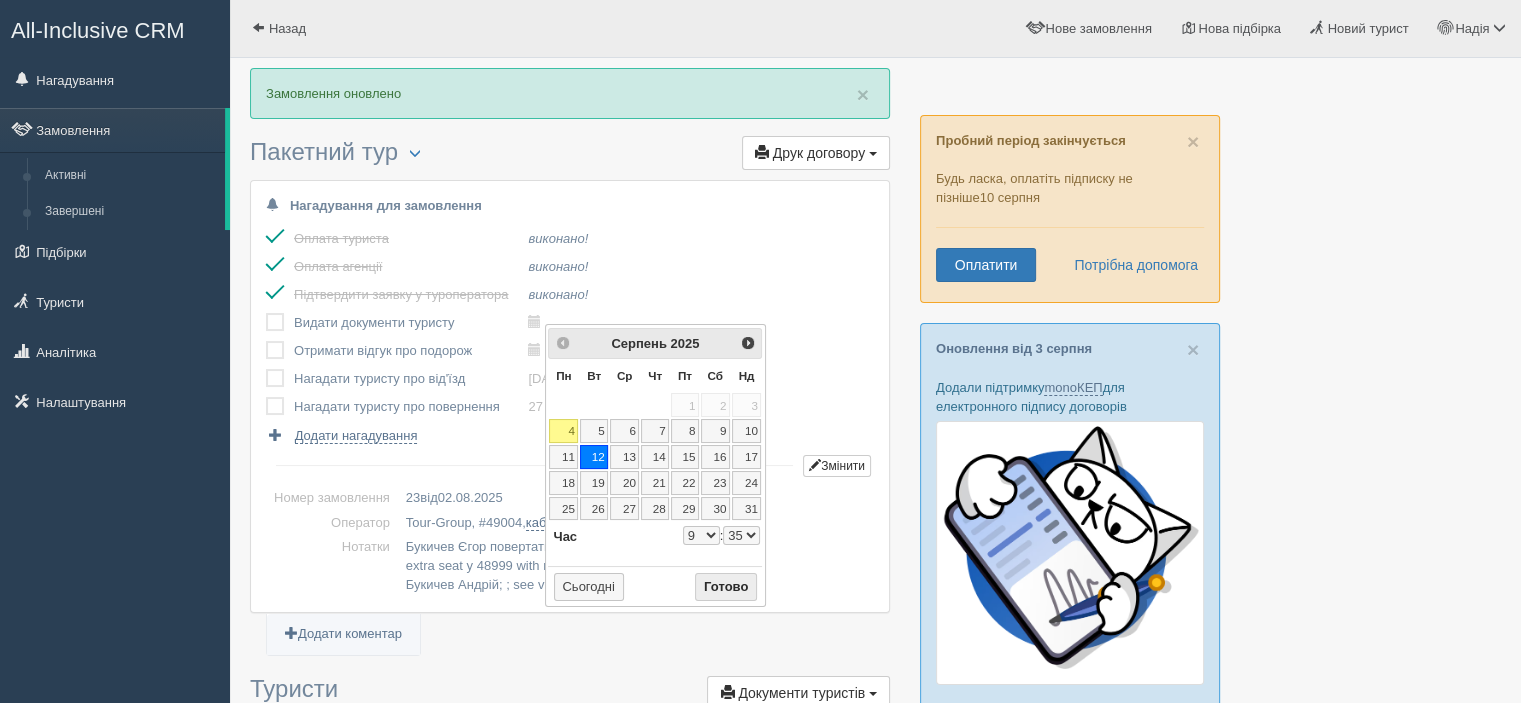 click on "Готово" at bounding box center (726, 587) 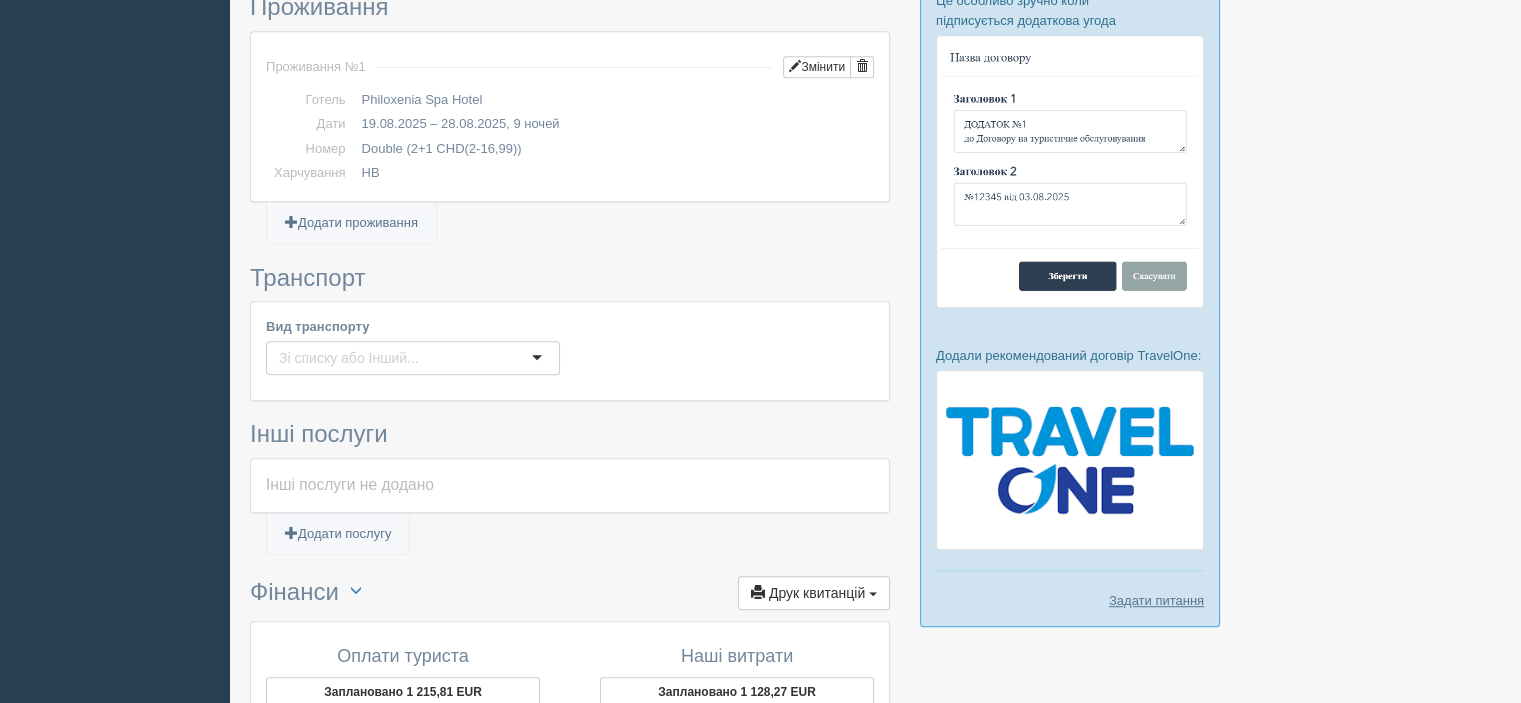scroll, scrollTop: 1100, scrollLeft: 0, axis: vertical 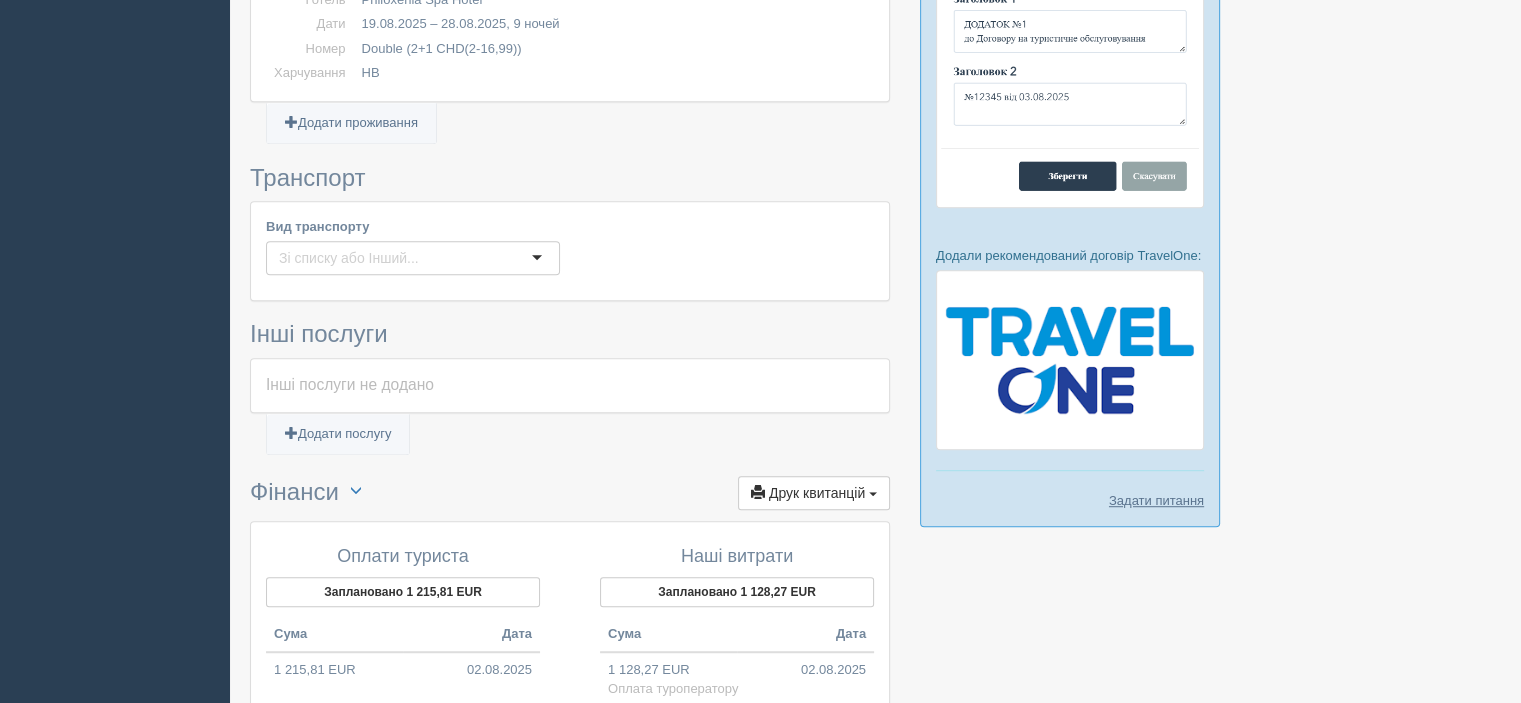 click on "Інші послуги не додано" at bounding box center (570, 385) 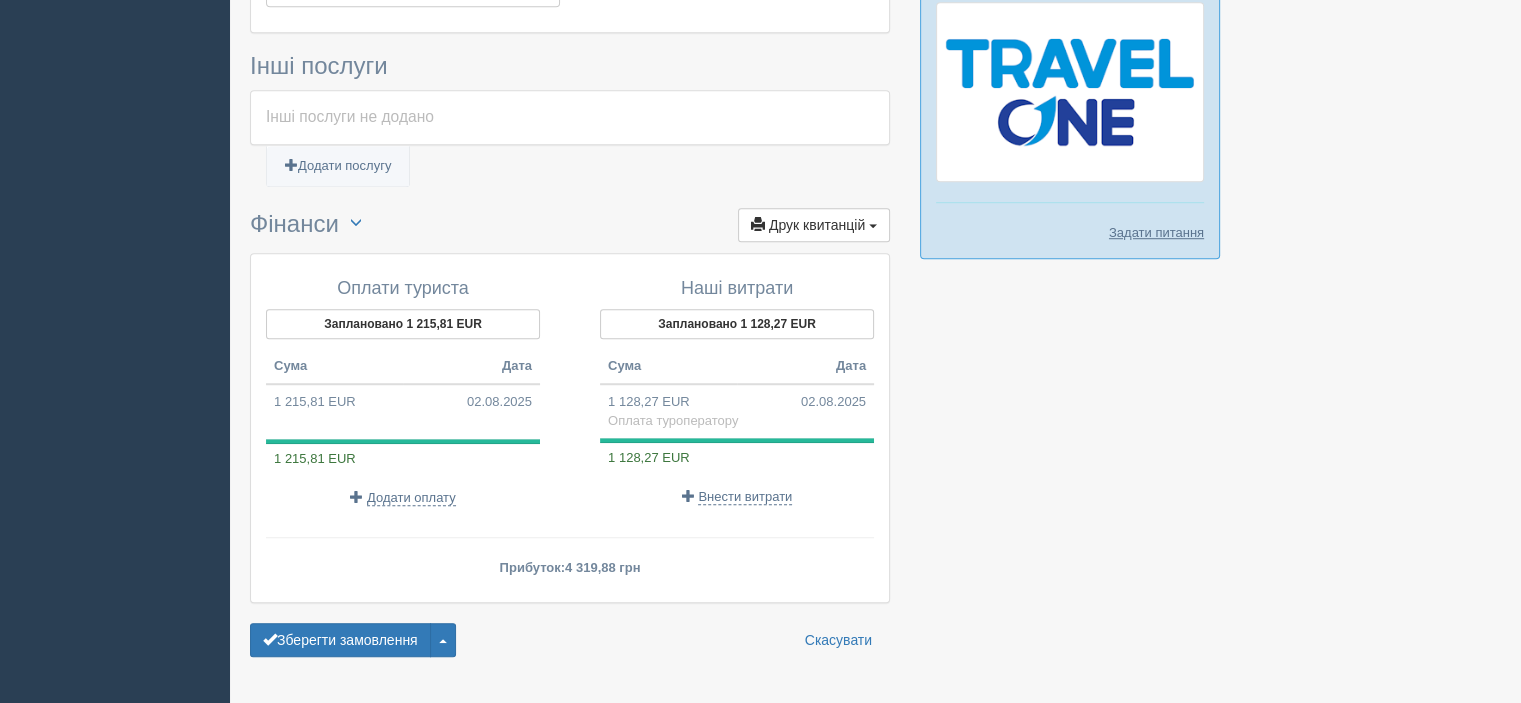scroll, scrollTop: 1400, scrollLeft: 0, axis: vertical 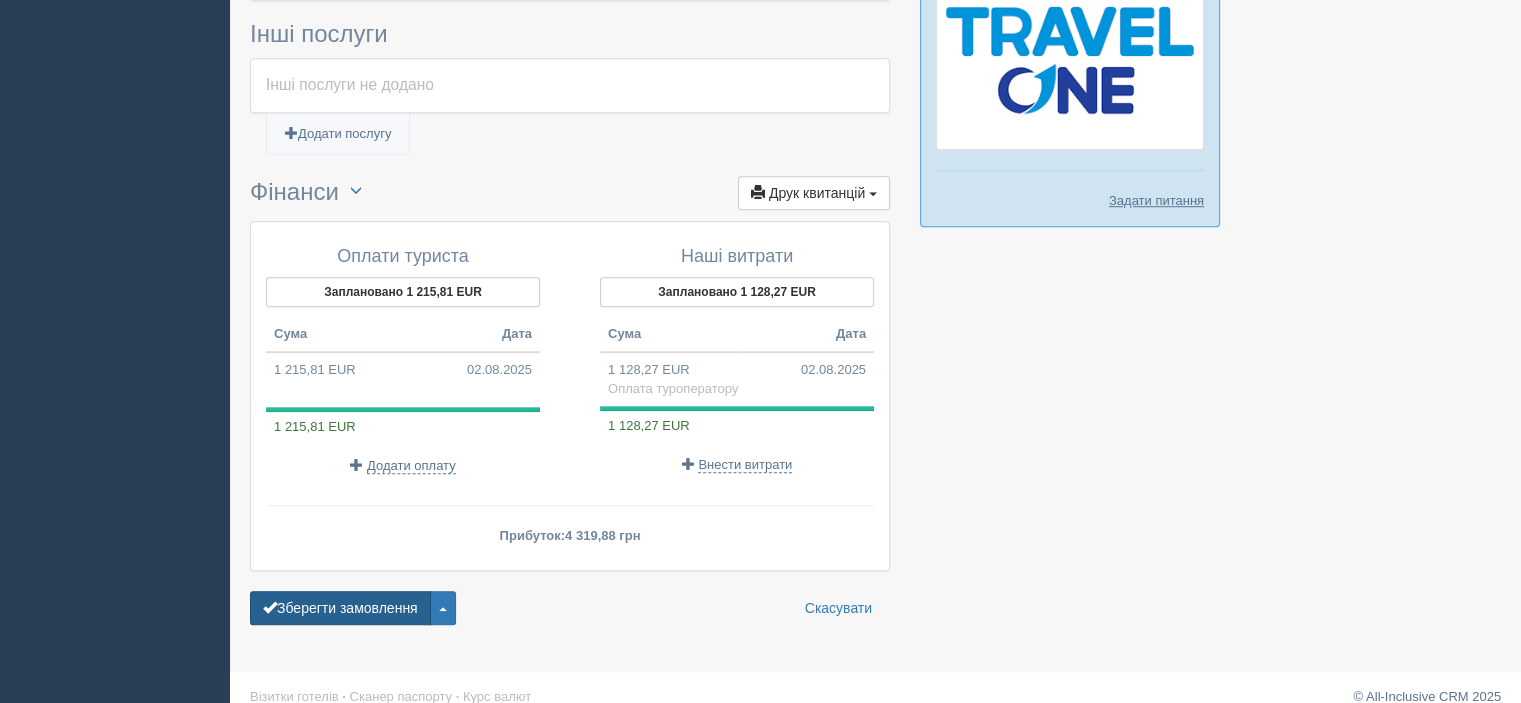 click on "Зберегти замовлення" at bounding box center [340, 608] 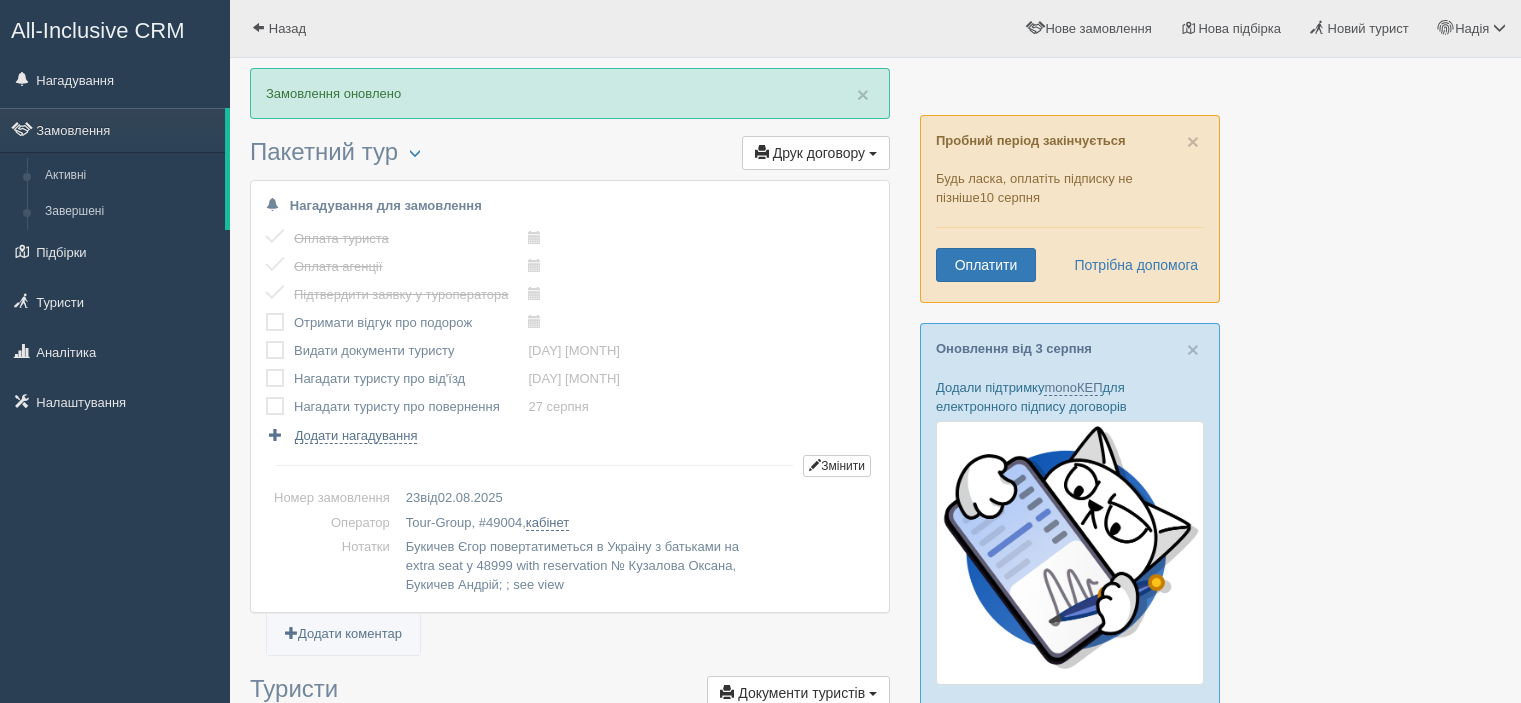 scroll, scrollTop: 0, scrollLeft: 0, axis: both 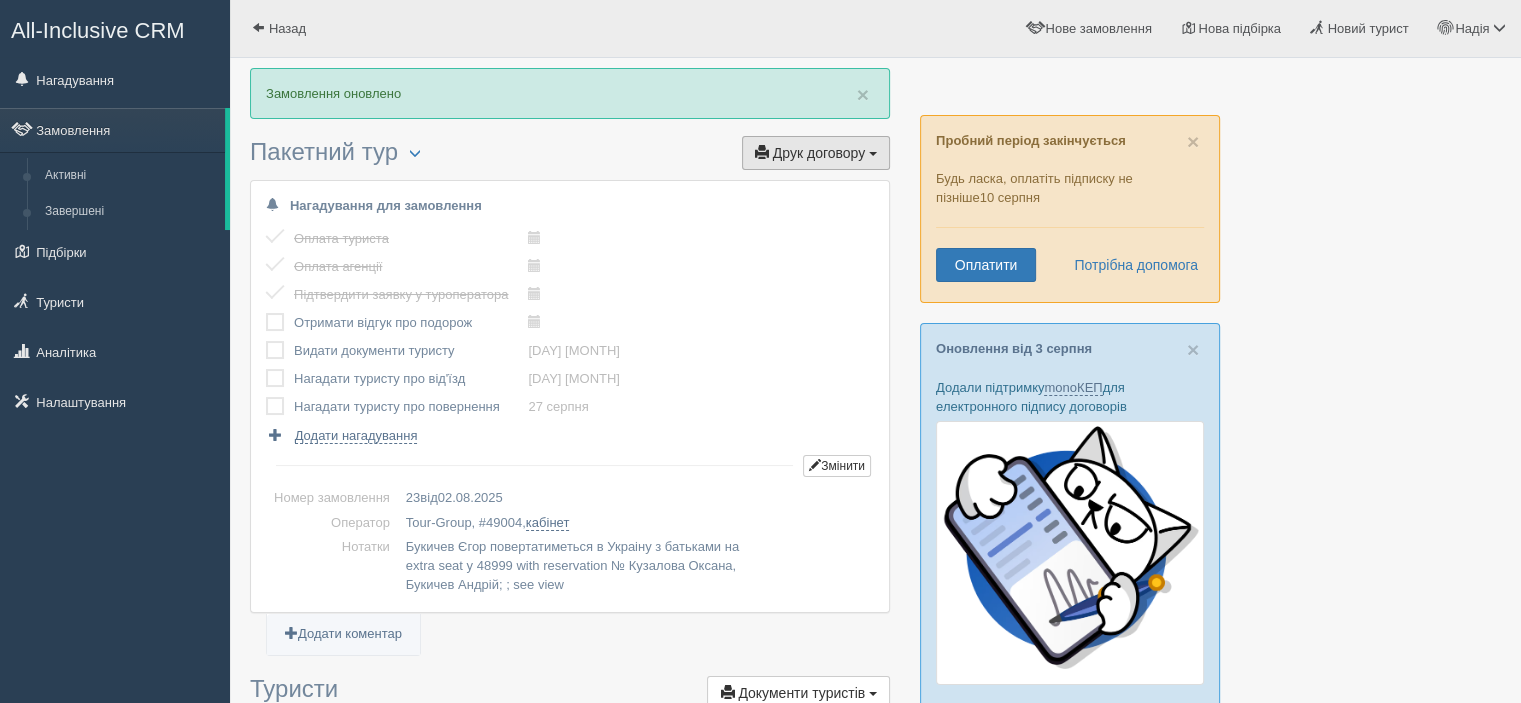 click on "Друк договору" at bounding box center [819, 153] 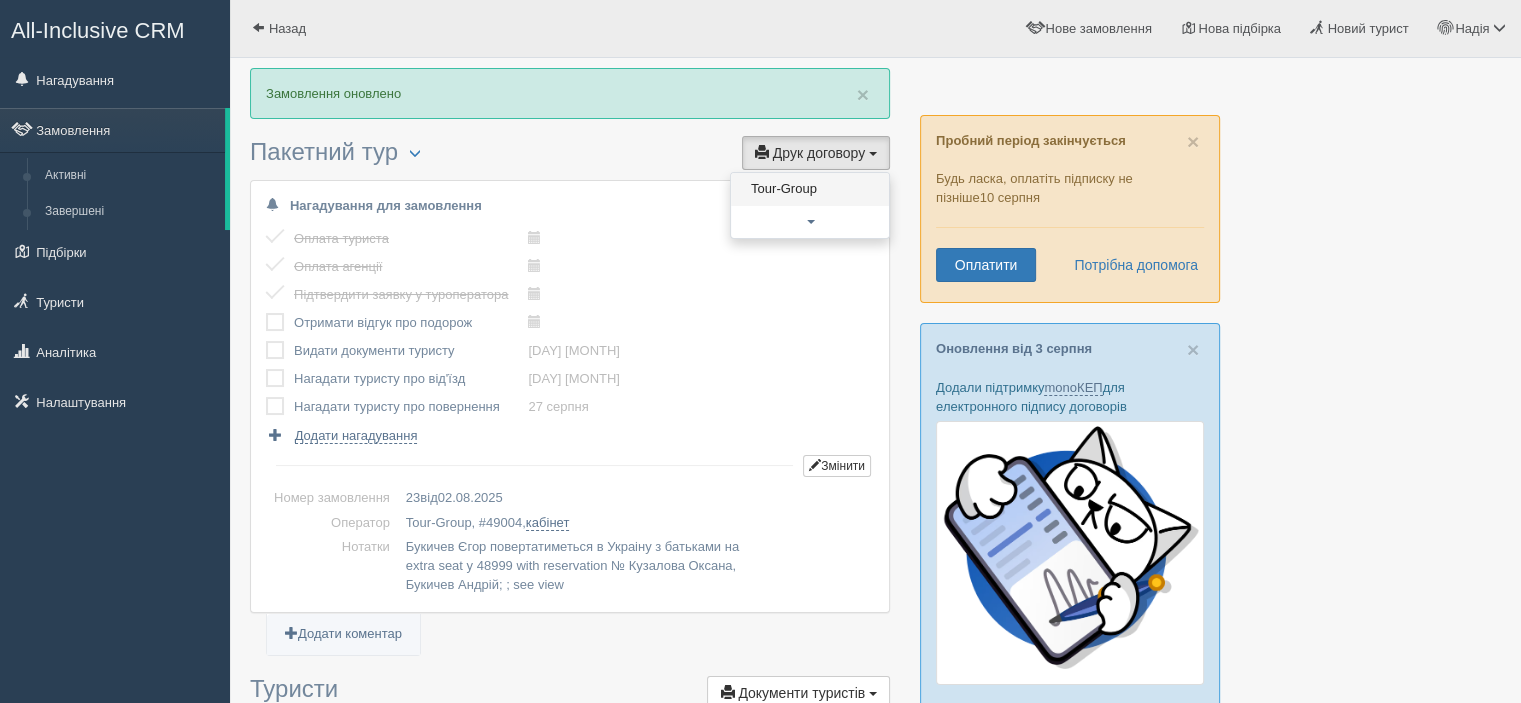 click on "Tour-Group" at bounding box center [810, 189] 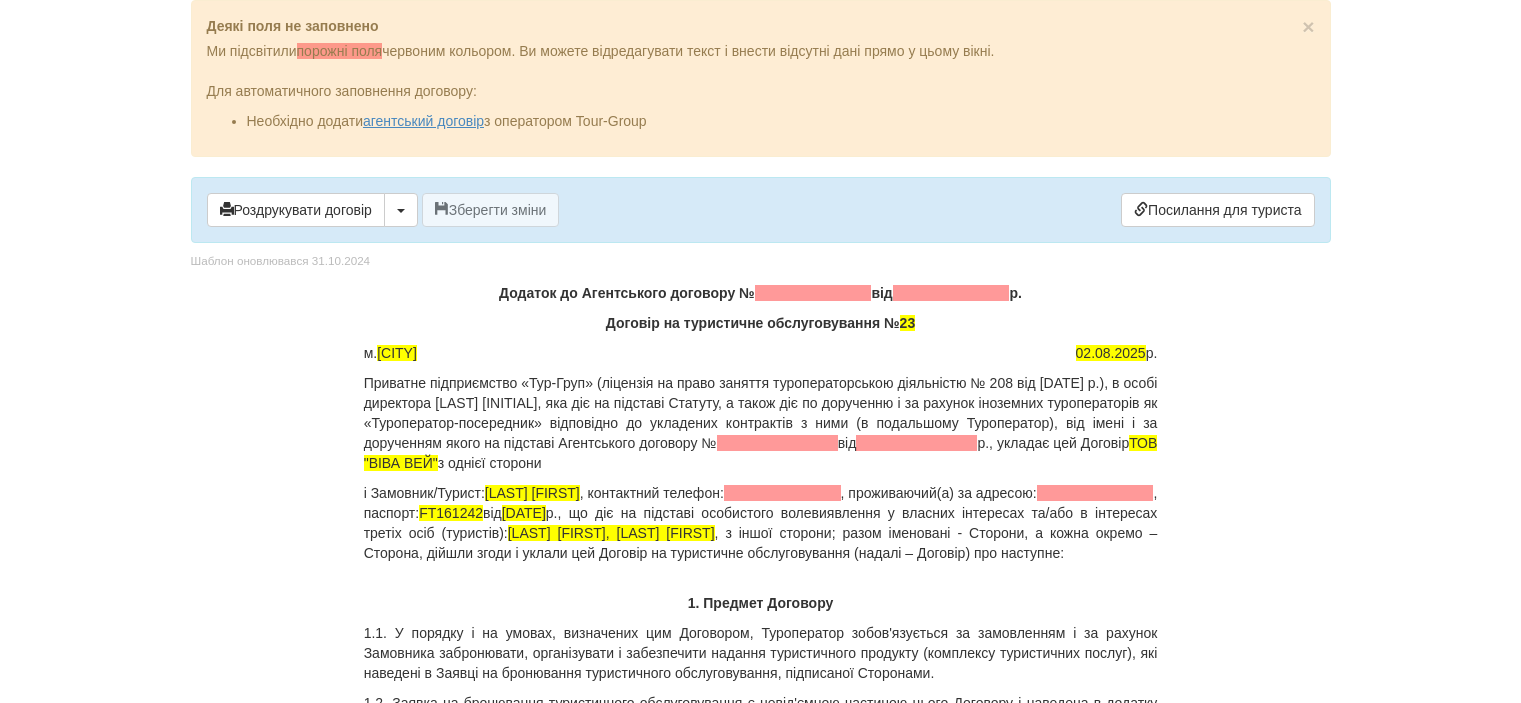scroll, scrollTop: 0, scrollLeft: 0, axis: both 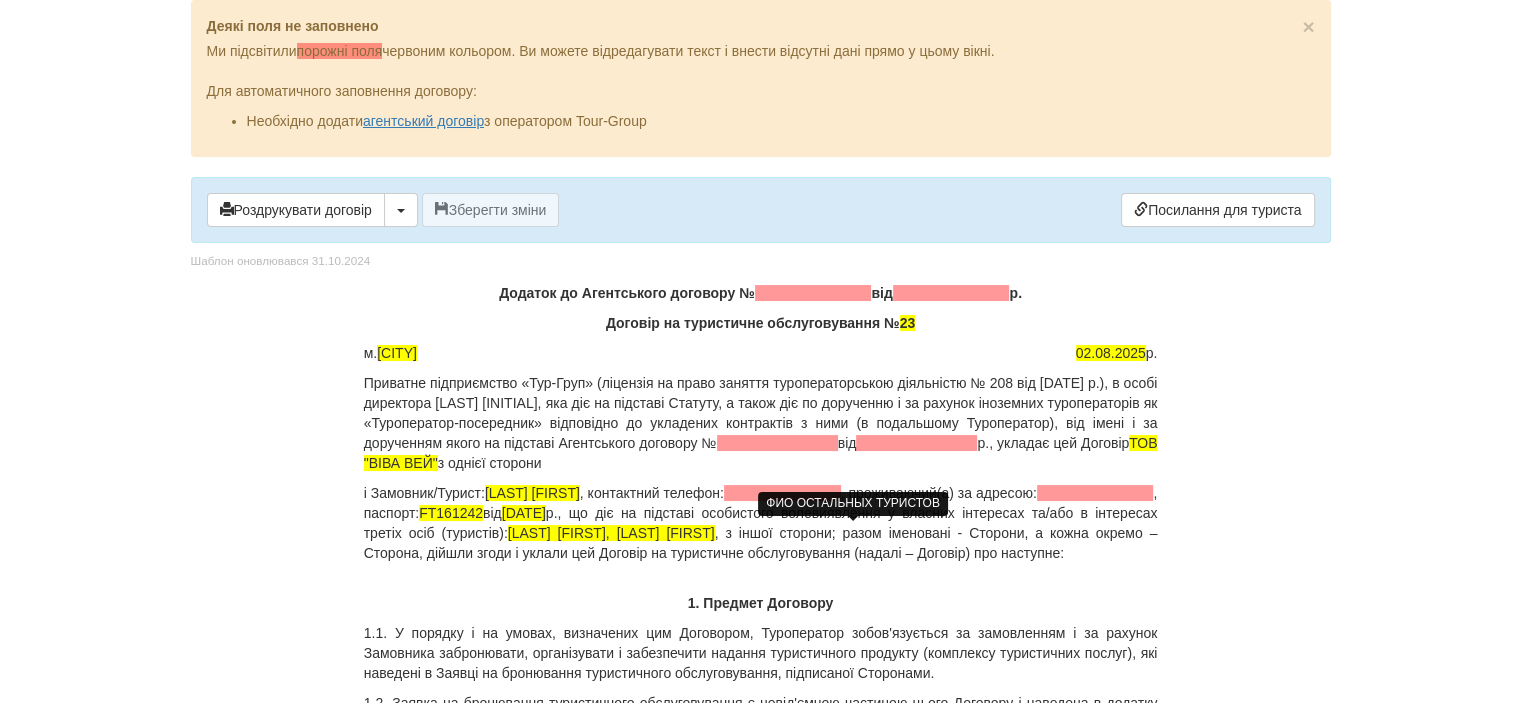 drag, startPoint x: 716, startPoint y: 529, endPoint x: 988, endPoint y: 524, distance: 272.04596 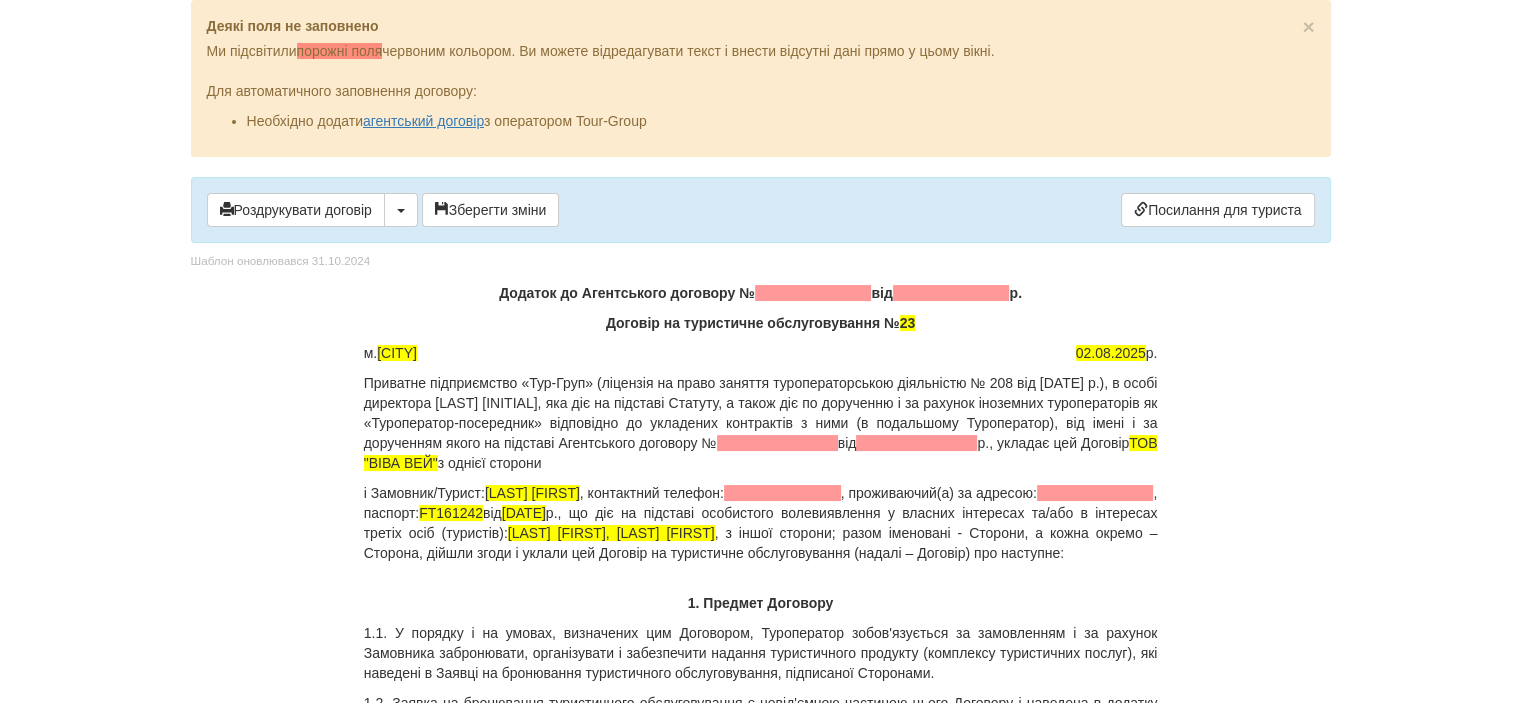 drag, startPoint x: 494, startPoint y: 488, endPoint x: 990, endPoint y: 529, distance: 497.69168 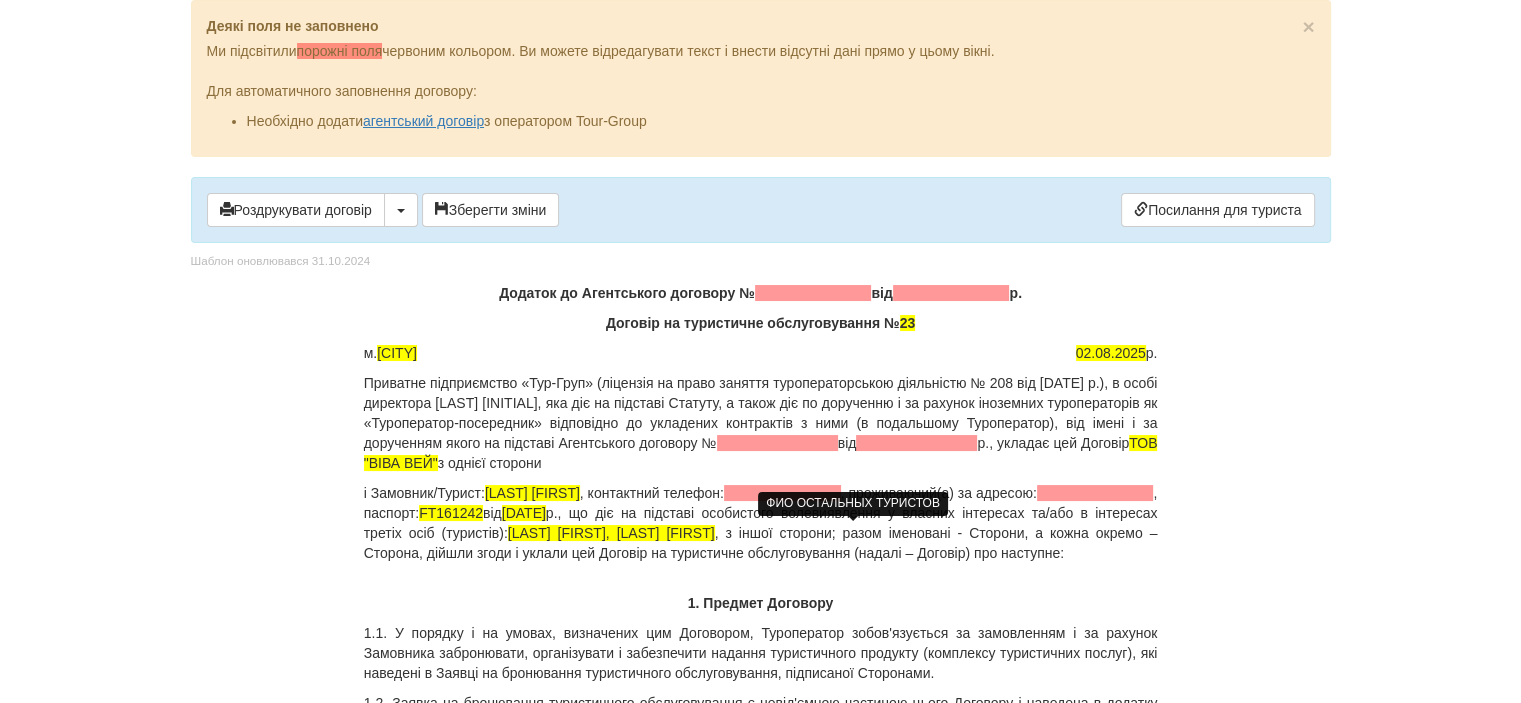 copy on "[LAST] [FIRST] , контактний телефон: [PHONE] , проживаючий(а) за адресою: [ADDRESS] , паспорт: FT161242 від [DATE] р.,
що діє на підставі особистого волевиявлення у власних інтересах та/або в інтересах третіх осіб (туристів): [LAST] [FIRST], [LAST] [FIRST]" 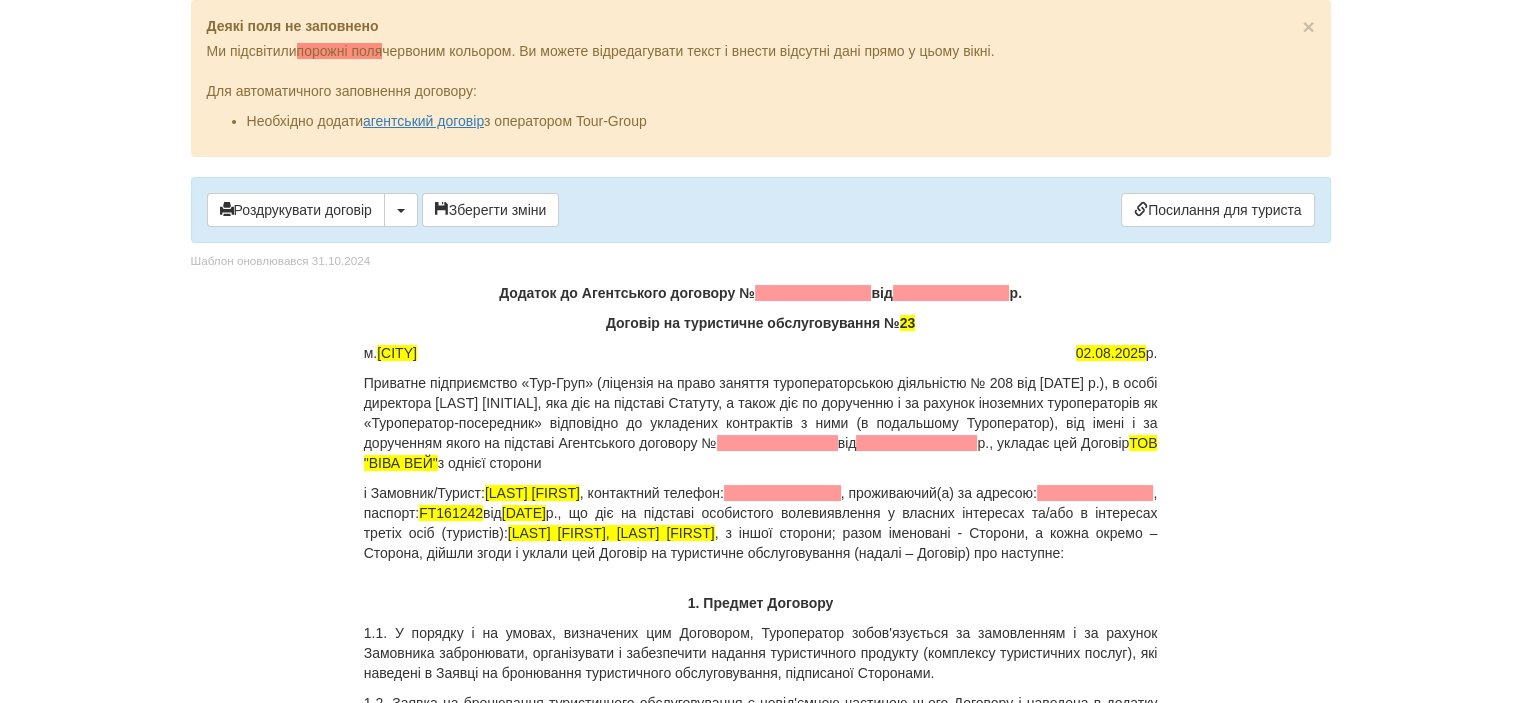 click on "Додаток до Агентського договору №                                  від                                  р.
Договір на туристичне обслуговування №  23
м. [CITY]
[DATE]  р.
від                                  р., укладає цей Договір  ТОВ "ВІВА ВЕЙ"  з однієї сторони
і Замовник/Турист:  [LAST] [FIRST] , контактний телефон: [PHONE] , проживаючий(а) за адресою: [ADDRESS] , паспорт:  FT161242  від  [DATE]  [LAST] [FIRST]
1. Предмет Договору" at bounding box center (761, 8445) 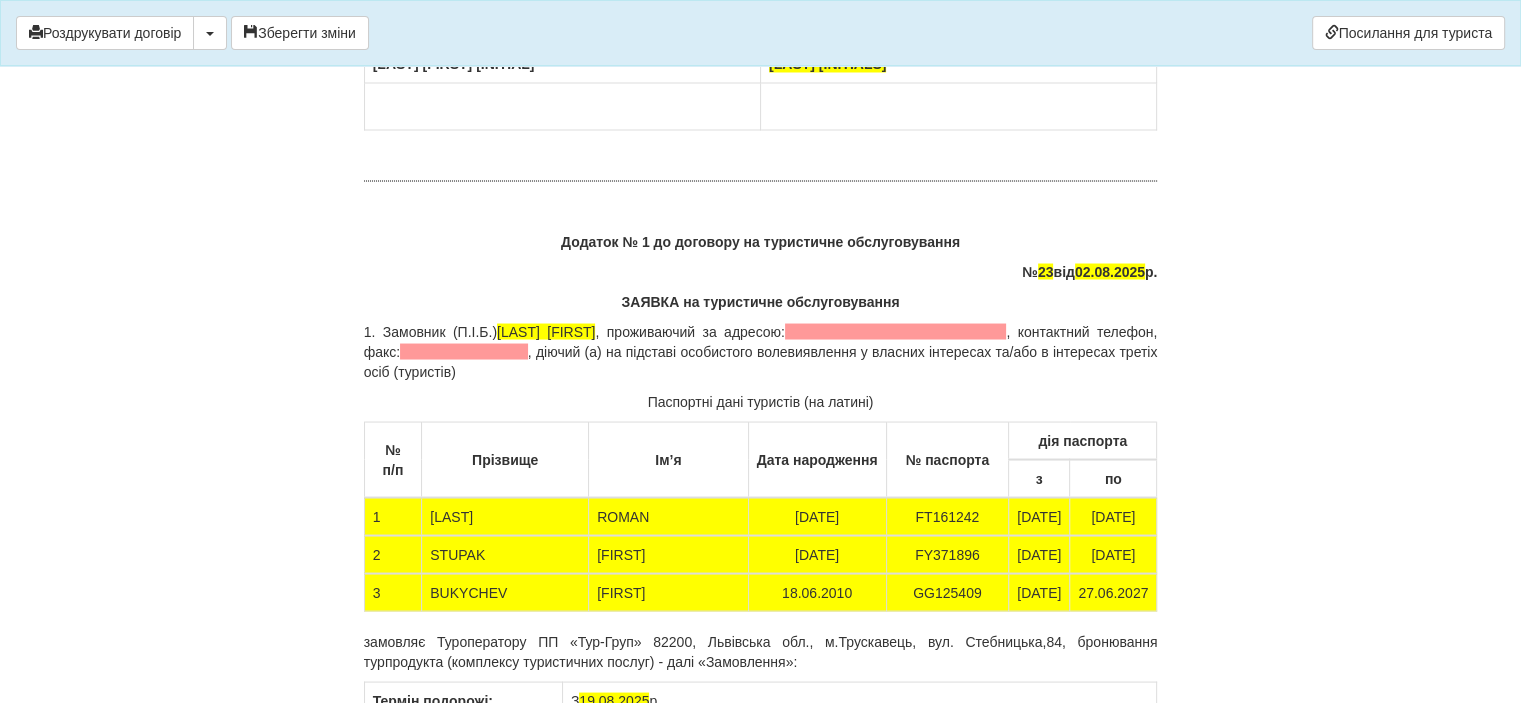 scroll, scrollTop: 11200, scrollLeft: 0, axis: vertical 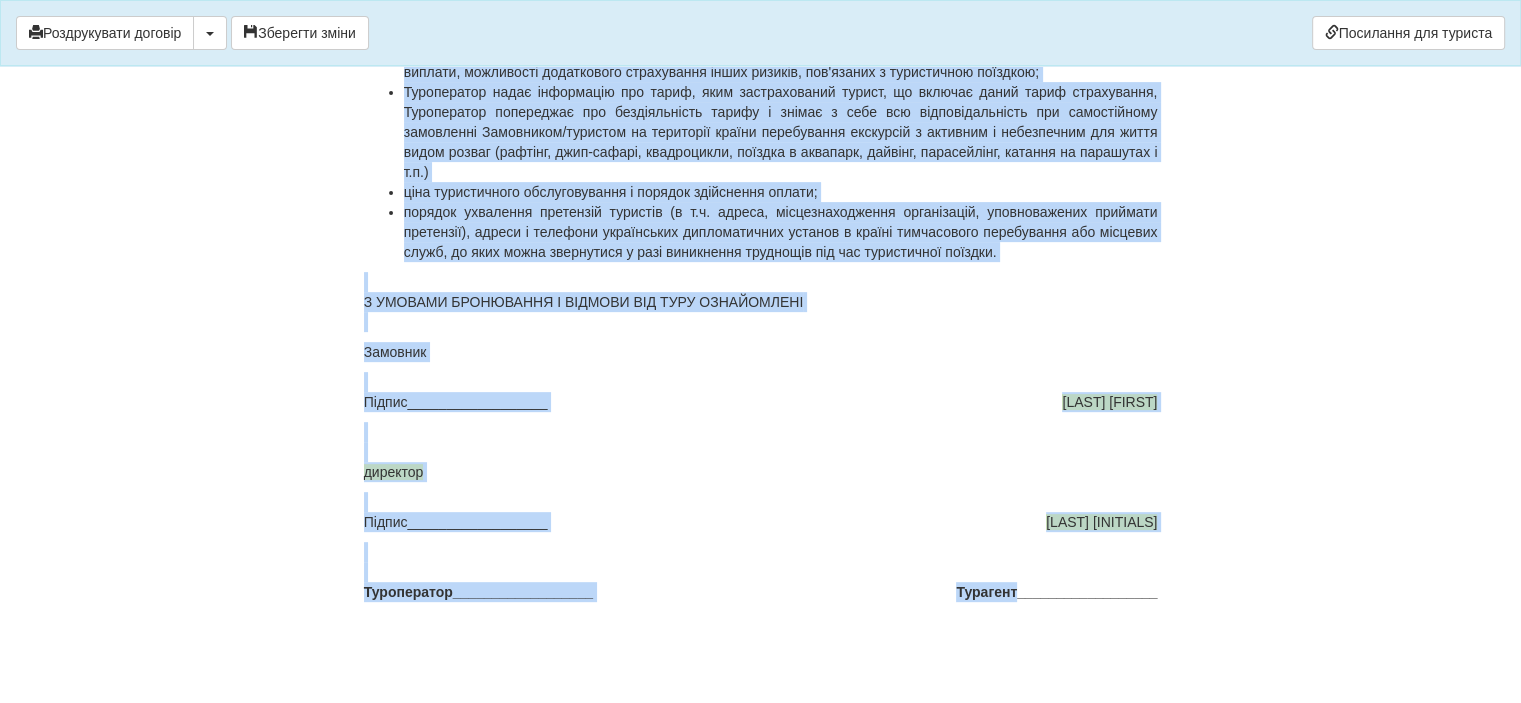 drag, startPoint x: 562, startPoint y: 436, endPoint x: 1020, endPoint y: 593, distance: 484.16217 